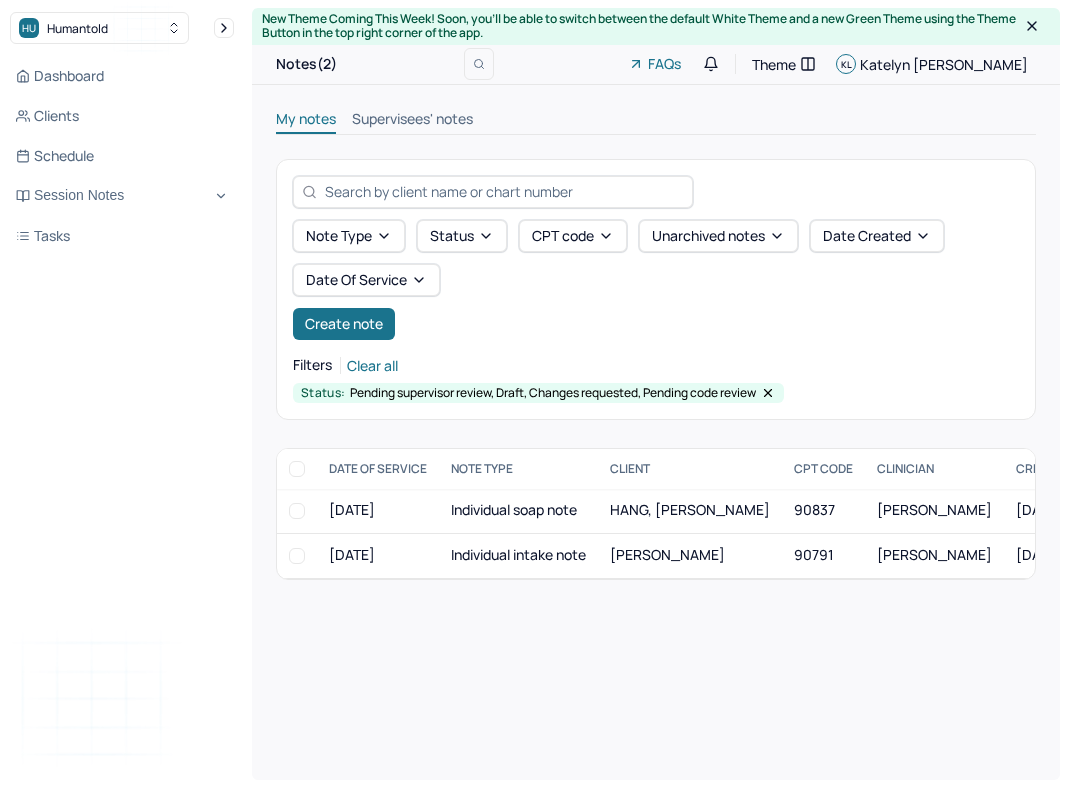 scroll, scrollTop: 0, scrollLeft: 0, axis: both 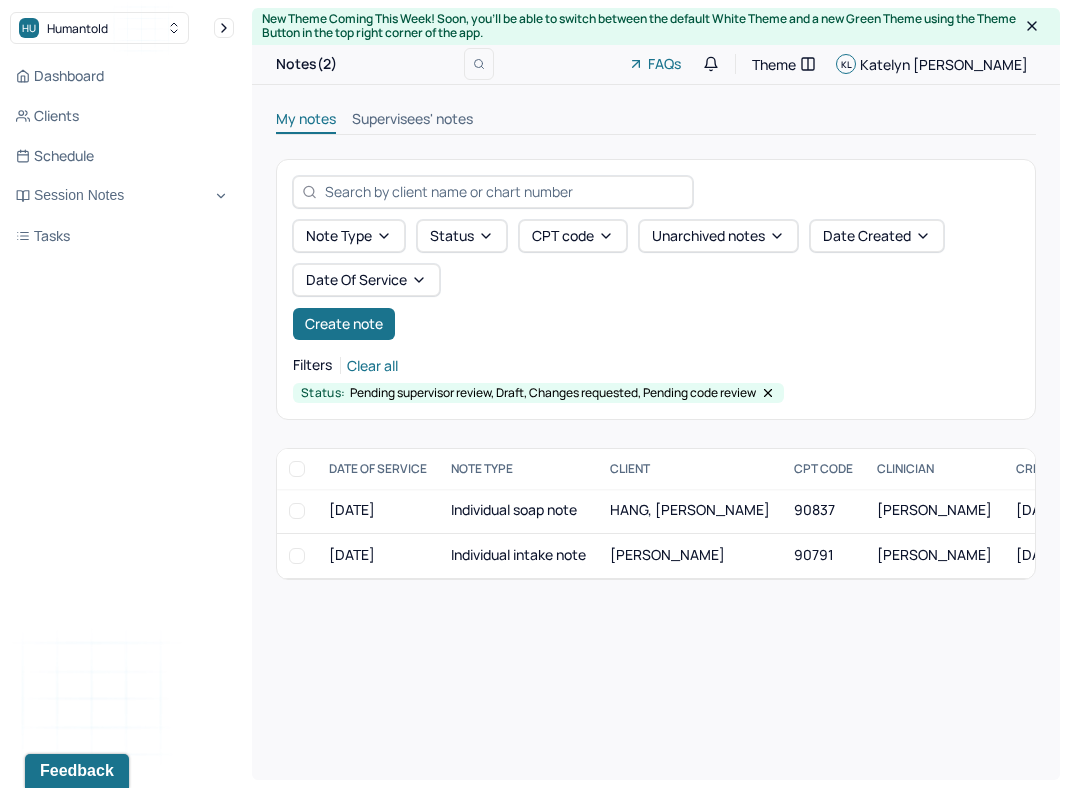 click on "Dashboard Clients Schedule Session Notes Tasks" at bounding box center (122, 156) 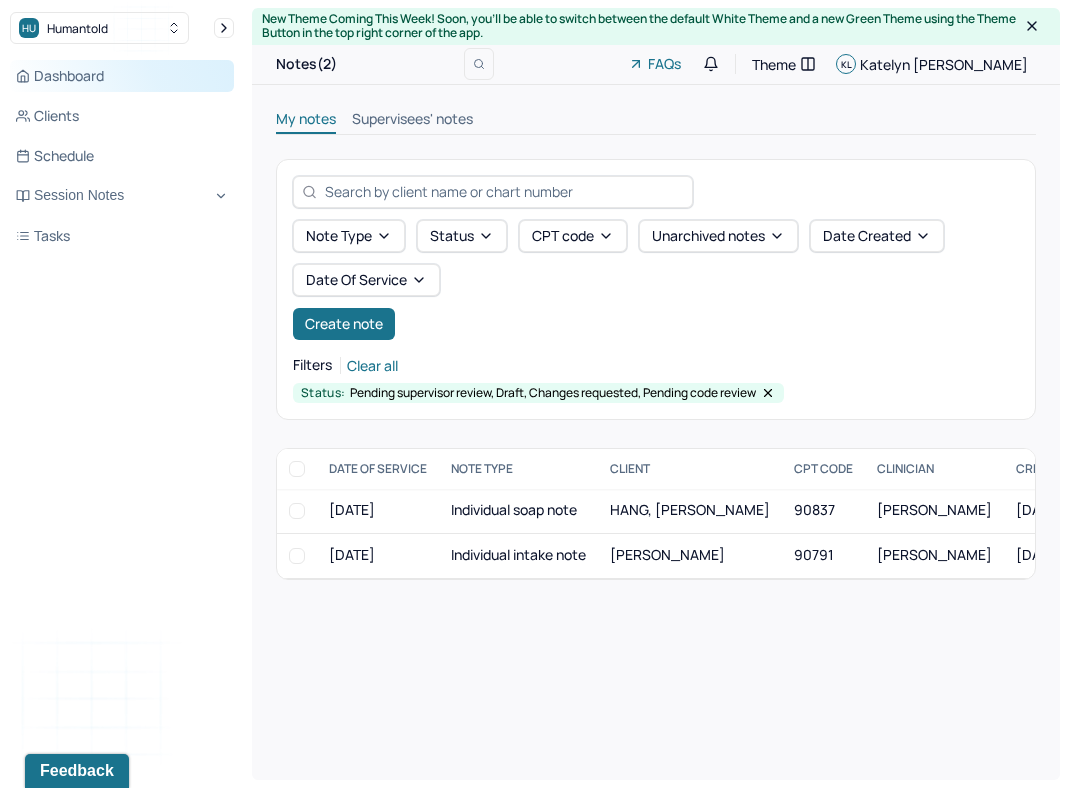 click on "Dashboard" at bounding box center [122, 76] 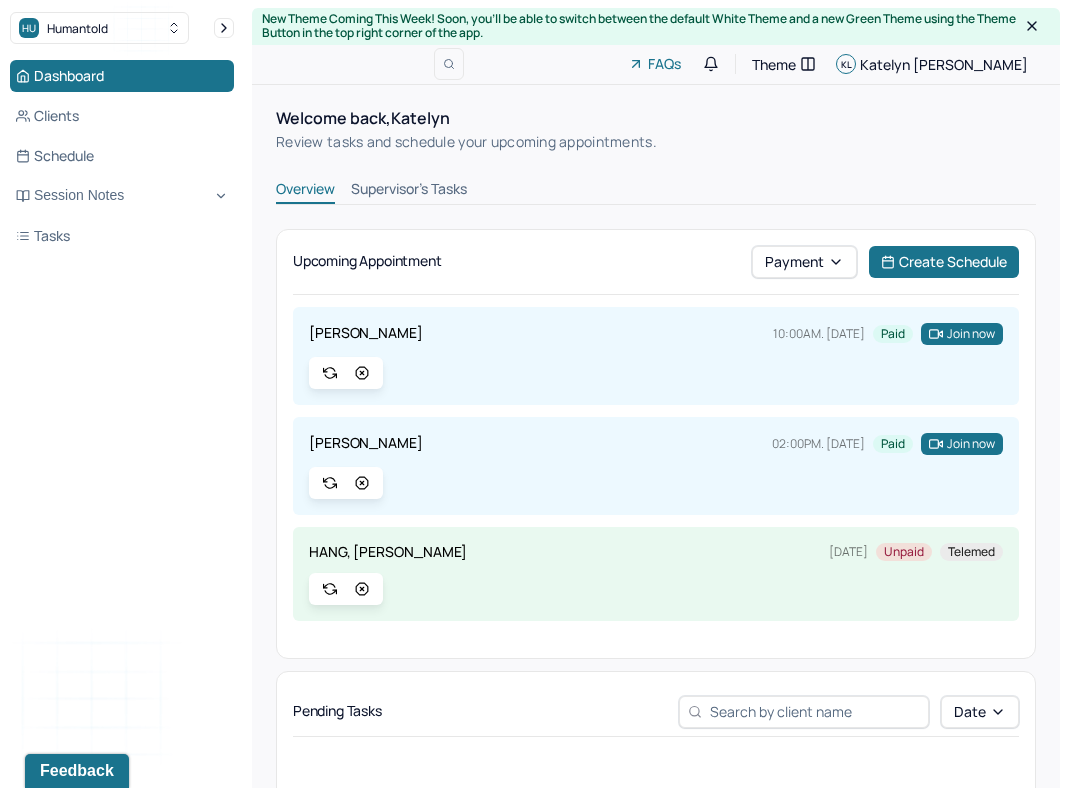 scroll, scrollTop: 883, scrollLeft: 0, axis: vertical 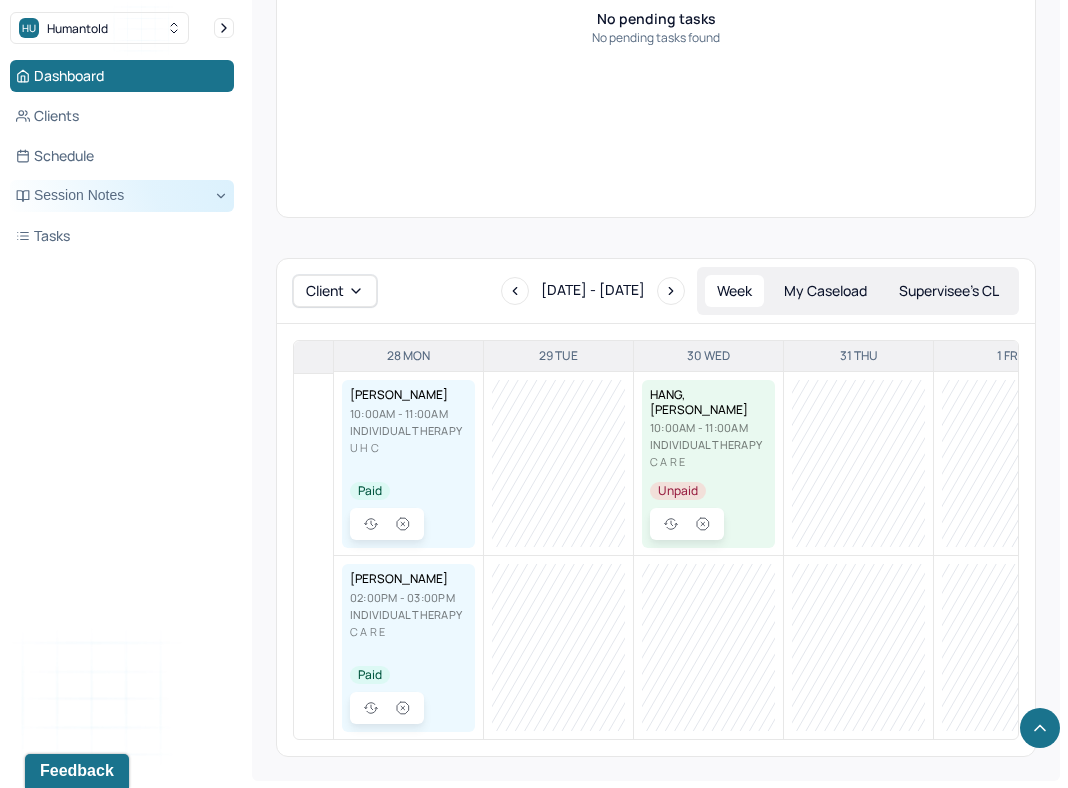 click on "Session Notes" at bounding box center (122, 196) 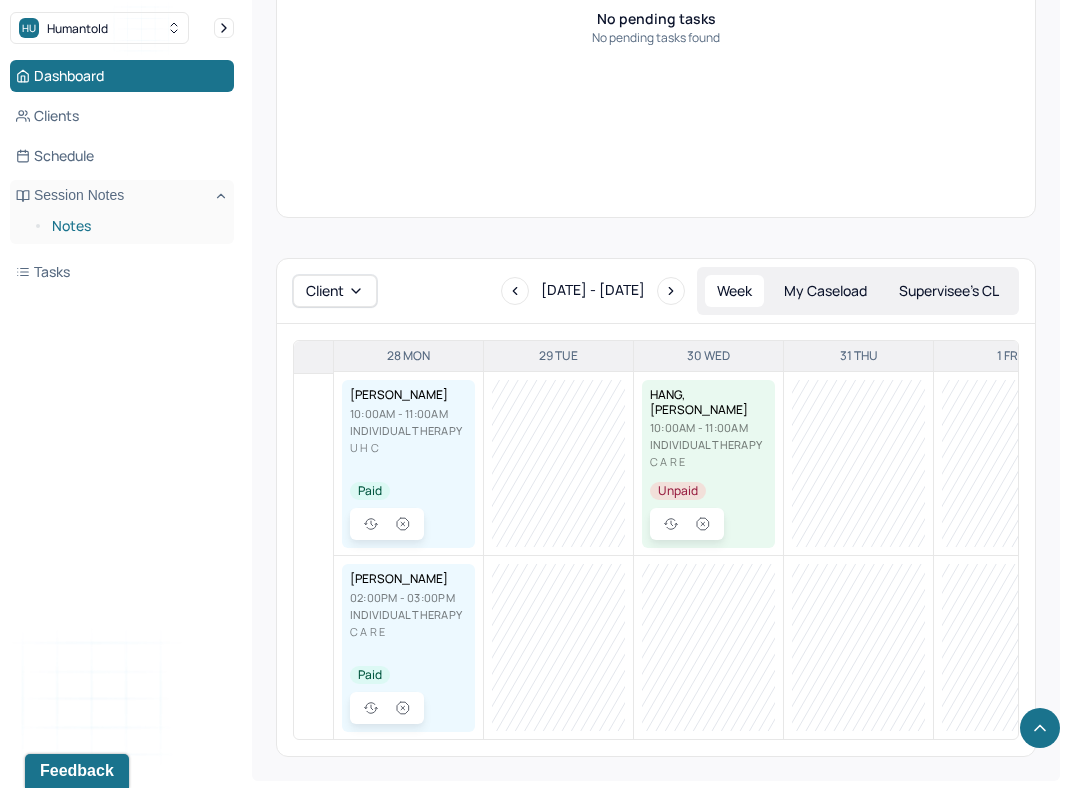 click on "Notes" at bounding box center (135, 226) 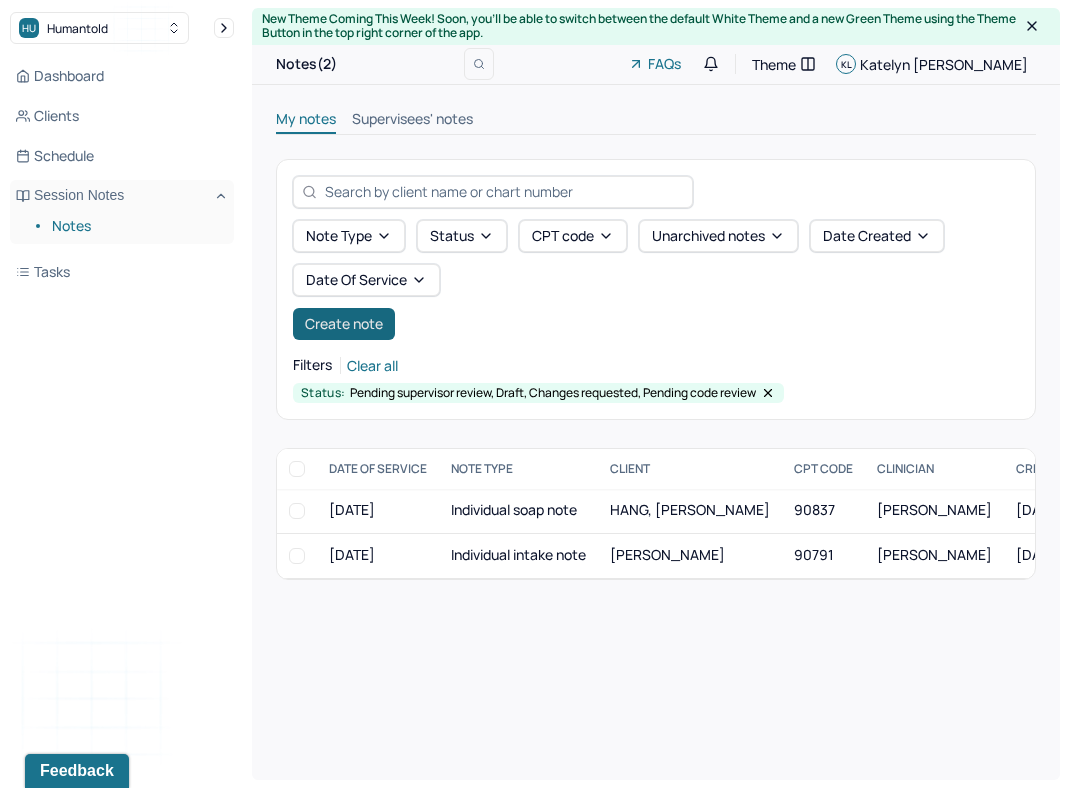 click on "Create note" at bounding box center (344, 324) 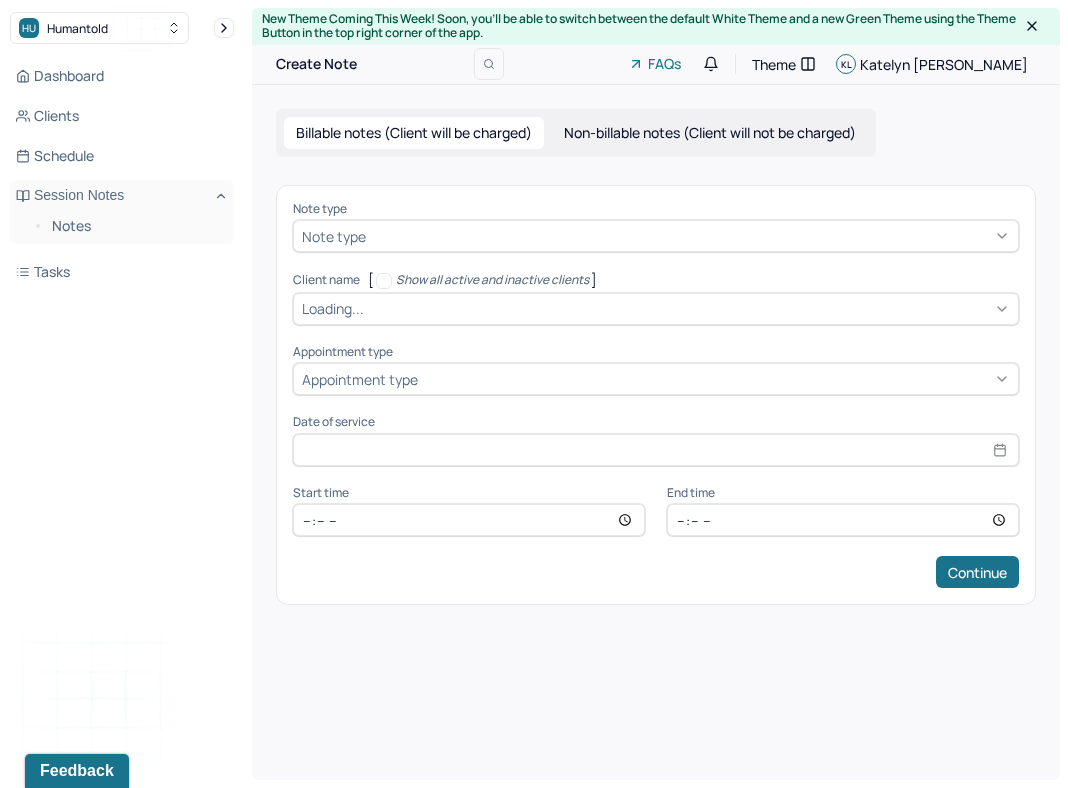 click at bounding box center [690, 236] 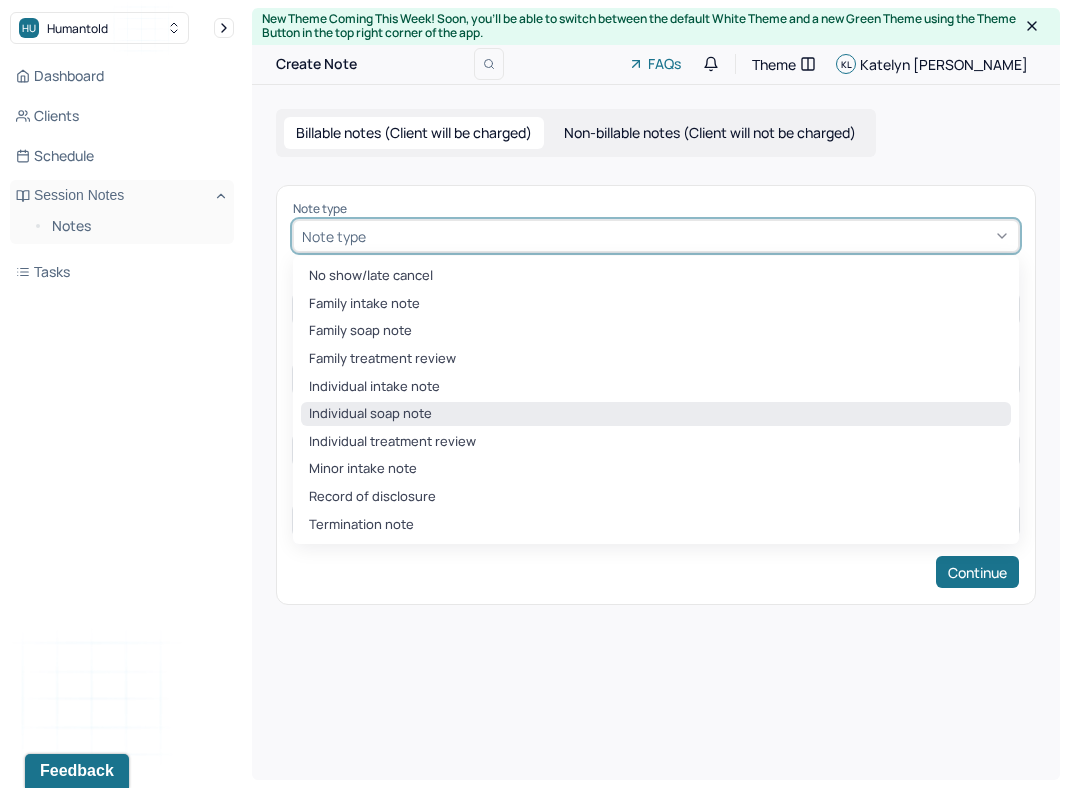 click on "Individual soap note" at bounding box center (656, 414) 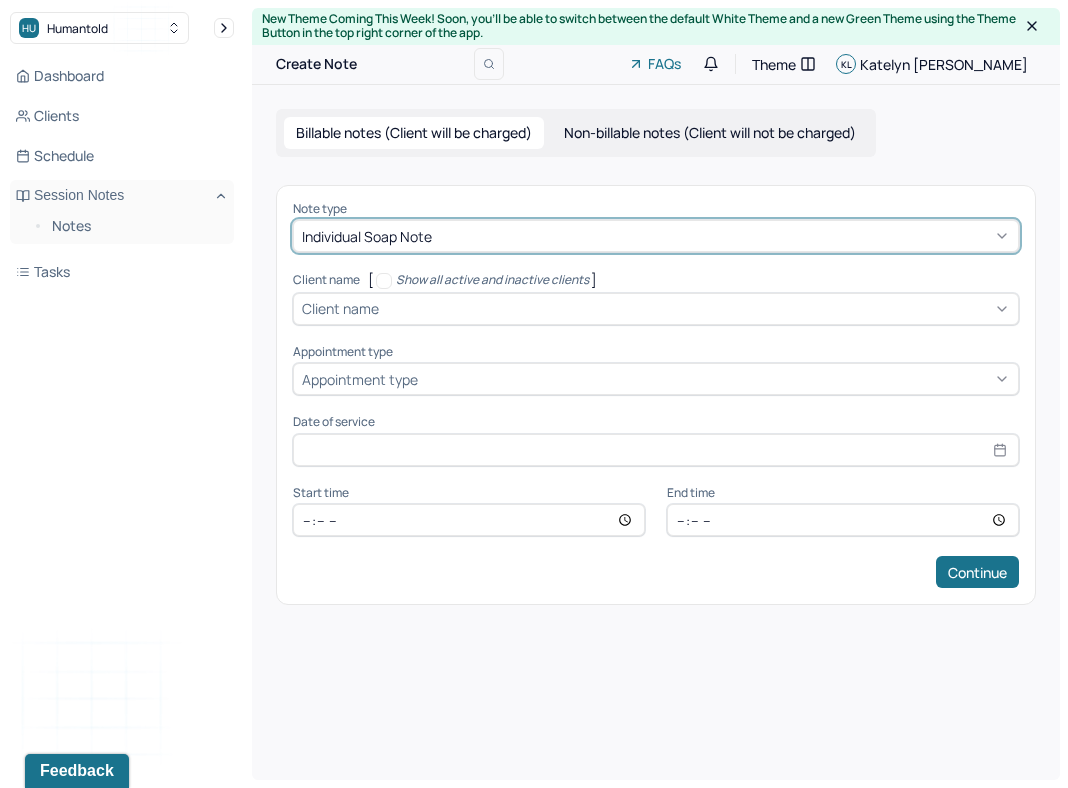 click on "Client name" at bounding box center (340, 308) 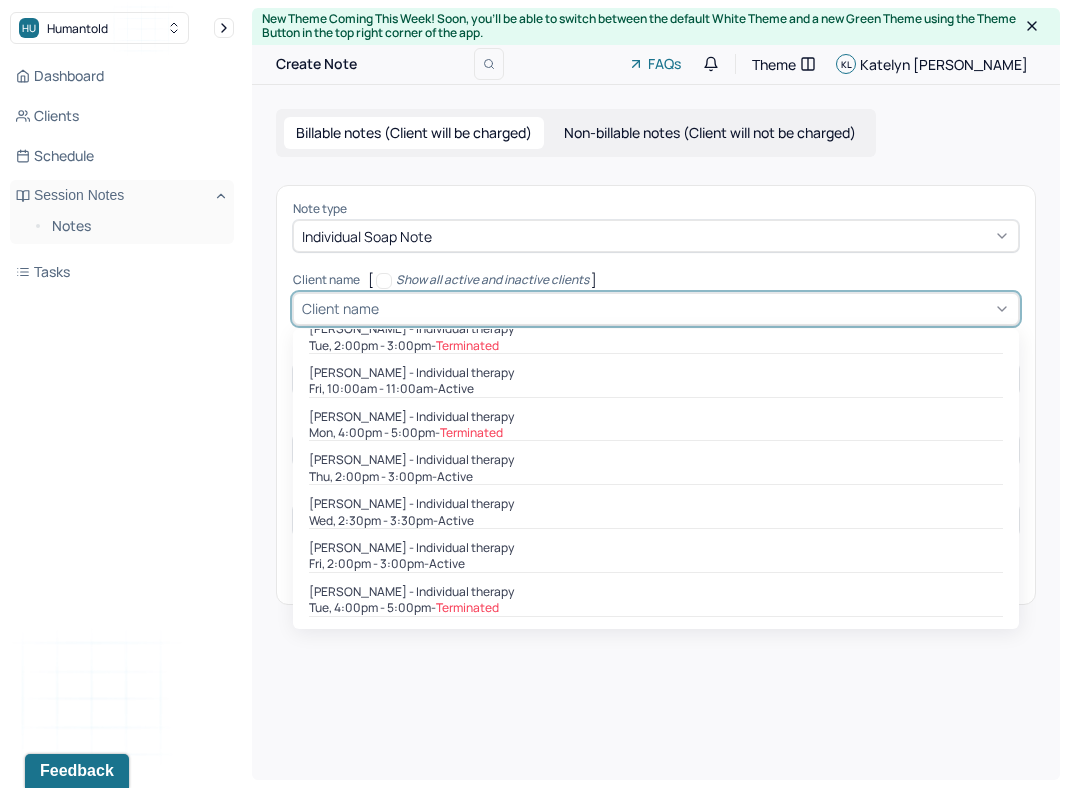 scroll, scrollTop: 588, scrollLeft: 0, axis: vertical 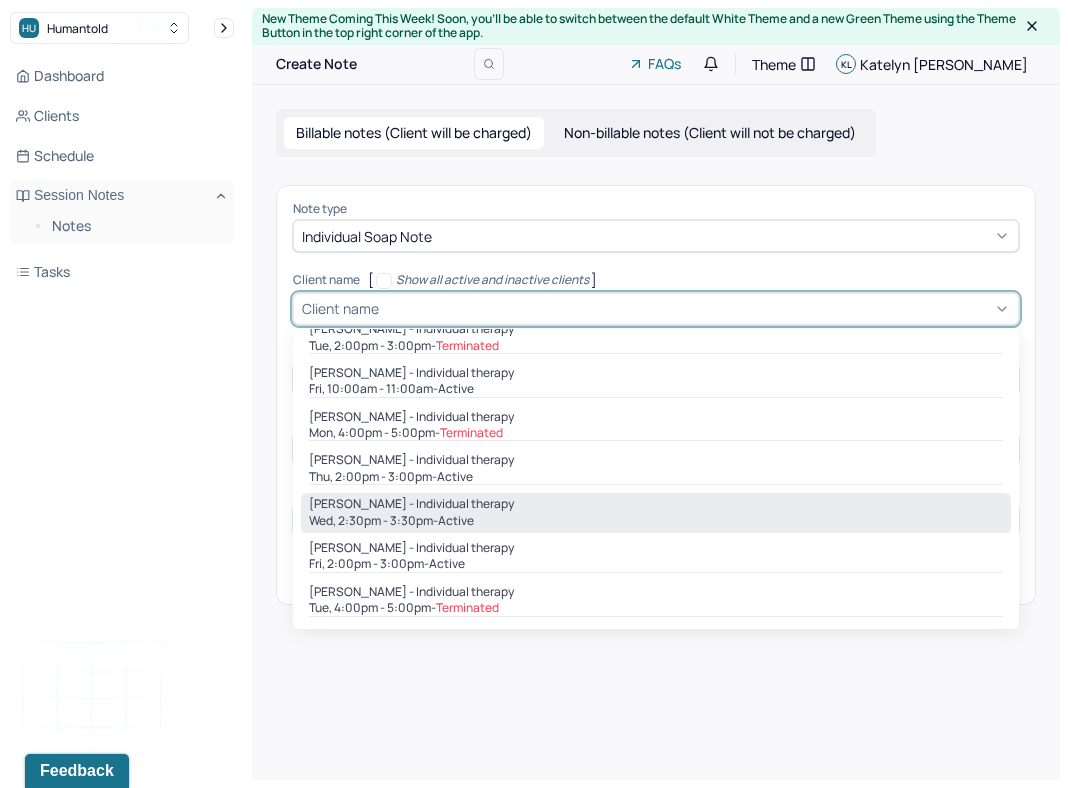 click on "Wed, 2:30pm - 3:30pm  -  active" at bounding box center (656, 521) 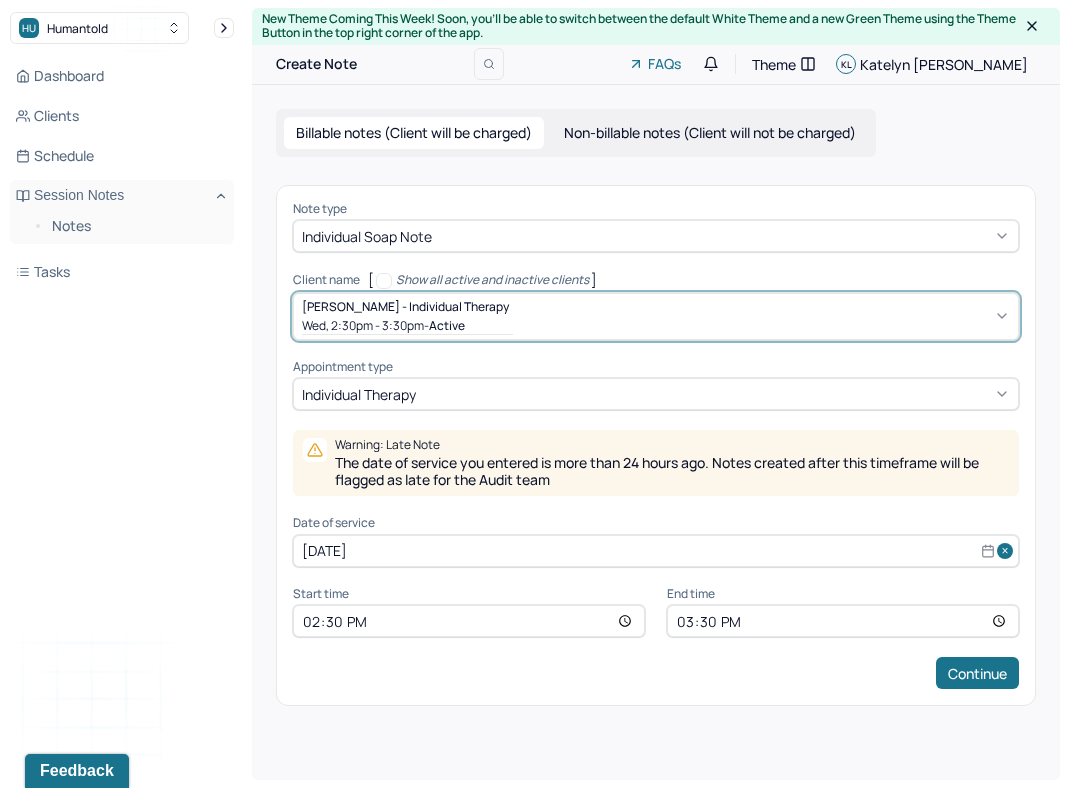 click on "14:30" at bounding box center [469, 621] 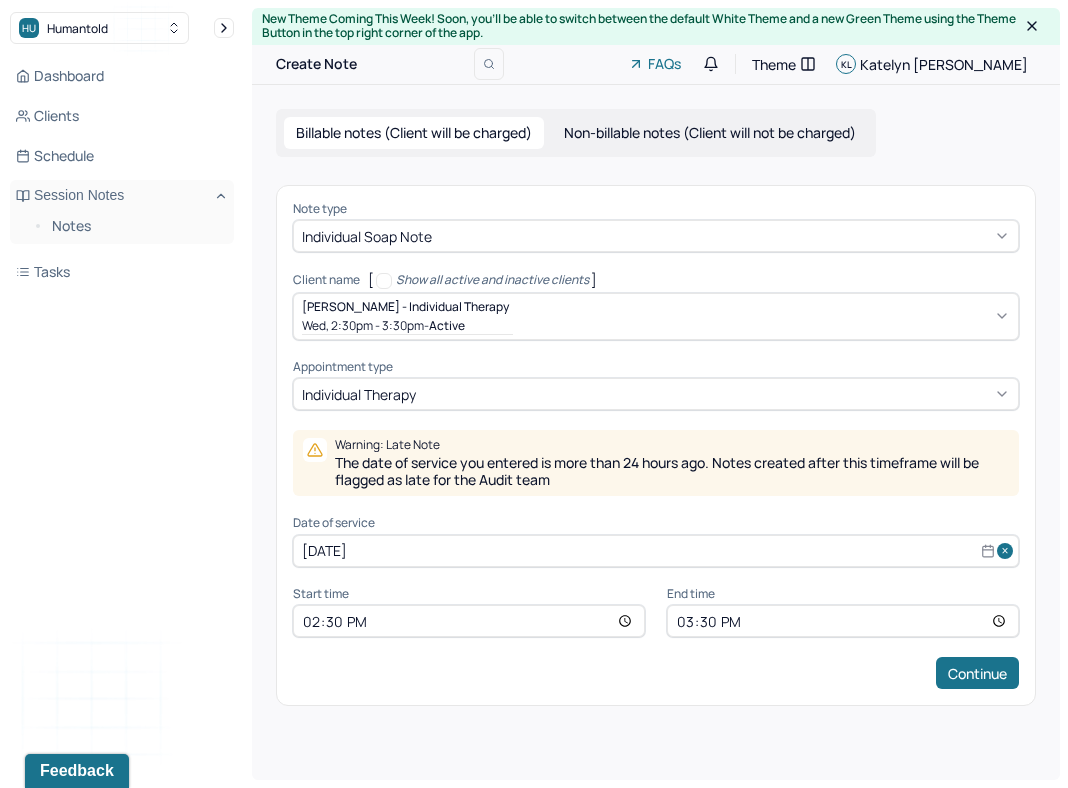 click on "[DATE]" at bounding box center [656, 551] 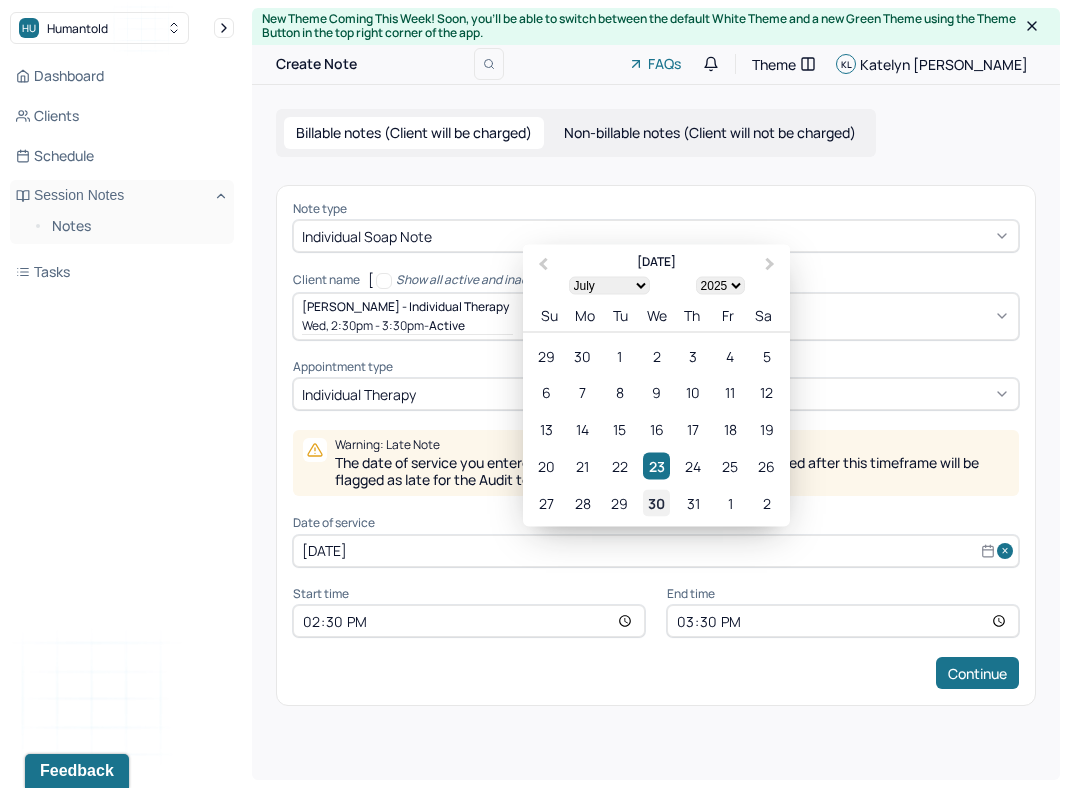 click on "30" at bounding box center [656, 502] 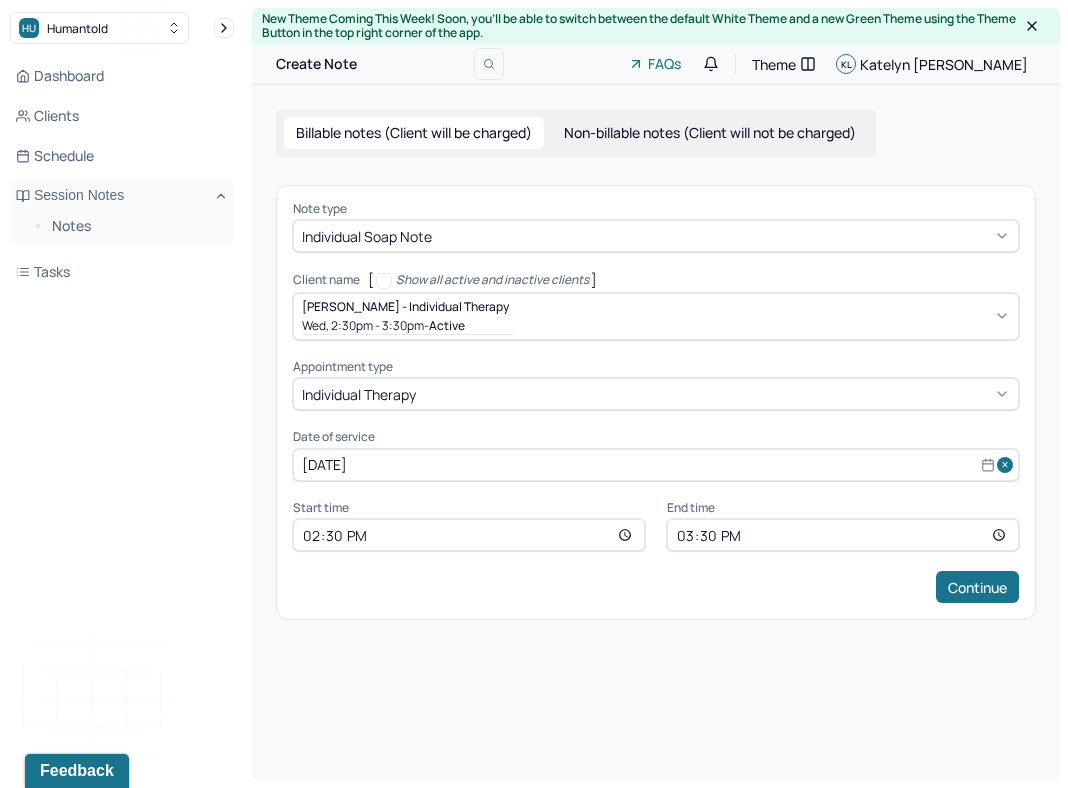 click on "14:30" at bounding box center (469, 535) 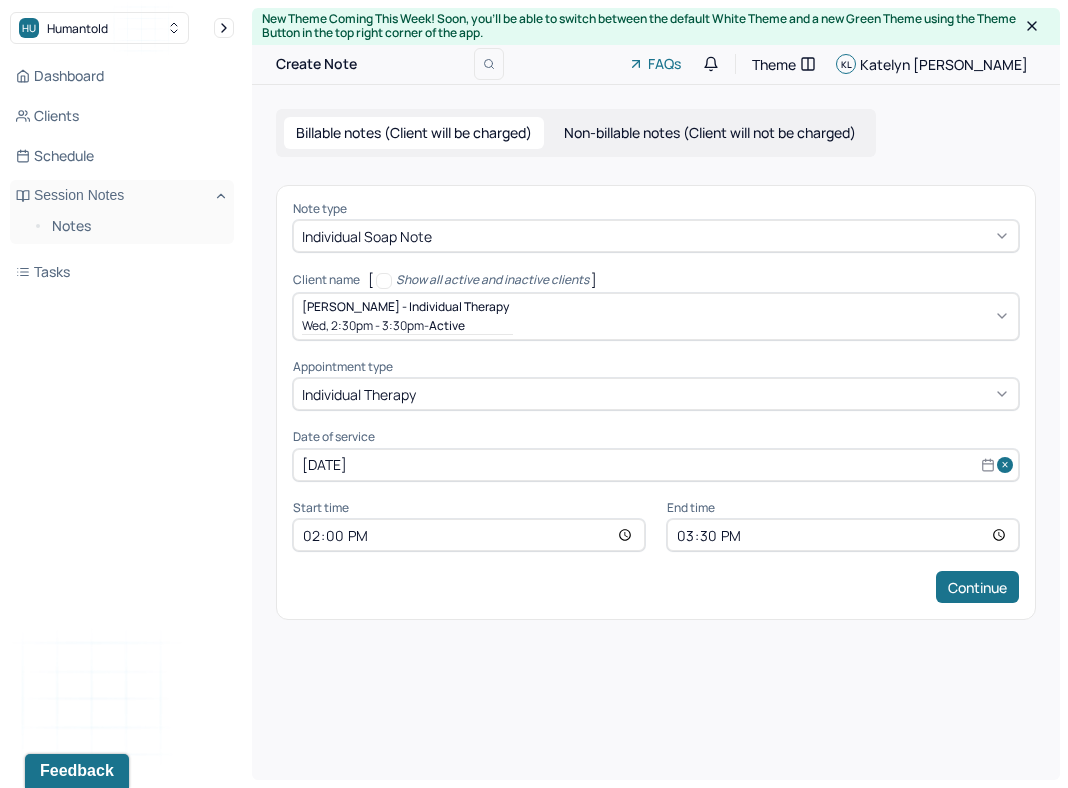 click on "15:30" at bounding box center (843, 535) 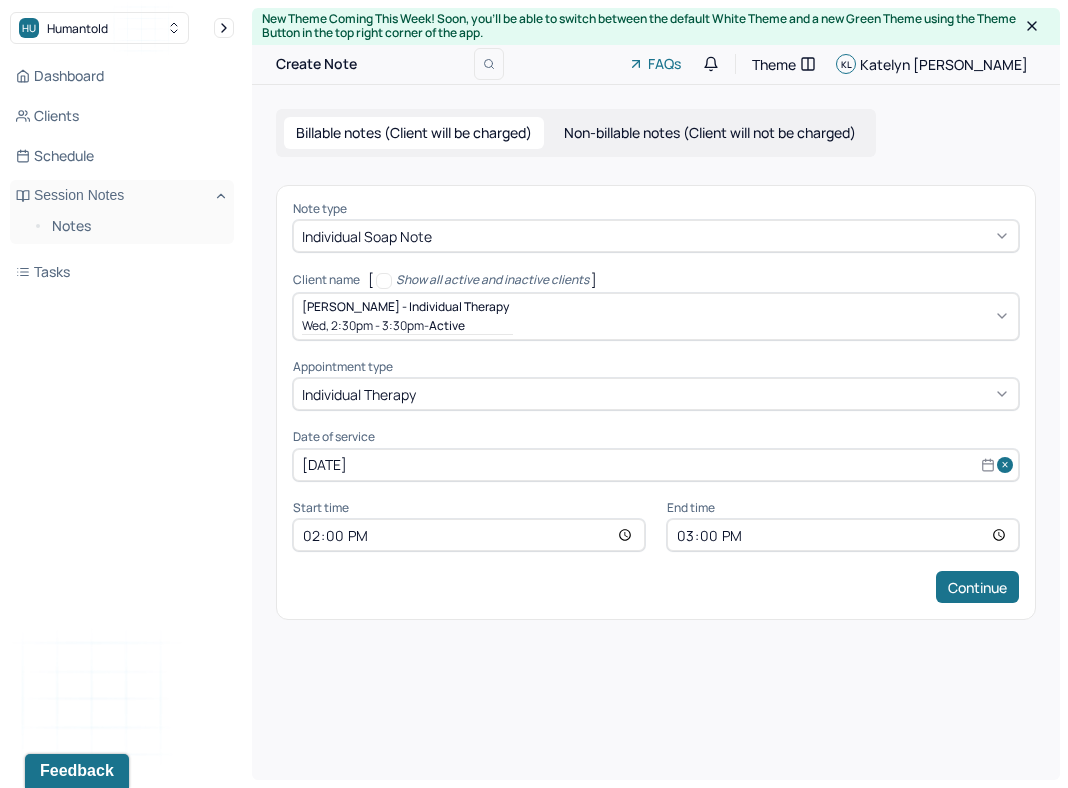 click on "Billable notes (Client will be charged) Non-billable notes (Client will not be charged) Note type Individual soap note Client name [ Show all active and inactive clients ] [PERSON_NAME] - Individual therapy Wed, 2:30pm - 3:30pm  -  active Supervisee name [PERSON_NAME] Appointment type individual therapy Date of service [DATE] Start time 14:00 End time 15:00 Continue" at bounding box center (656, 364) 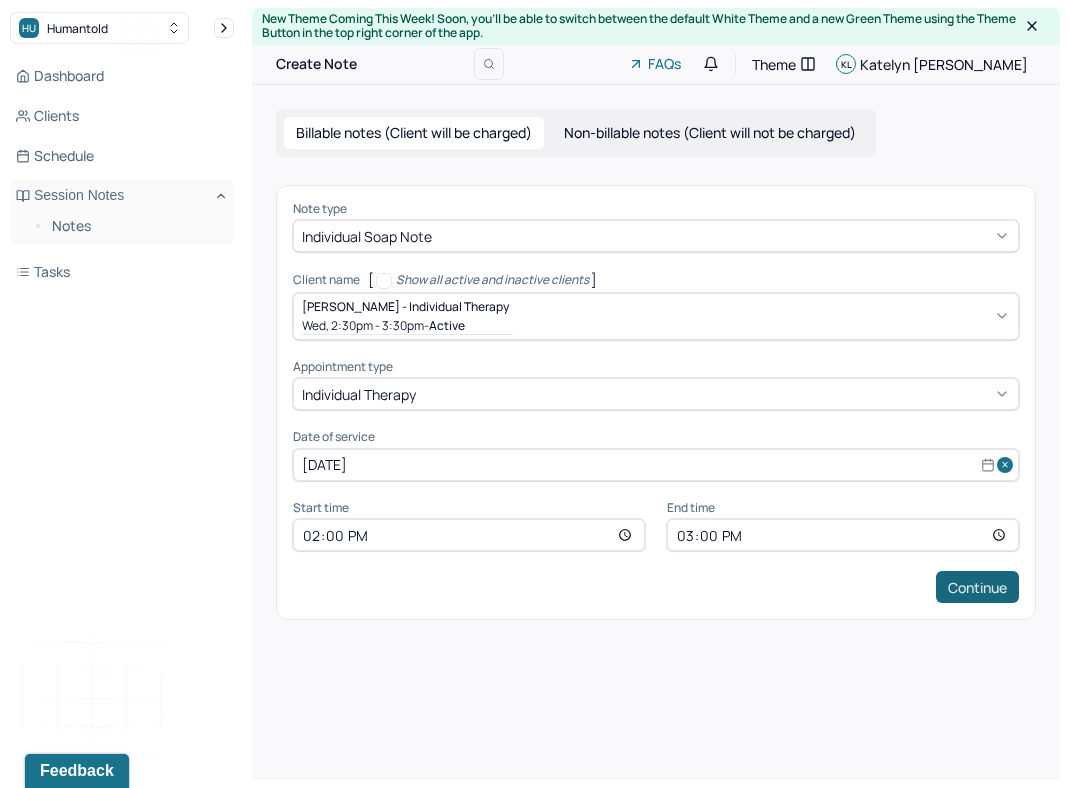 click on "Continue" at bounding box center [977, 587] 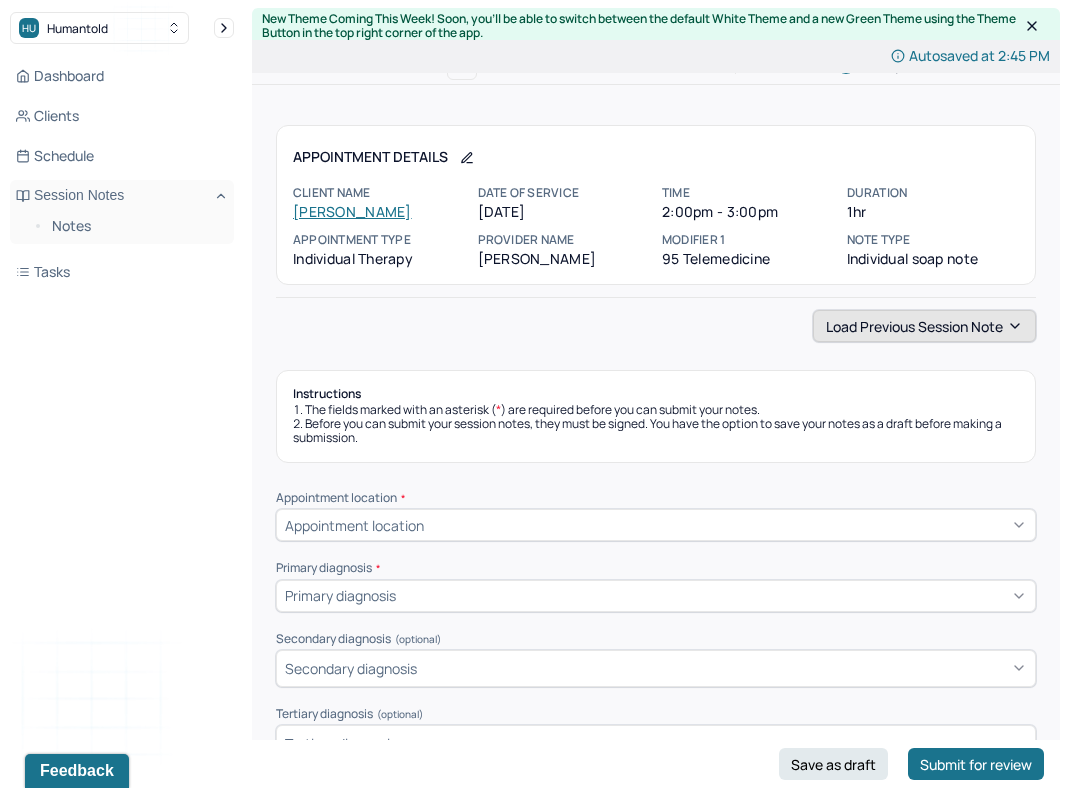 click on "Load previous session note" at bounding box center [924, 326] 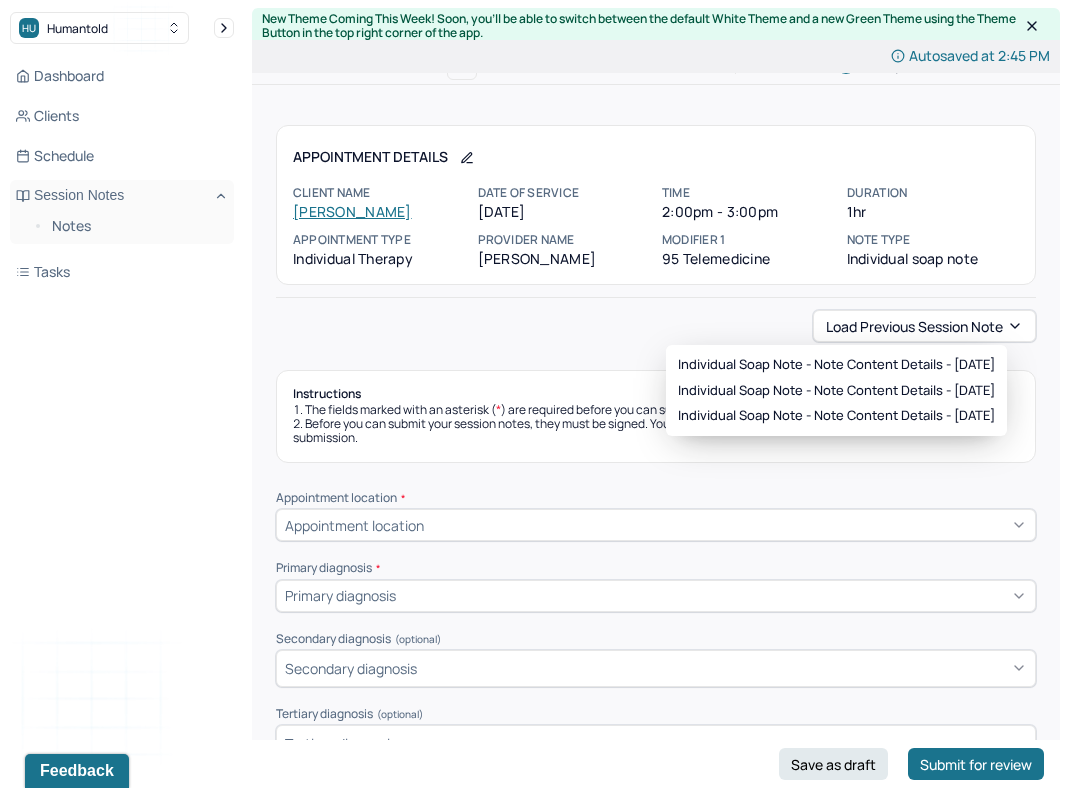click on "Load previous session note Instructions The fields marked with an asterisk ( * ) are required before you can submit your notes. Before you can submit your session notes, they must be signed. You have the option to save your notes as a draft before making a submission. Appointment location * Appointment location Primary diagnosis * Primary diagnosis Secondary diagnosis (optional) Secondary diagnosis Tertiary diagnosis (optional) Tertiary diagnosis Emotional / Behavioural symptoms demonstrated * Causing * Causing Intention for Session * Intention for Session Session Note Subjective This section is for Subjective reporting of your clients, it can include their mood, their reported symptoms, their efforts since your last meeting to implement your homework or recommendations or any questions they have Objective What were the behaviors, nonverbal expressions,gestures, postures, and overall presentation of the client? Consider client's mood and affect,client's response to treatment, any use of assessments. EDMR Plan" at bounding box center (656, 1944) 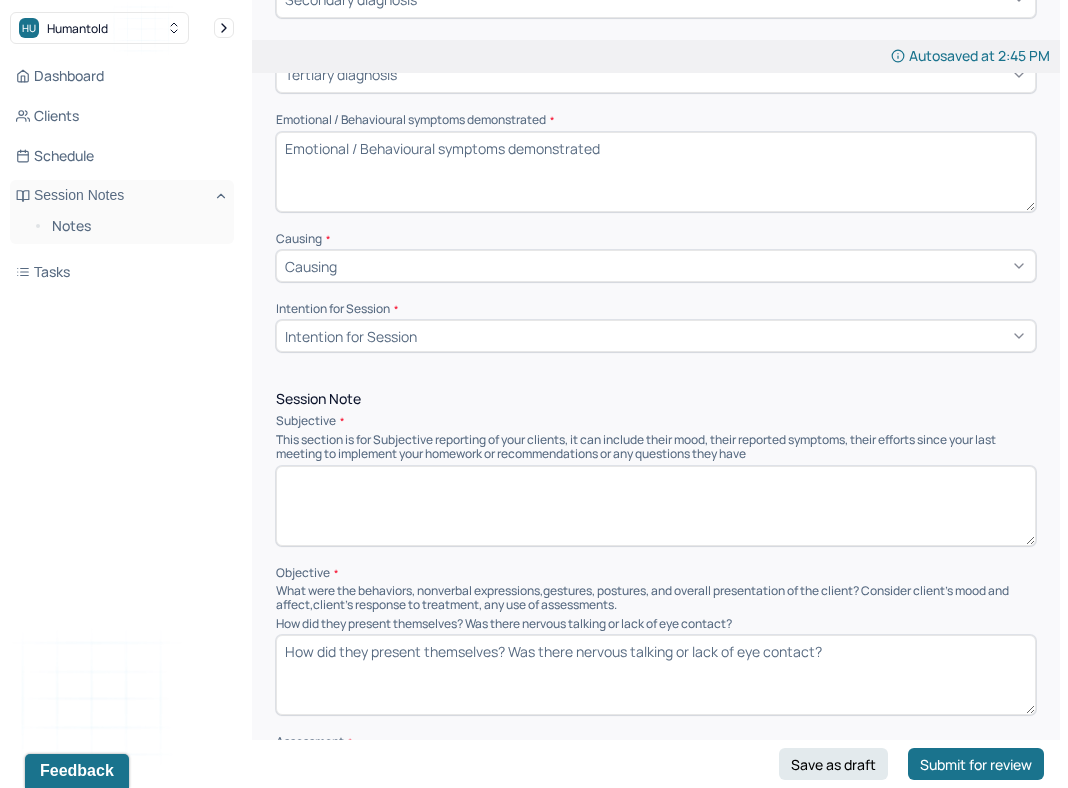 scroll, scrollTop: 0, scrollLeft: 0, axis: both 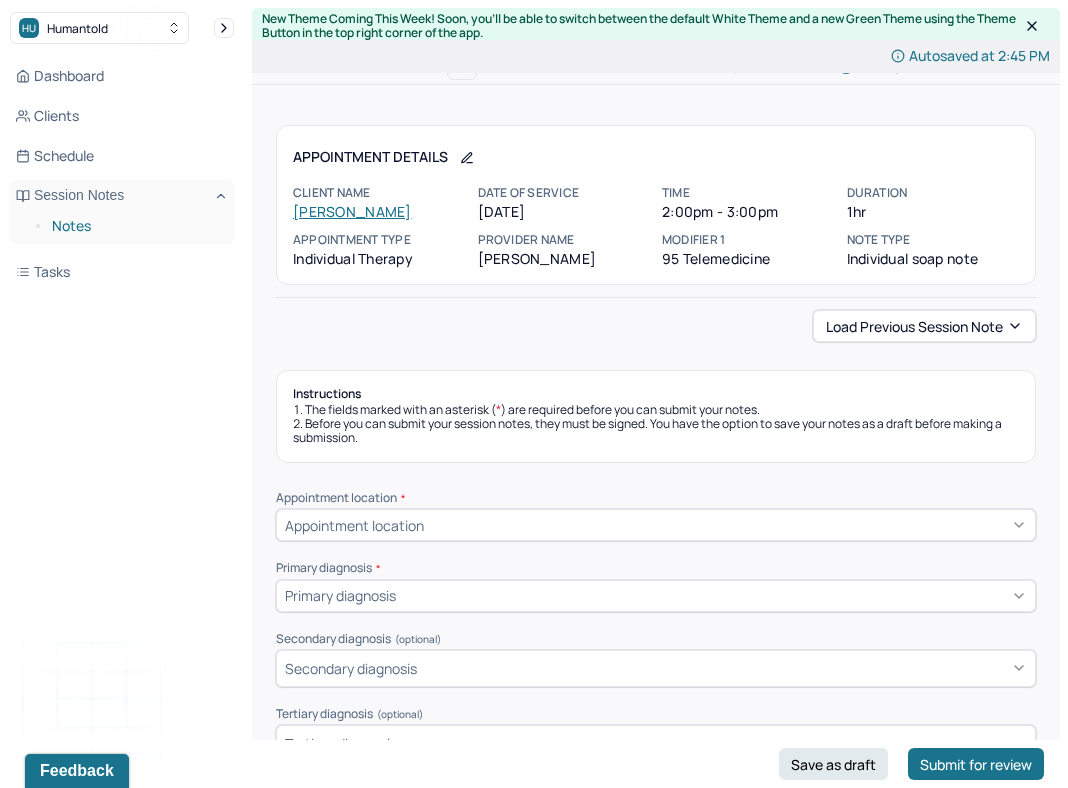click on "Notes" at bounding box center [135, 226] 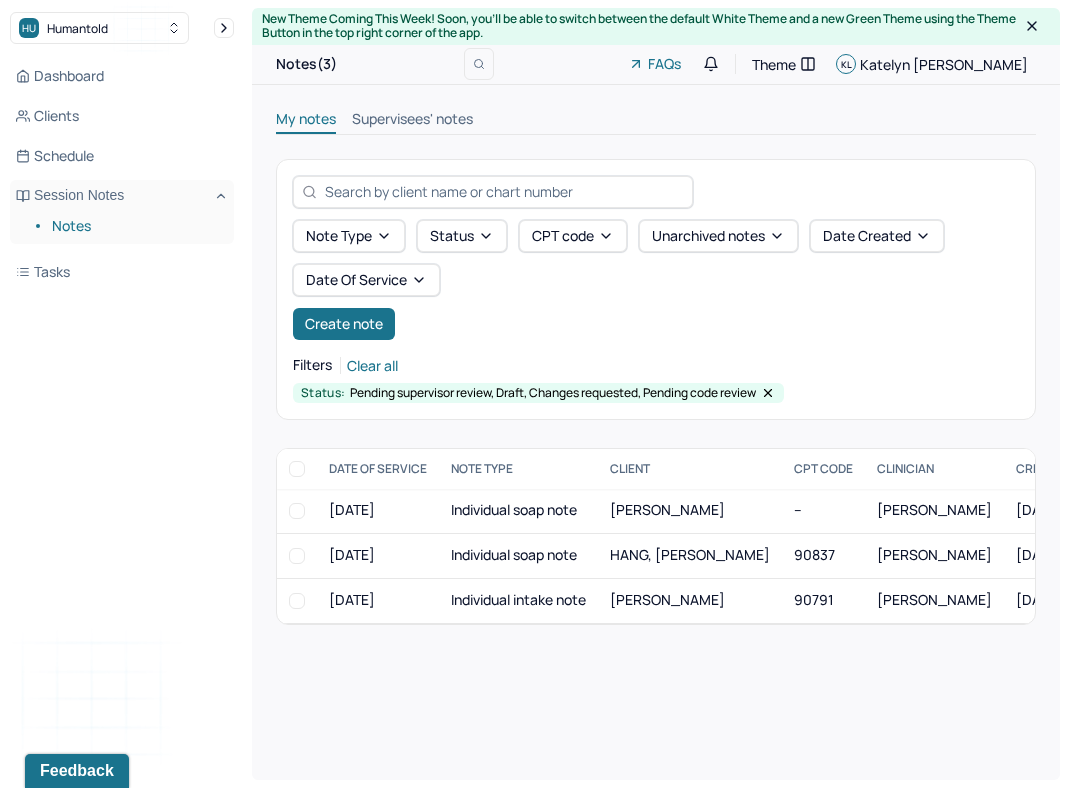 click on "Note type Status CPT code Unarchived notes Date Created Date Of Service Create note" at bounding box center [656, 280] 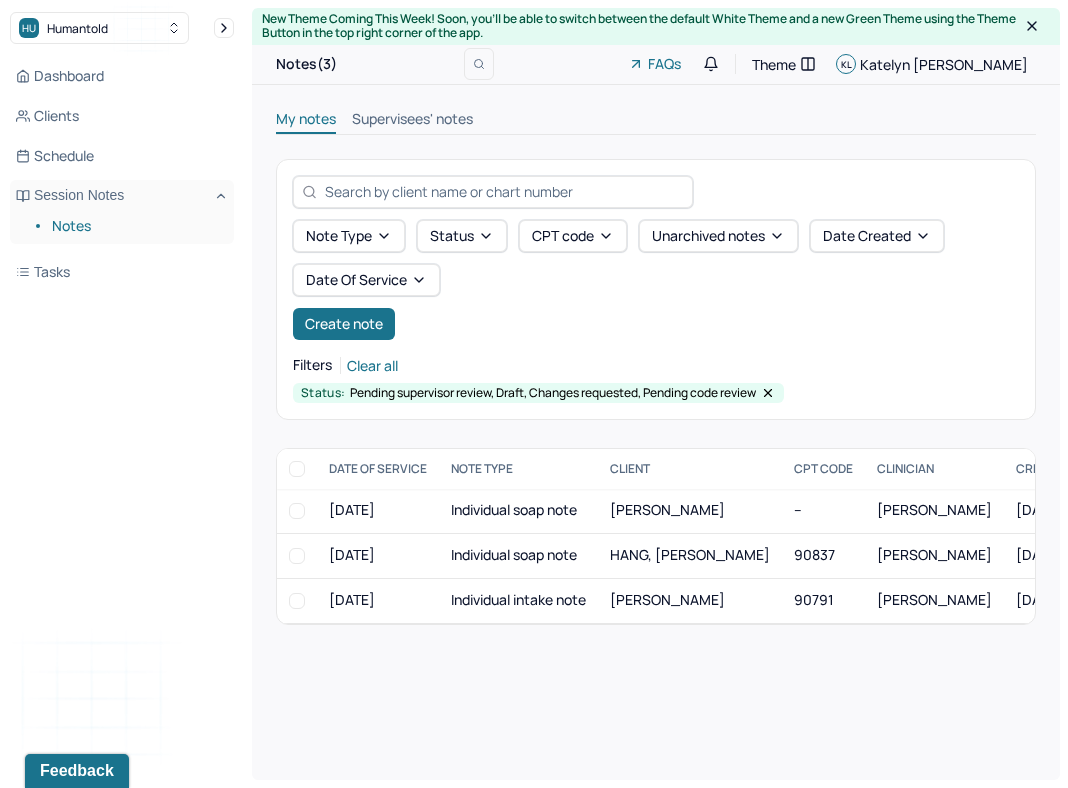click on "New Theme Coming This Week! Soon, you’ll be able to switch between the default White Theme and a new Green Theme using the Theme Button in the top right corner of the app.  Notes(3)  FAQs Theme KL [PERSON_NAME] My notes Supervisees' notes Note type Status CPT code Unarchived notes Date Created Date Of Service Create note Filters Clear all Status: Pending supervisor review, Draft, Changes requested, Pending code review DATE OF SERVICE NOTE TYPE CLIENT CPT CODE CLINICIAN CREATED ON STATUS INSURANCE PROVIDER [DATE] Individual soap note [PERSON_NAME] -- [PERSON_NAME] [DATE] Draft CARE [DATE] Individual soap note HANG, [PERSON_NAME] 90837 [PERSON_NAME] [DATE] Pending code review CARE [DATE] Individual intake note [PERSON_NAME] 90791 [PERSON_NAME] [DATE] Pending code review CARE [PERSON_NAME] Draft [DATE] Individual soap note Provider: [PERSON_NAME] Created on: [DATE] HANG, [PERSON_NAME] code review [DATE] Individual soap note Provider: [PERSON_NAME] Created on:" at bounding box center (656, 394) 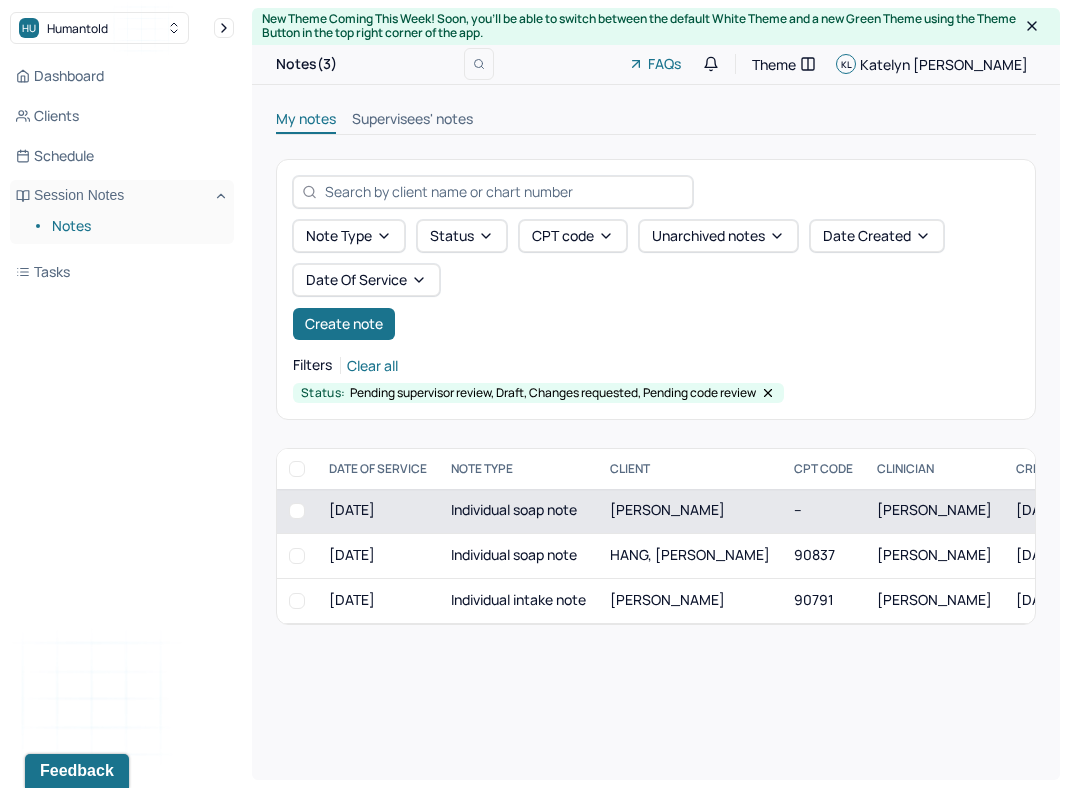 click on "Individual soap note" at bounding box center (518, 511) 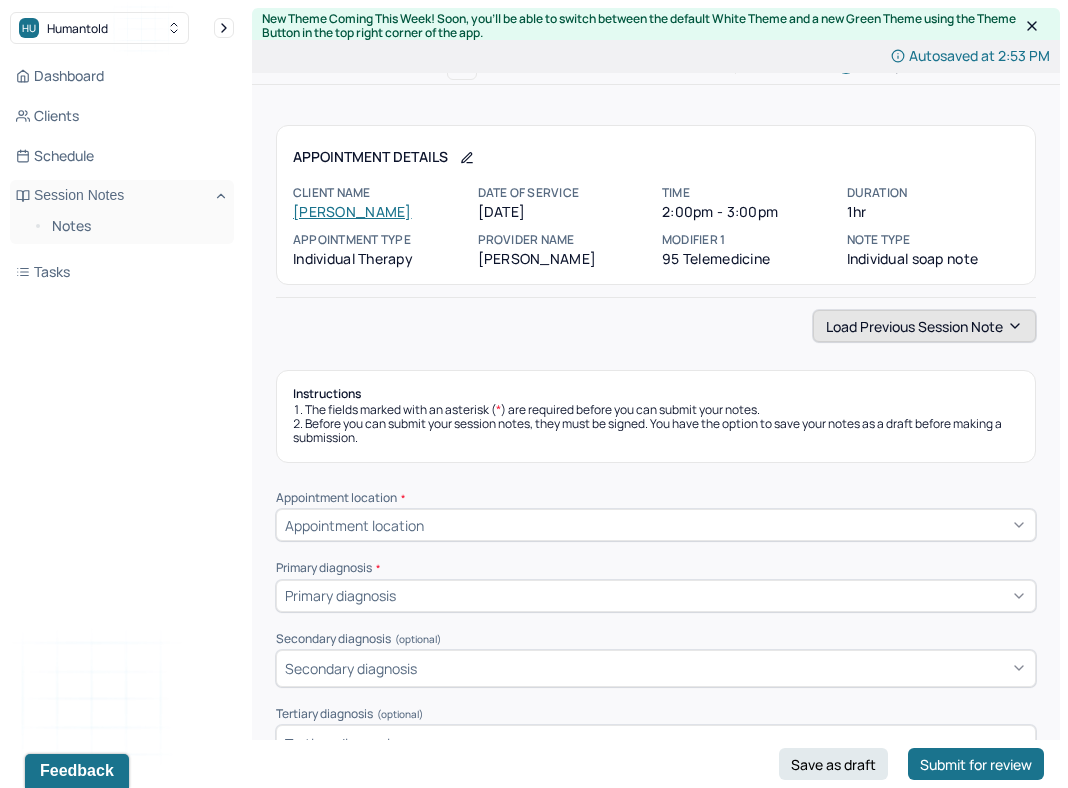 click on "Load previous session note" at bounding box center (924, 326) 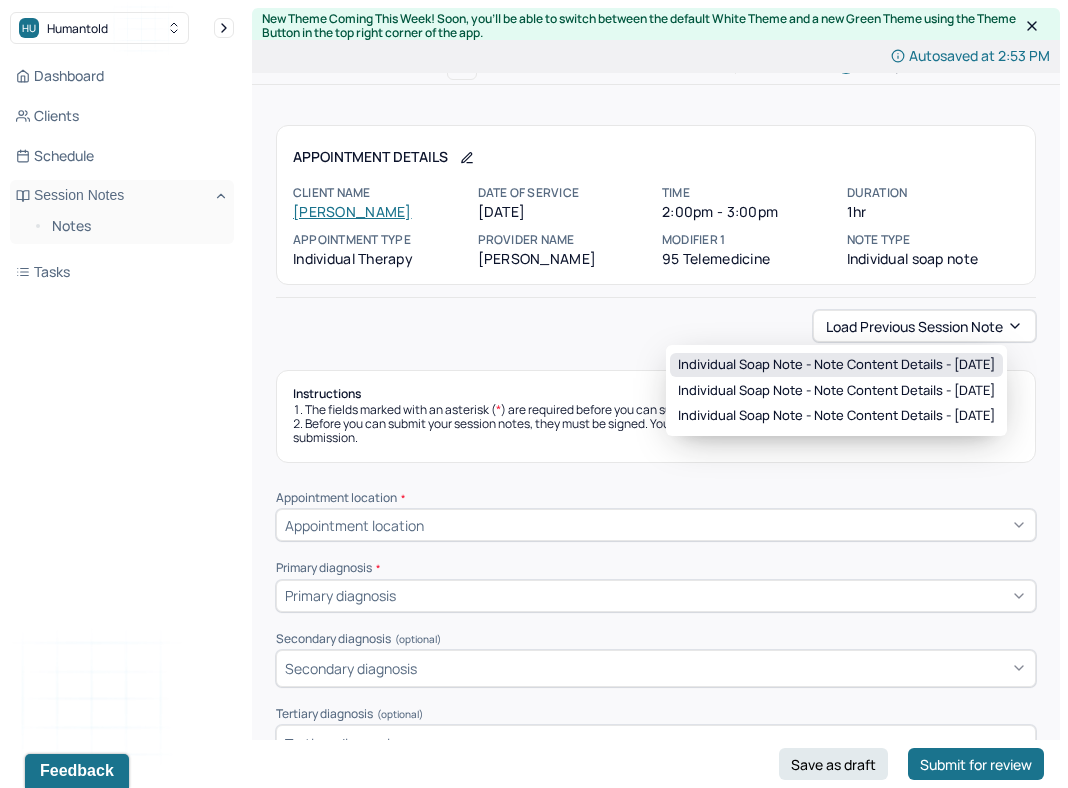 click on "Individual soap note   - Note content Details -   [DATE]" at bounding box center (836, 365) 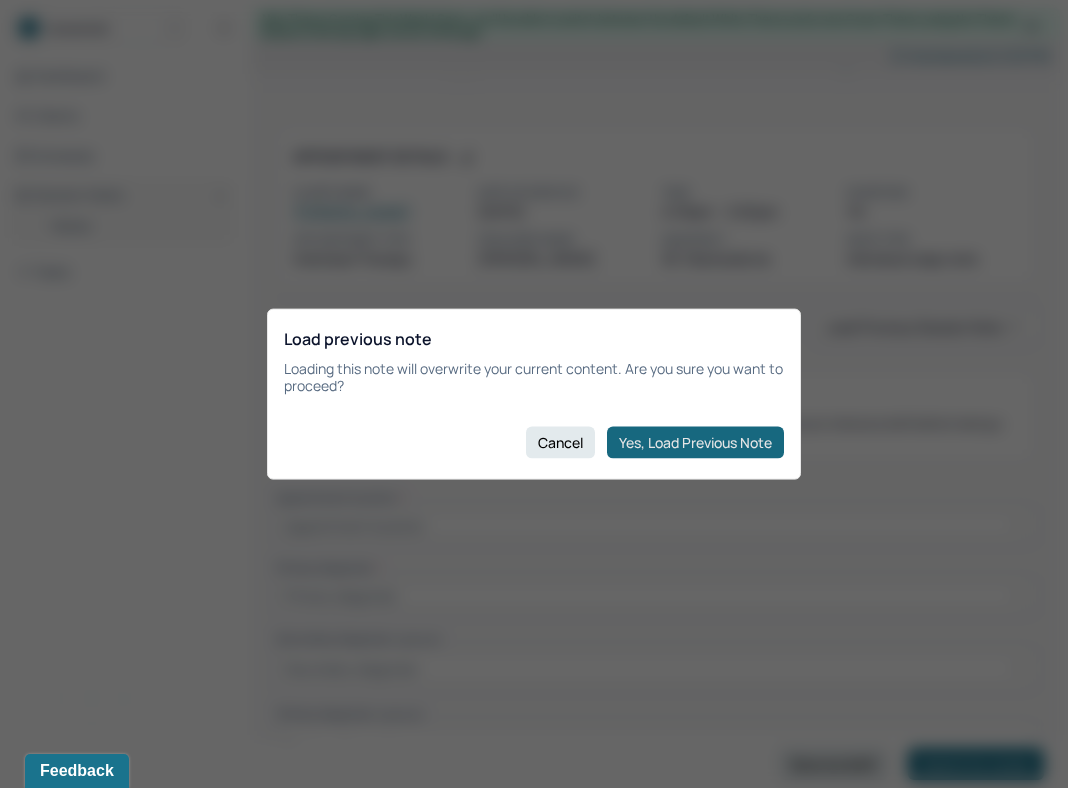 click on "Yes, Load Previous Note" at bounding box center (695, 442) 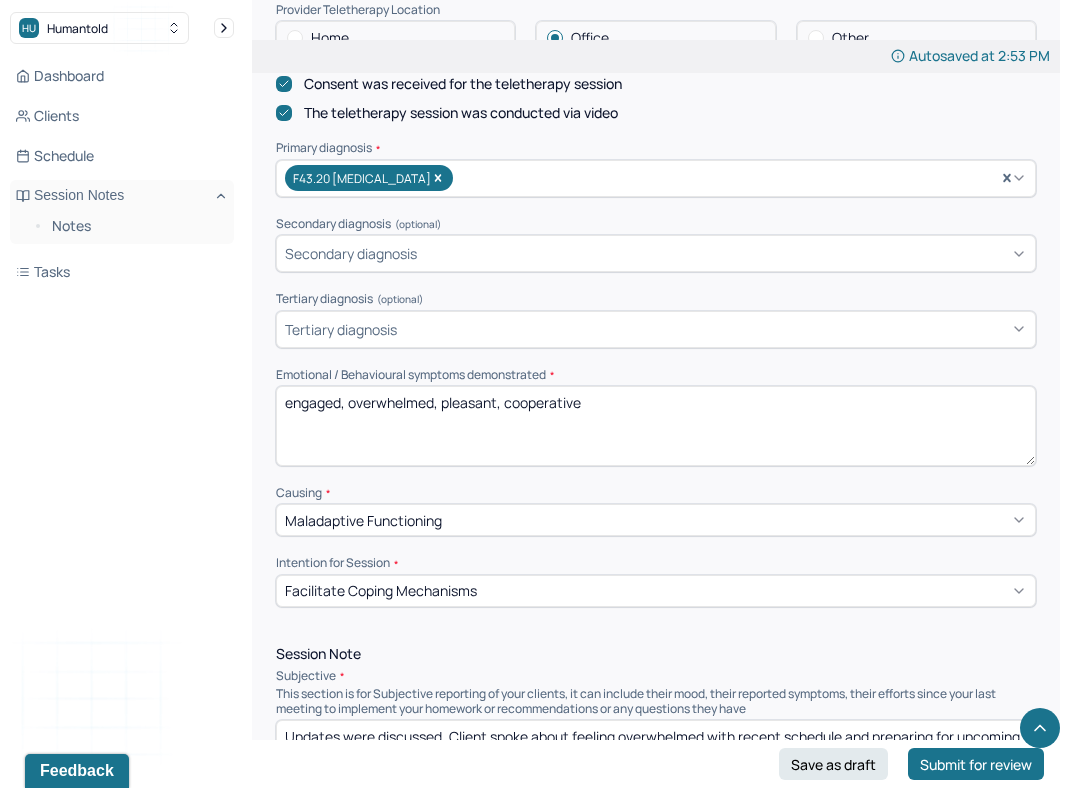 scroll, scrollTop: 708, scrollLeft: 0, axis: vertical 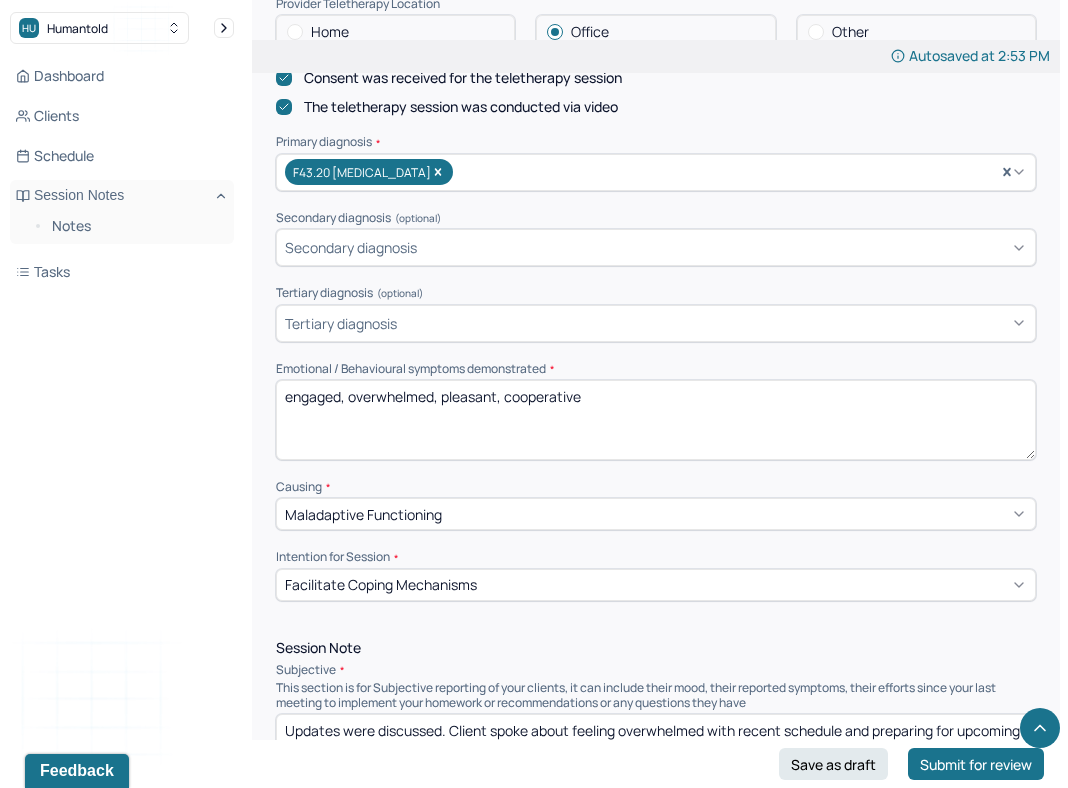 click on "engaged, overwhelmed, pleasant, cooperative" at bounding box center (656, 420) 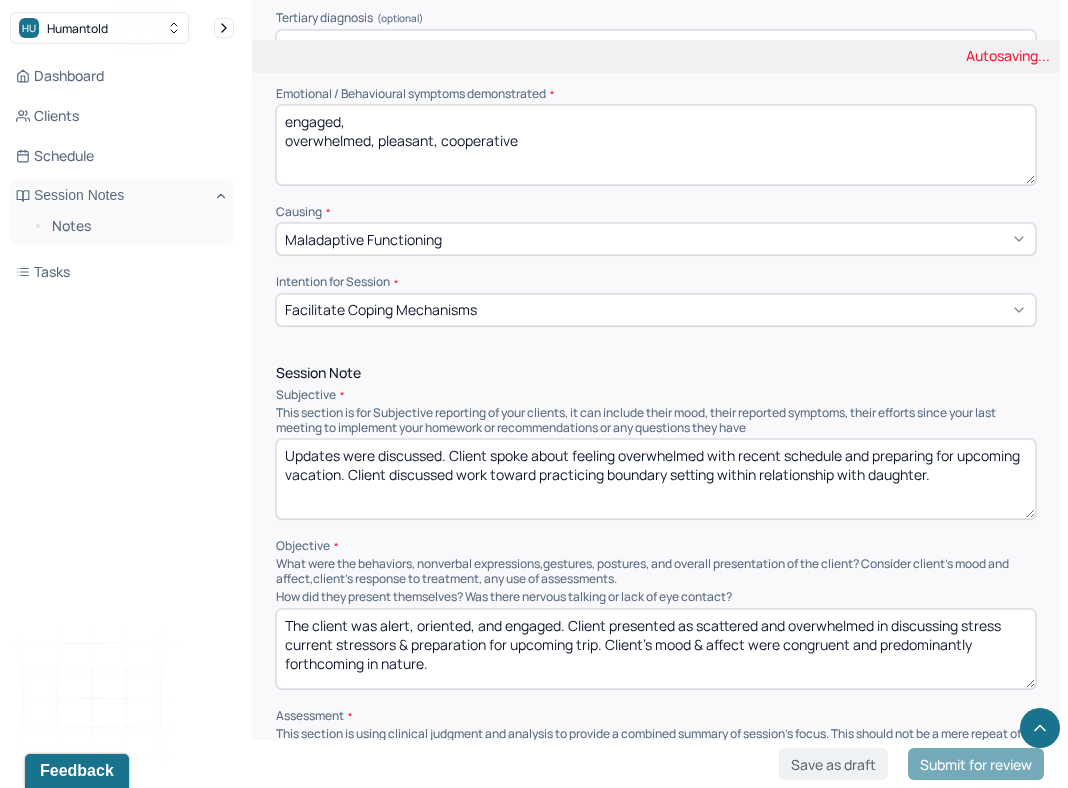 scroll, scrollTop: 992, scrollLeft: 0, axis: vertical 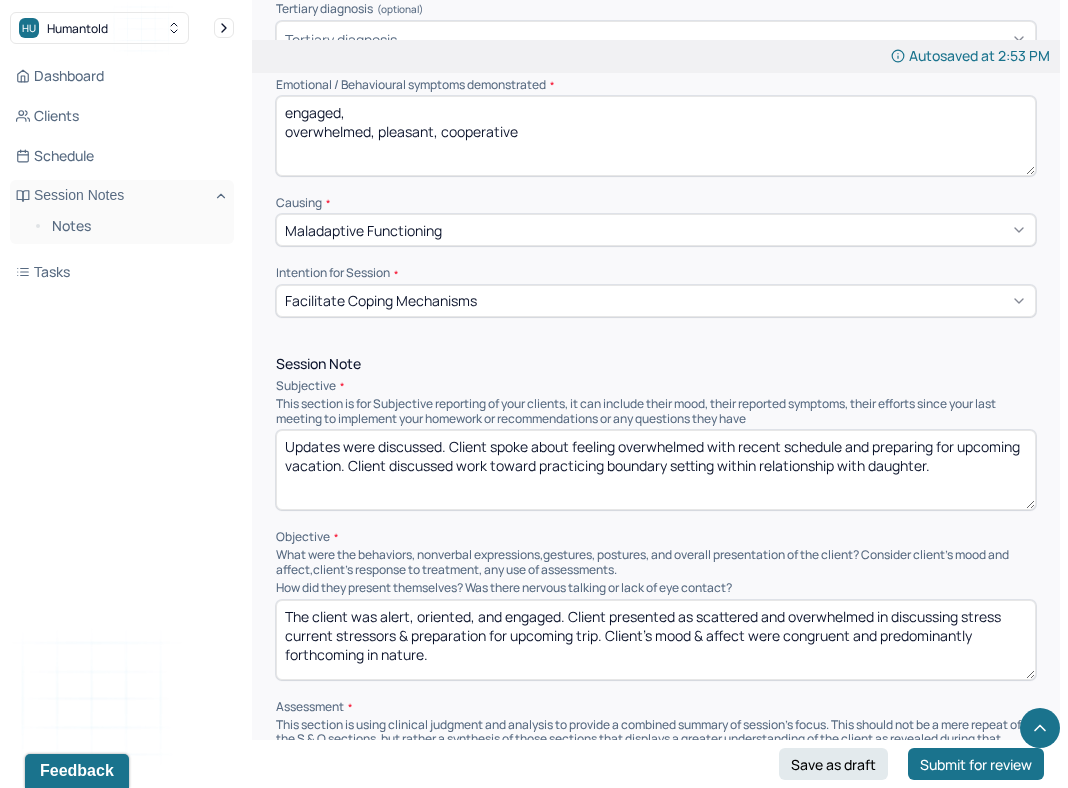 type on "engaged,
overwhelmed, pleasant, cooperative" 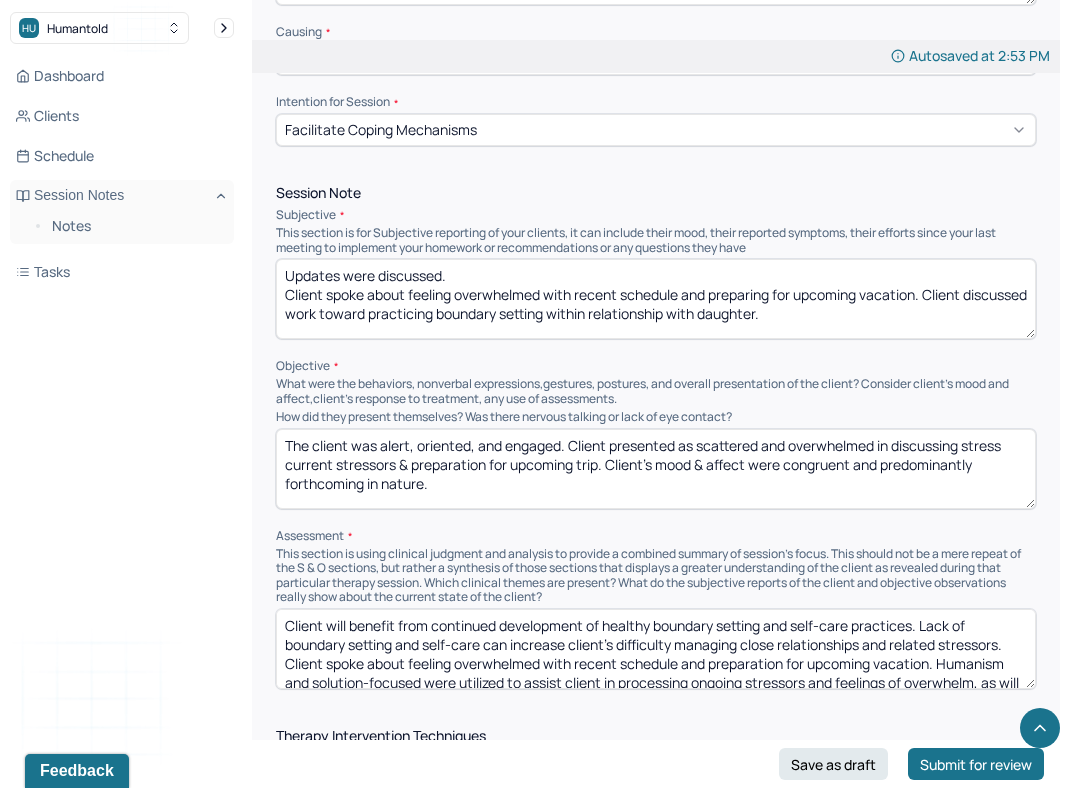 scroll, scrollTop: 1164, scrollLeft: 0, axis: vertical 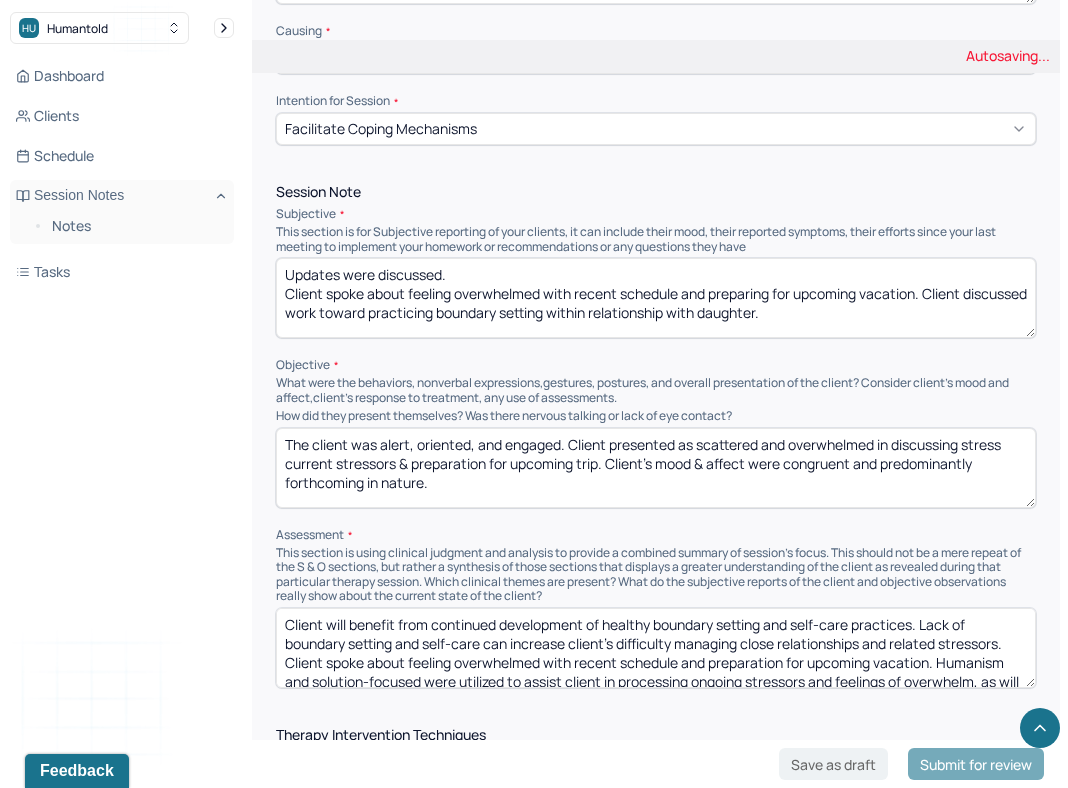 type on "Updates were discussed.
Client spoke about feeling overwhelmed with recent schedule and preparing for upcoming vacation. Client discussed work toward practicing boundary setting within relationship with daughter." 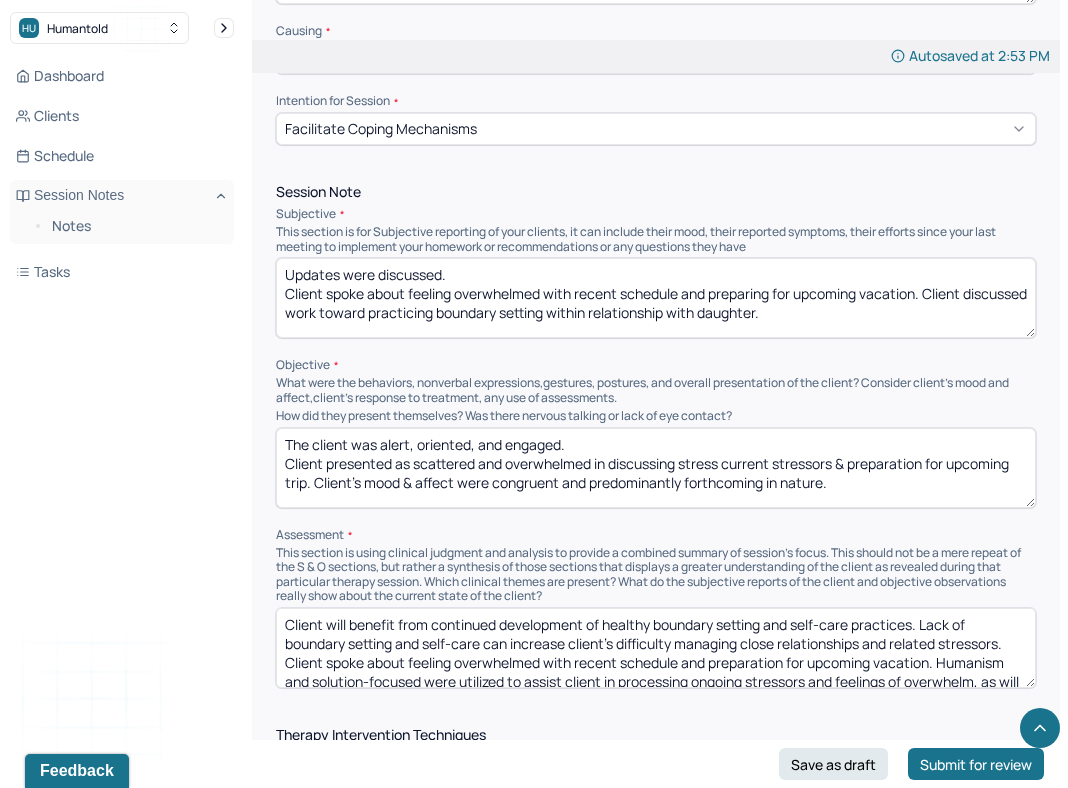 scroll, scrollTop: 9, scrollLeft: 0, axis: vertical 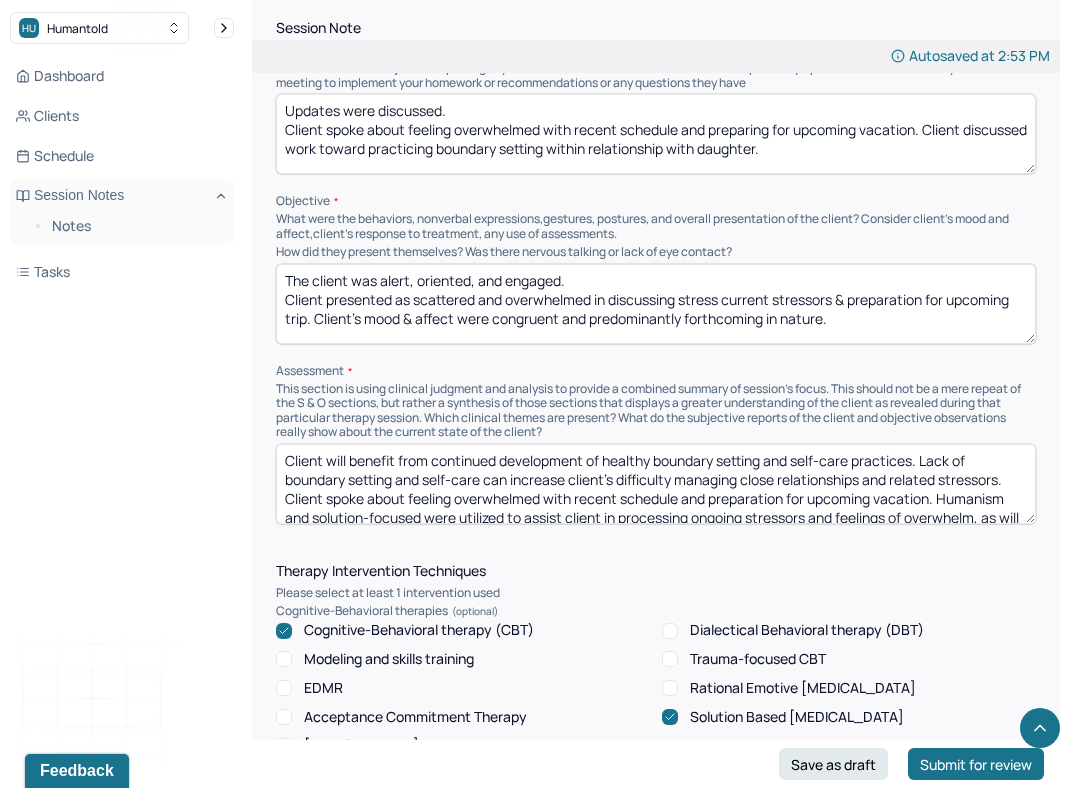 type on "The client was alert, oriented, and engaged.
Client presented as scattered and overwhelmed in discussing stress current stressors & preparation for upcoming trip. Client's mood & affect were congruent and predominantly forthcoming in nature." 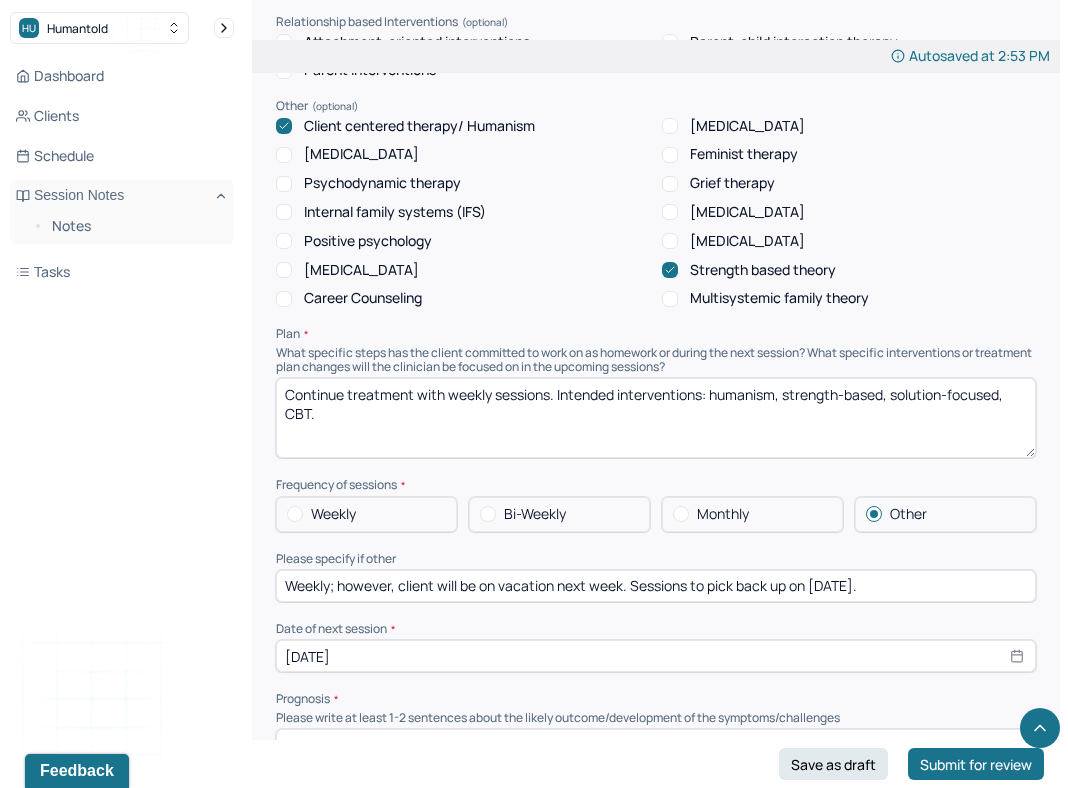 scroll, scrollTop: 2176, scrollLeft: 0, axis: vertical 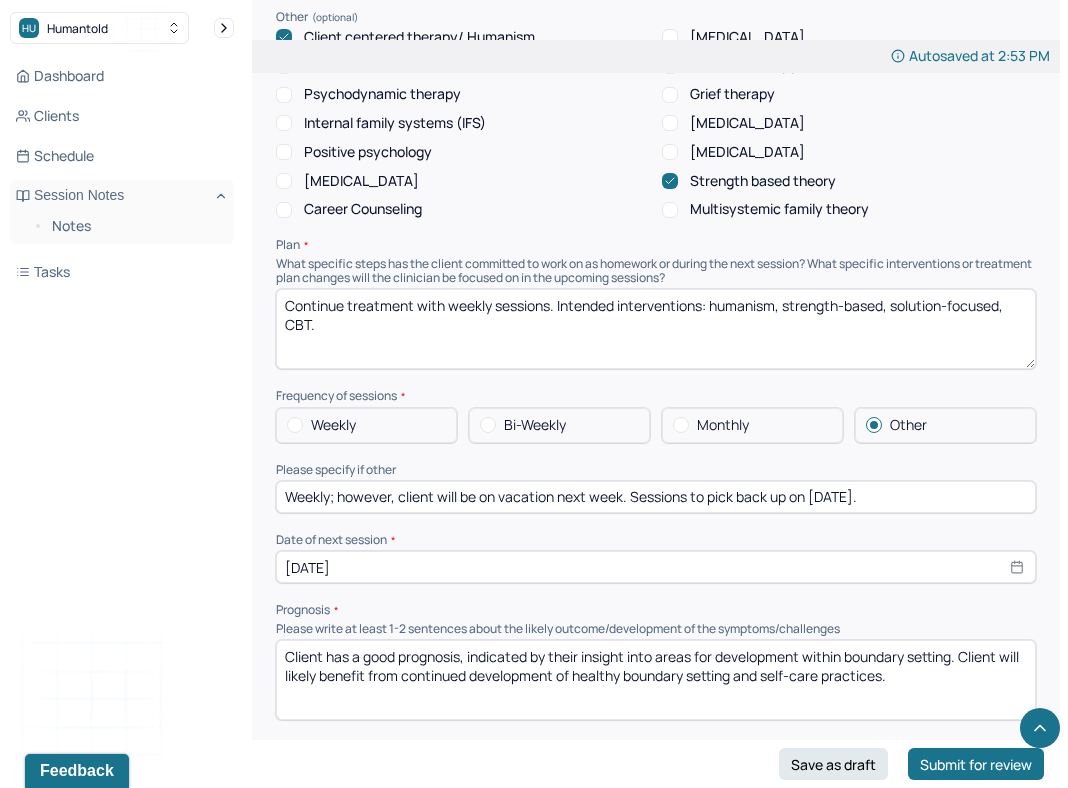 type 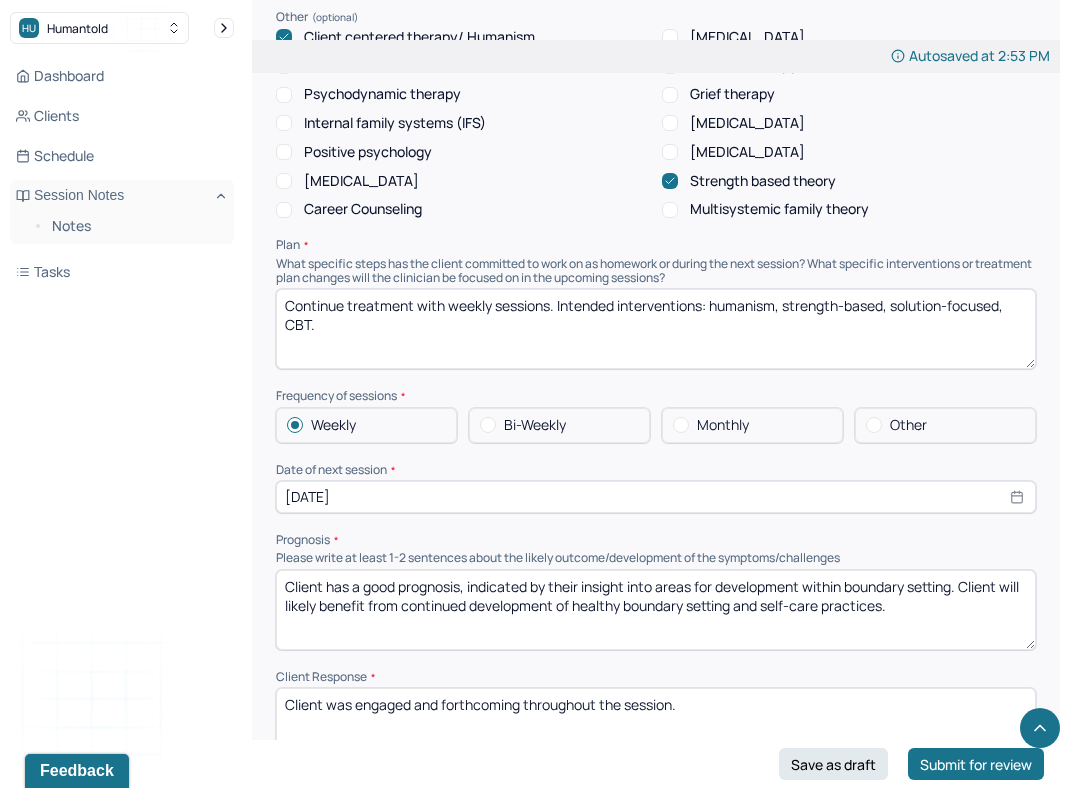 click on "[DATE]" at bounding box center [656, 497] 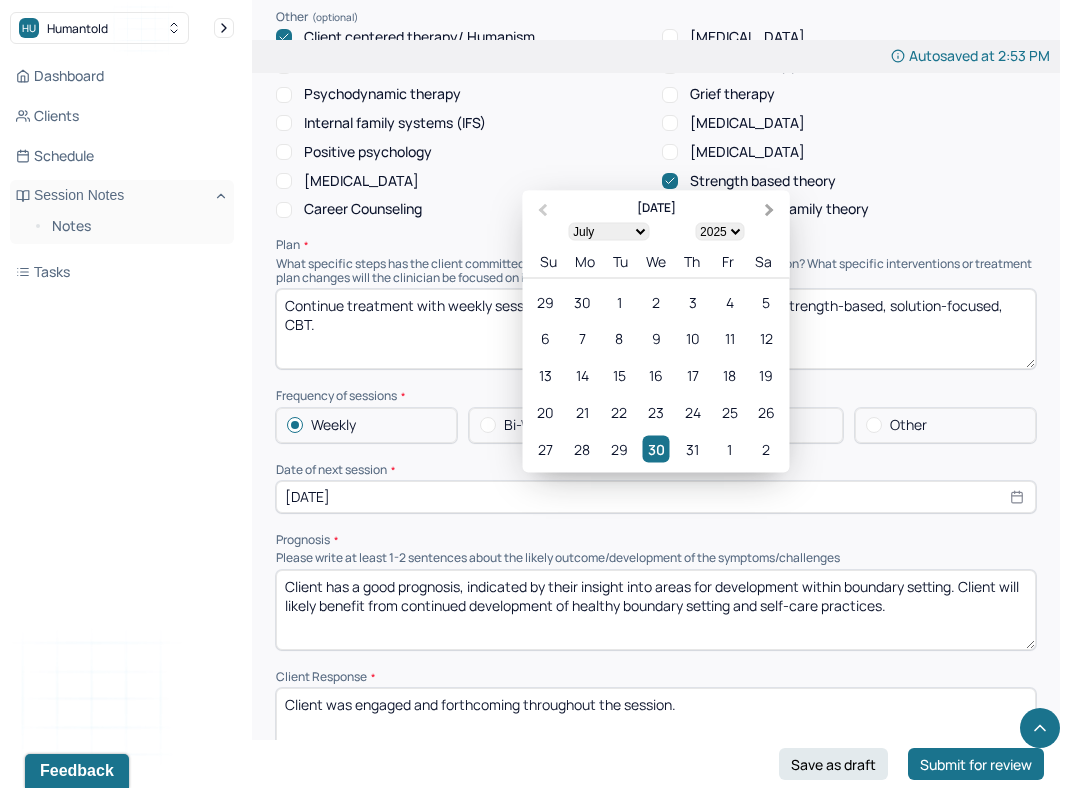 click on "Next Month" at bounding box center [772, 211] 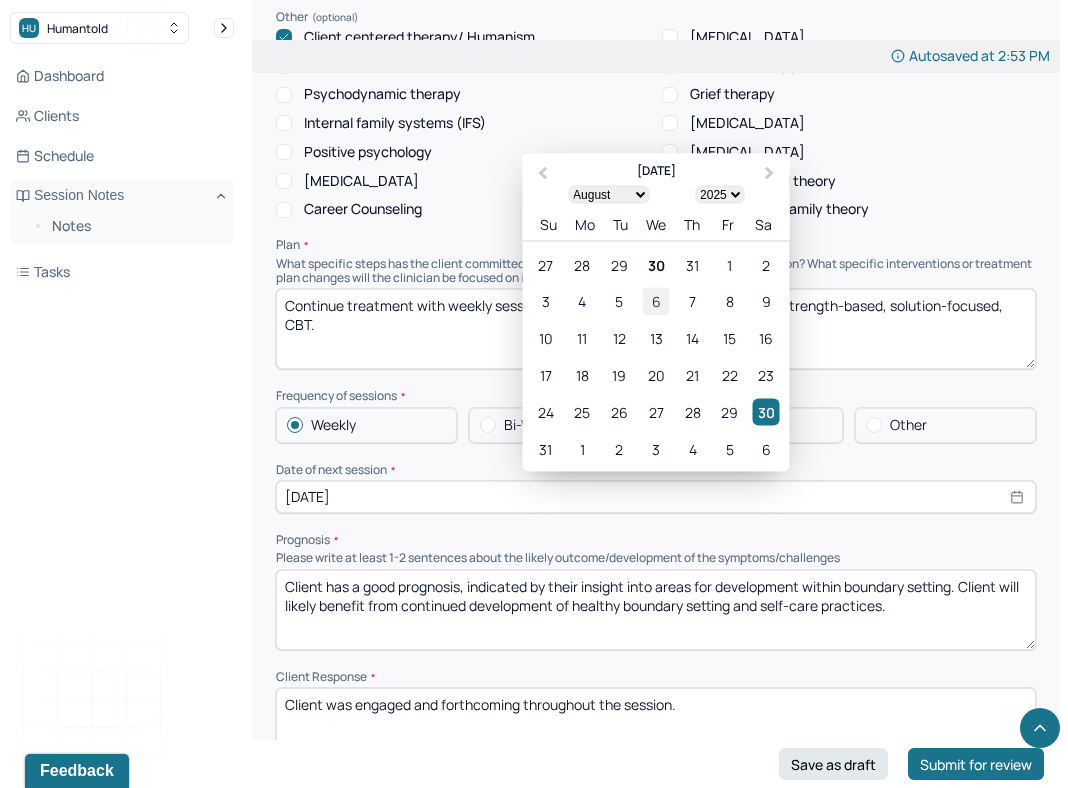 click on "6" at bounding box center [655, 301] 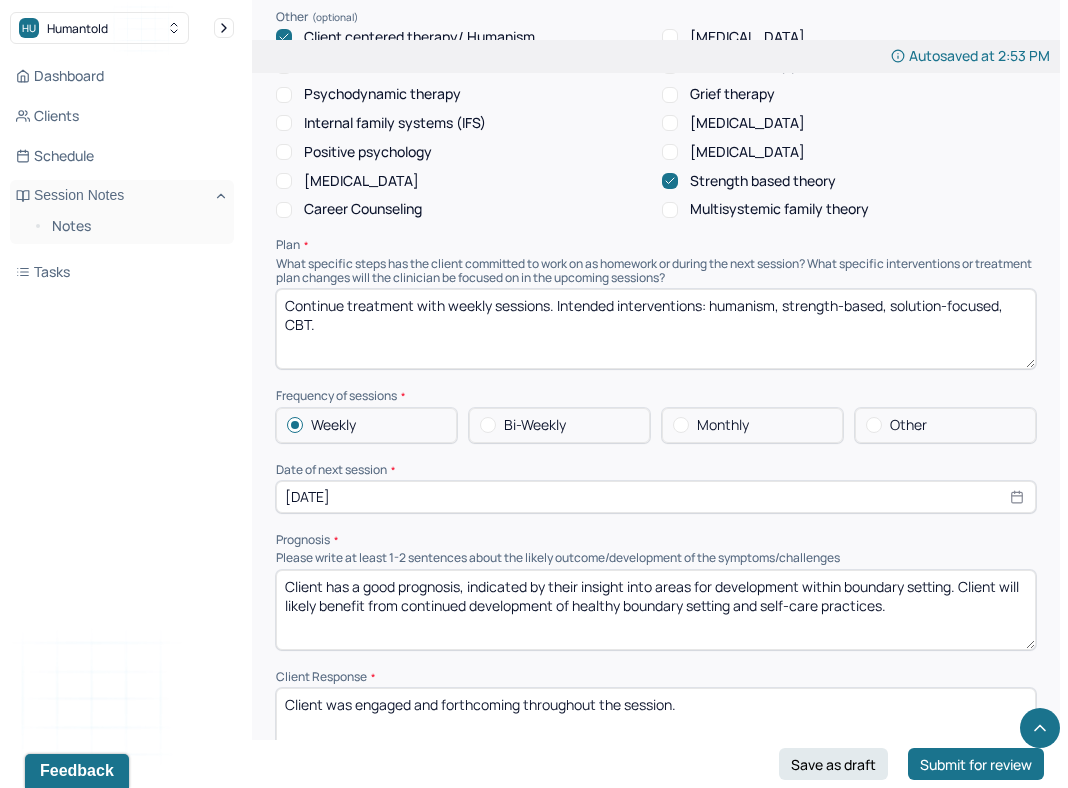 click on "Client has a good prognosis, indicated by their insight into areas for development within boundary setting. Client will likely benefit from continued development of healthy boundary setting and self-care practices." at bounding box center (656, 610) 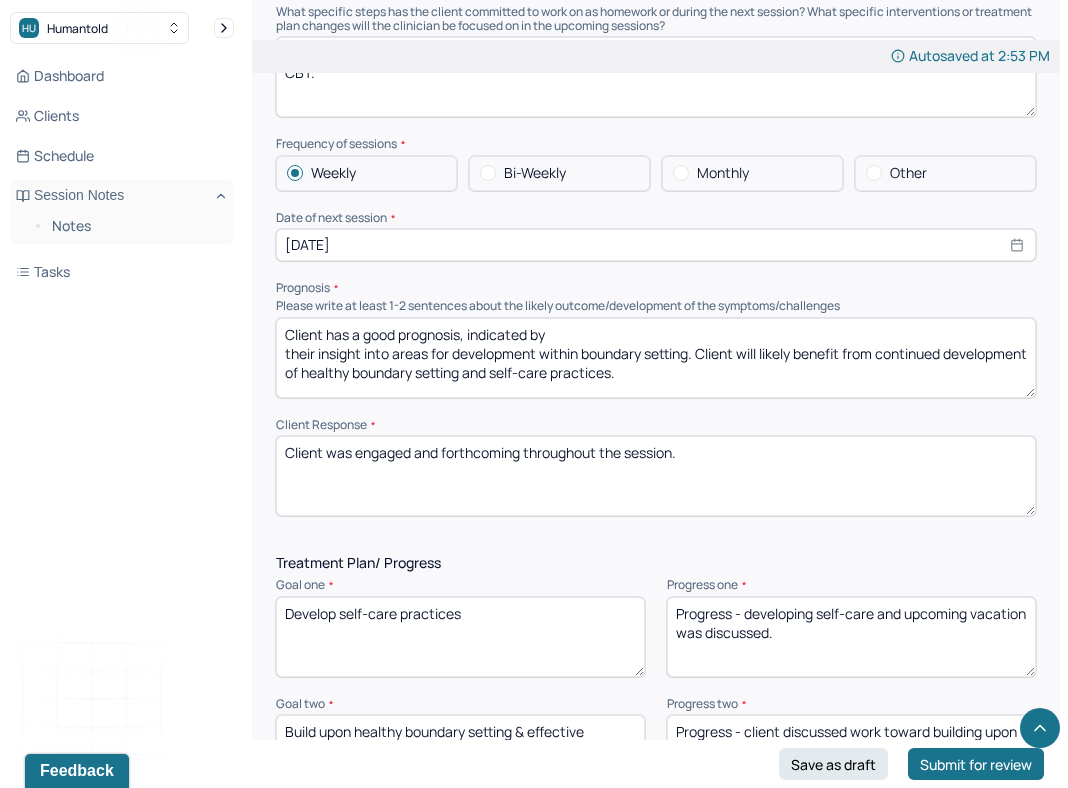 scroll, scrollTop: 2433, scrollLeft: 0, axis: vertical 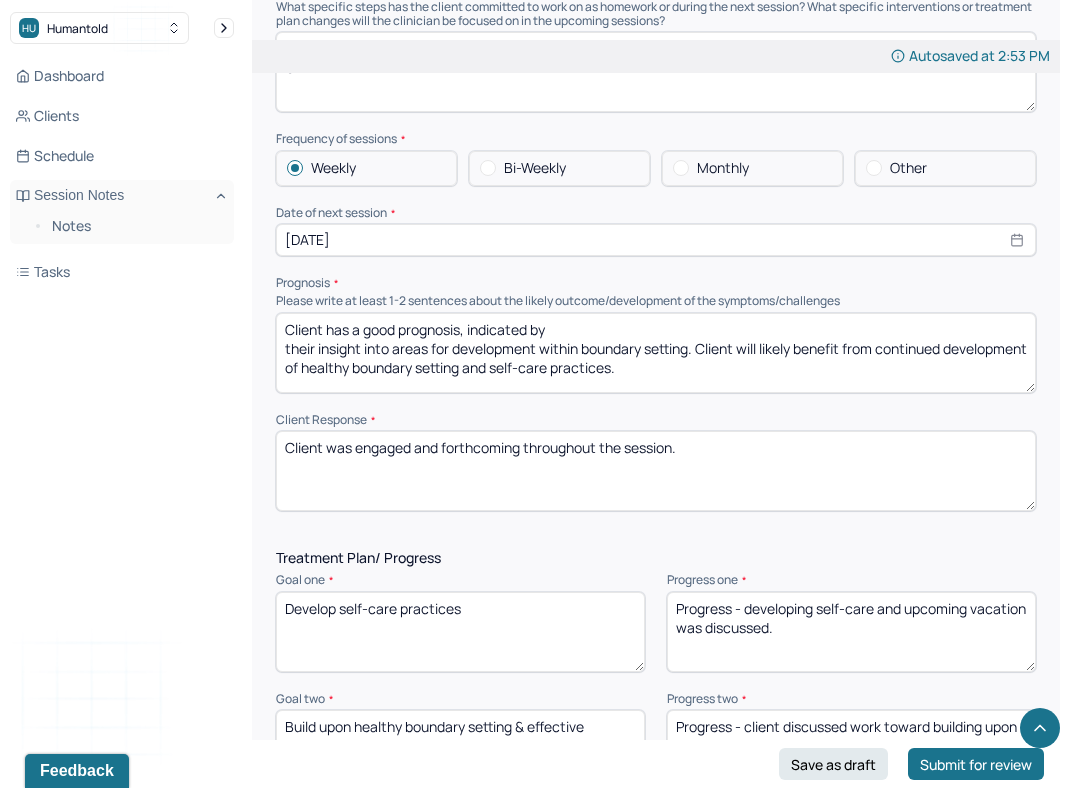 type on "Client has a good prognosis, indicated by
their insight into areas for development within boundary setting. Client will likely benefit from continued development of healthy boundary setting and self-care practices." 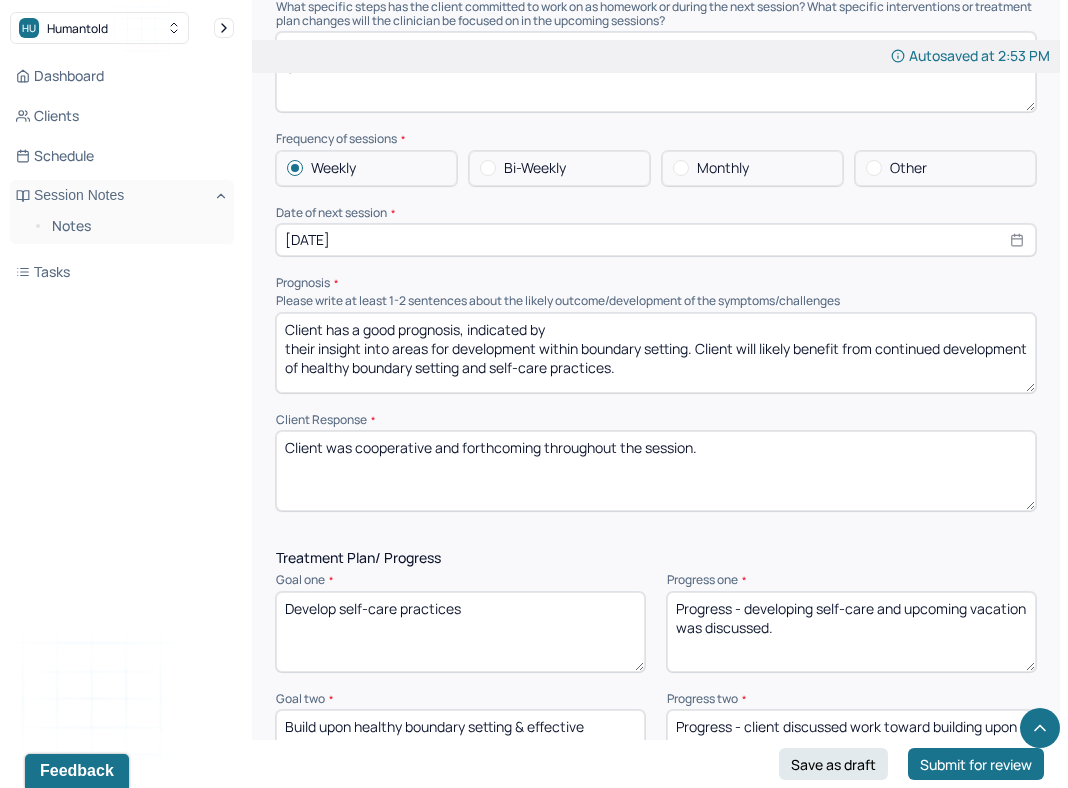 click on "Client was engaged and forthcoming throughout the session." at bounding box center [656, 471] 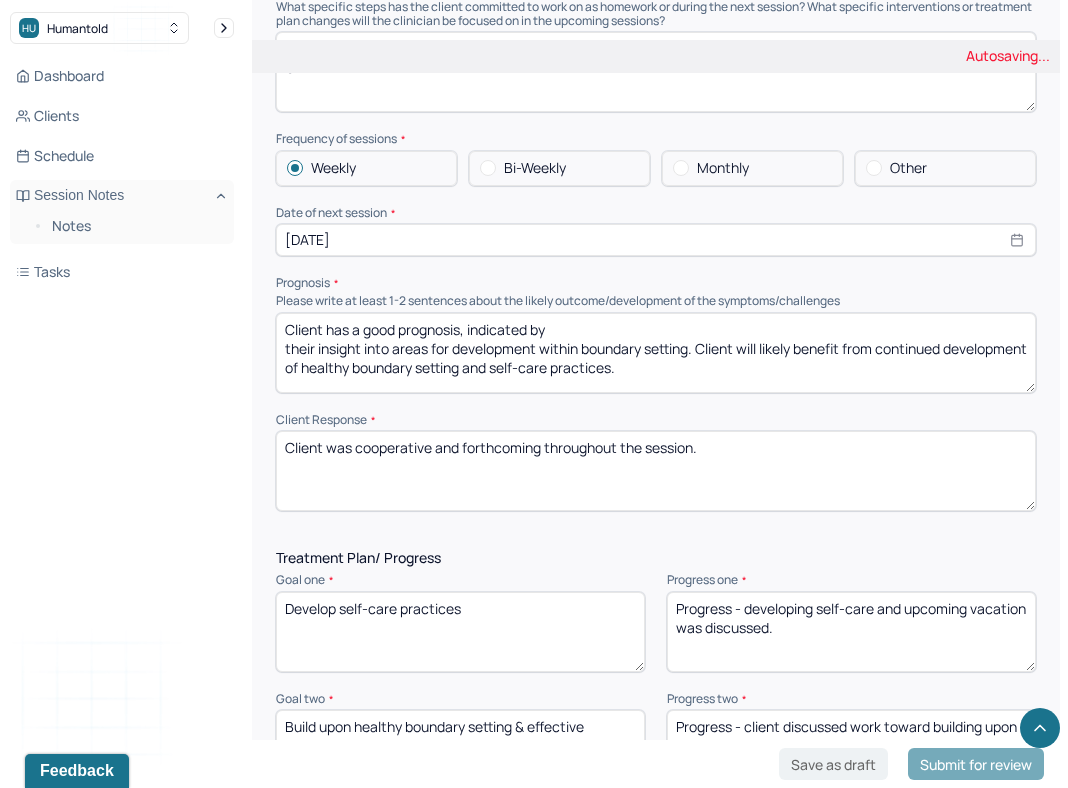 click on "Client was engaged and forthcoming throughout the session." at bounding box center (656, 471) 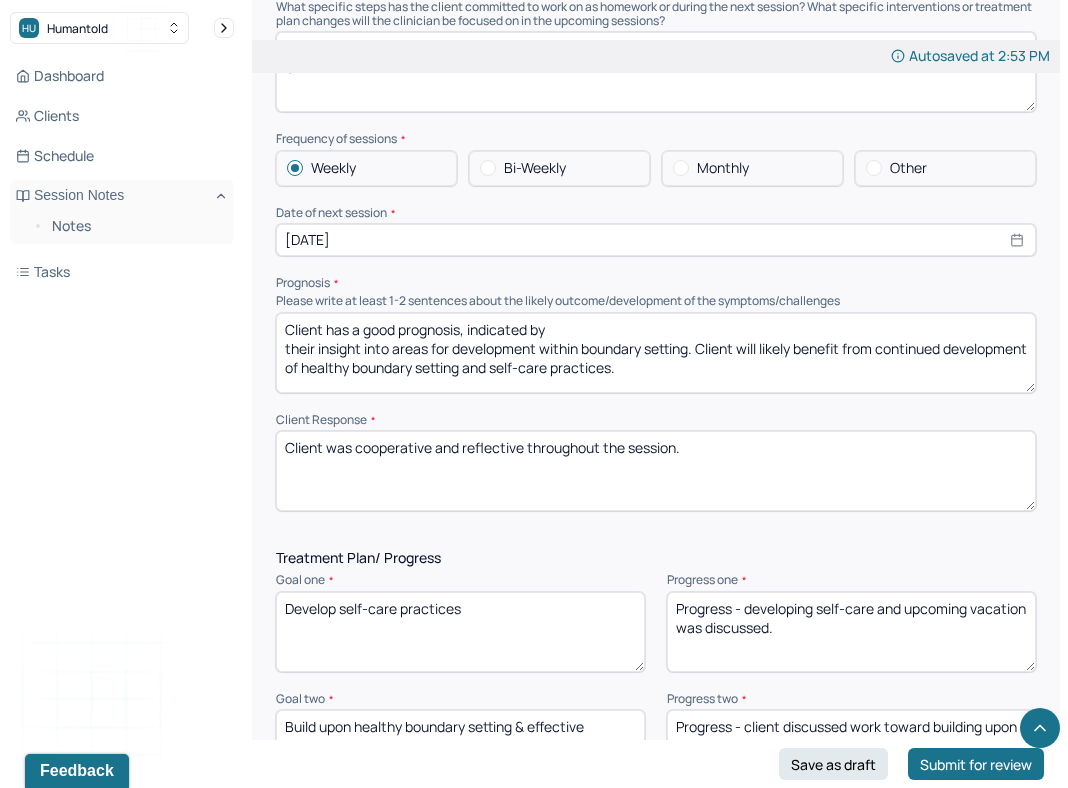 type on "Client was cooperative and reflective throughout the session." 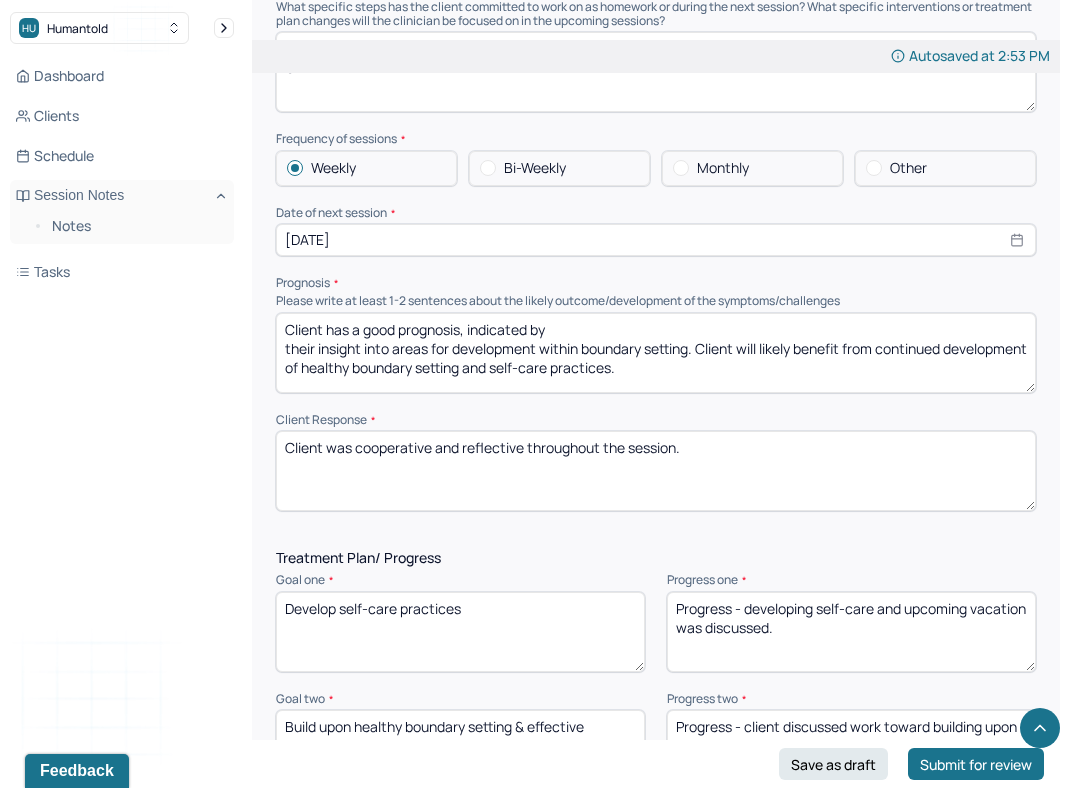 click on "Goal one * Develop self-care practices
Progress one * Progress - developing self-care and upcoming vacation was discussed." at bounding box center [656, 622] 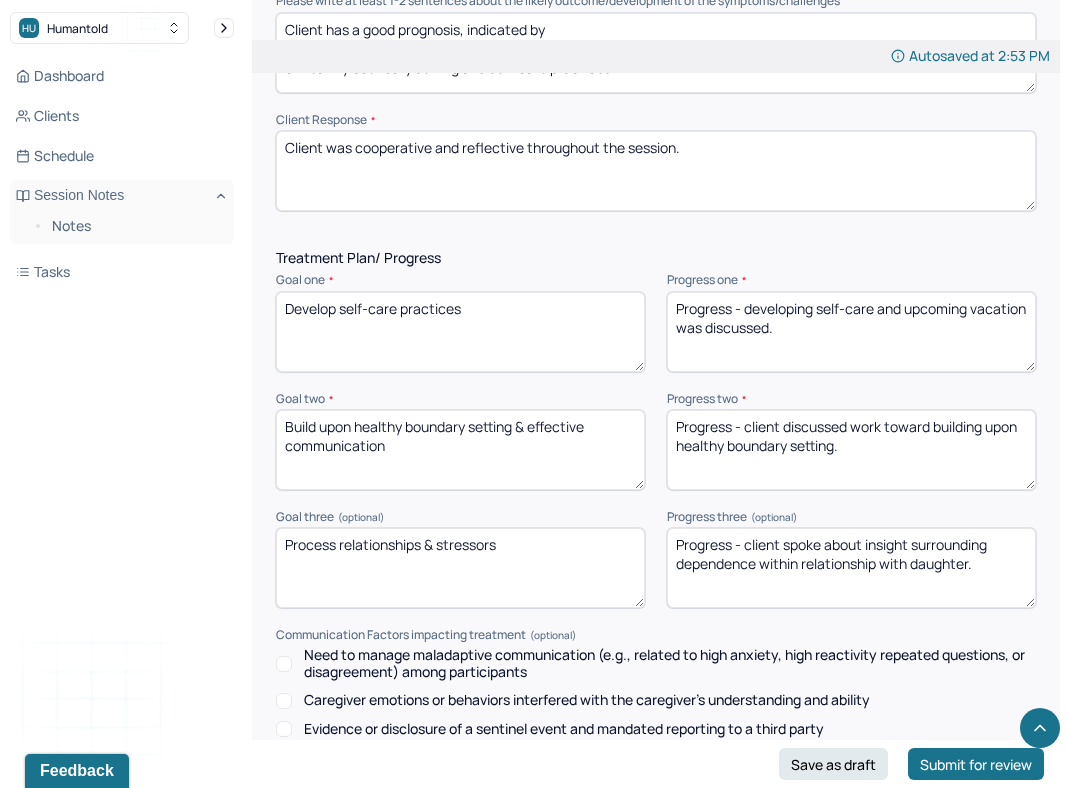 scroll, scrollTop: 2730, scrollLeft: 0, axis: vertical 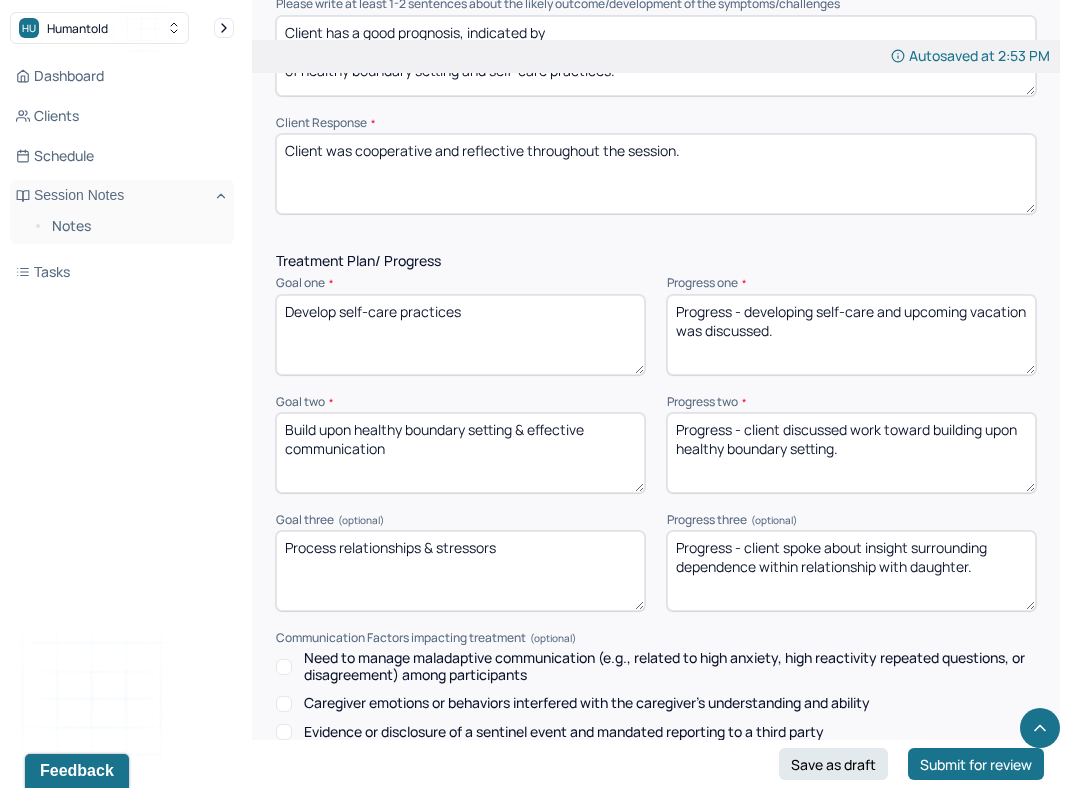 click on "Progress - client spoke about insight surrounding dependence within relationship with daughter." at bounding box center [851, 571] 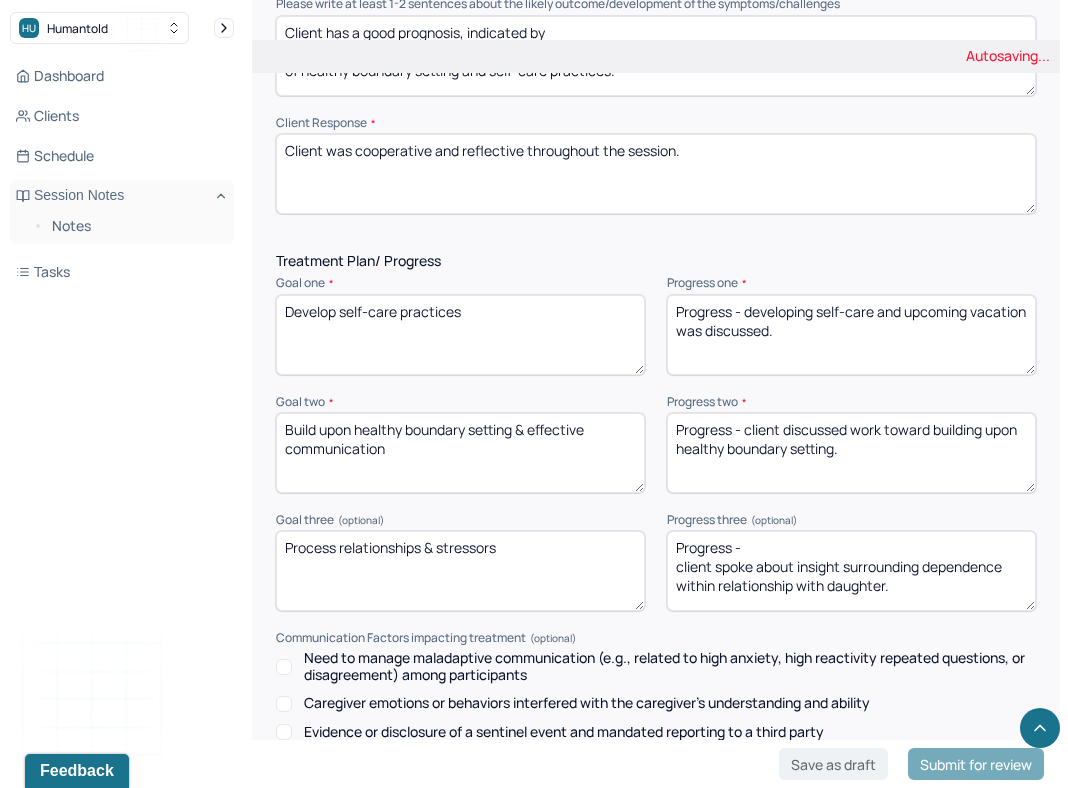 type on "Progress -
client spoke about insight surrounding dependence within relationship with daughter." 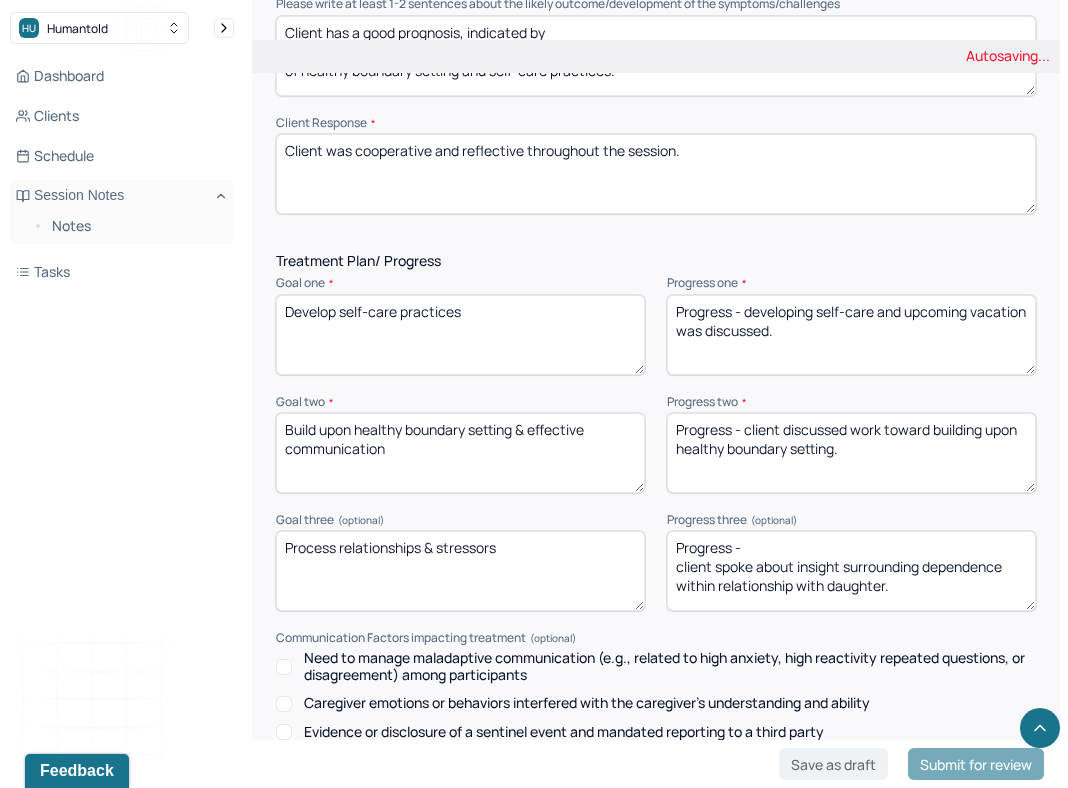 click on "Progress - client discussed work toward building upon healthy boundary setting." at bounding box center (851, 453) 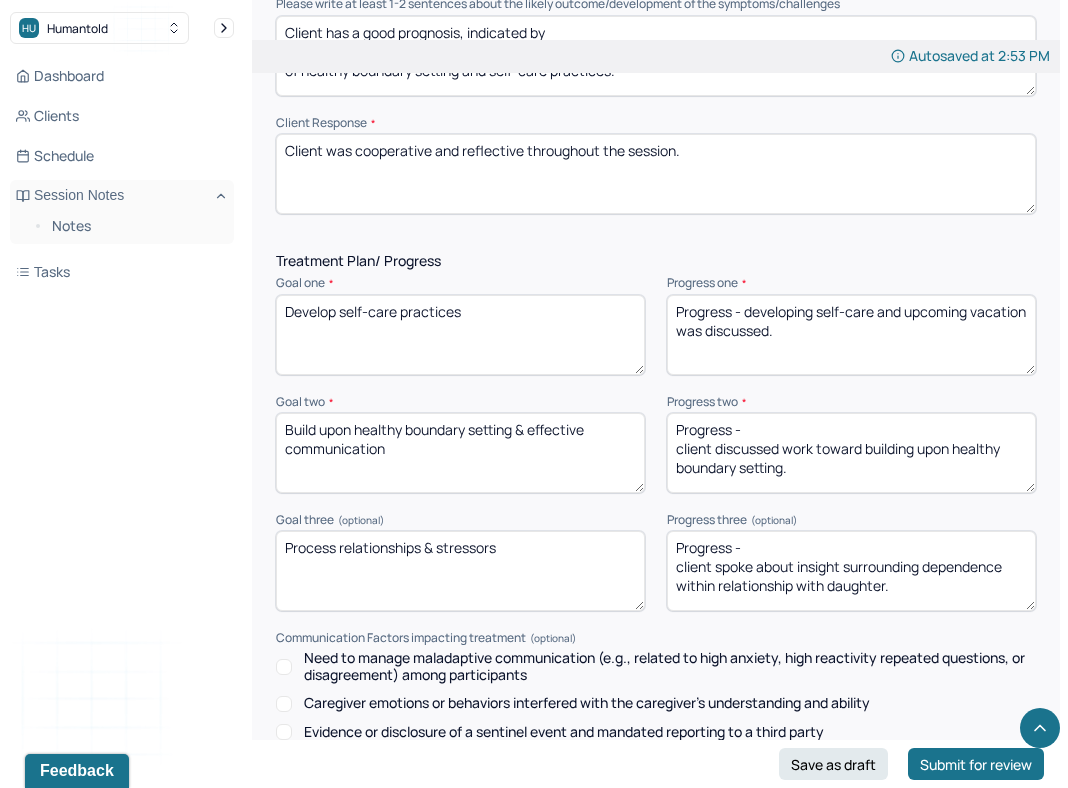 type on "Progress -
client discussed work toward building upon healthy boundary setting." 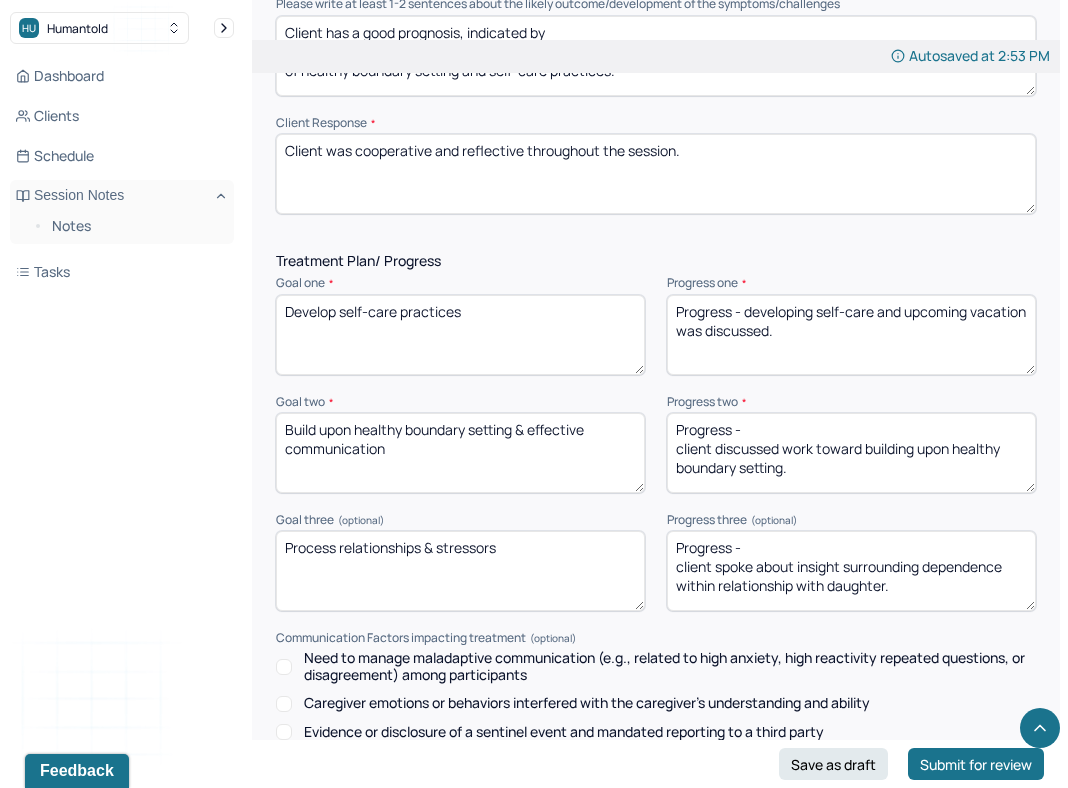 click on "Progress - developing self-care and upcoming vacation was discussed." at bounding box center (851, 335) 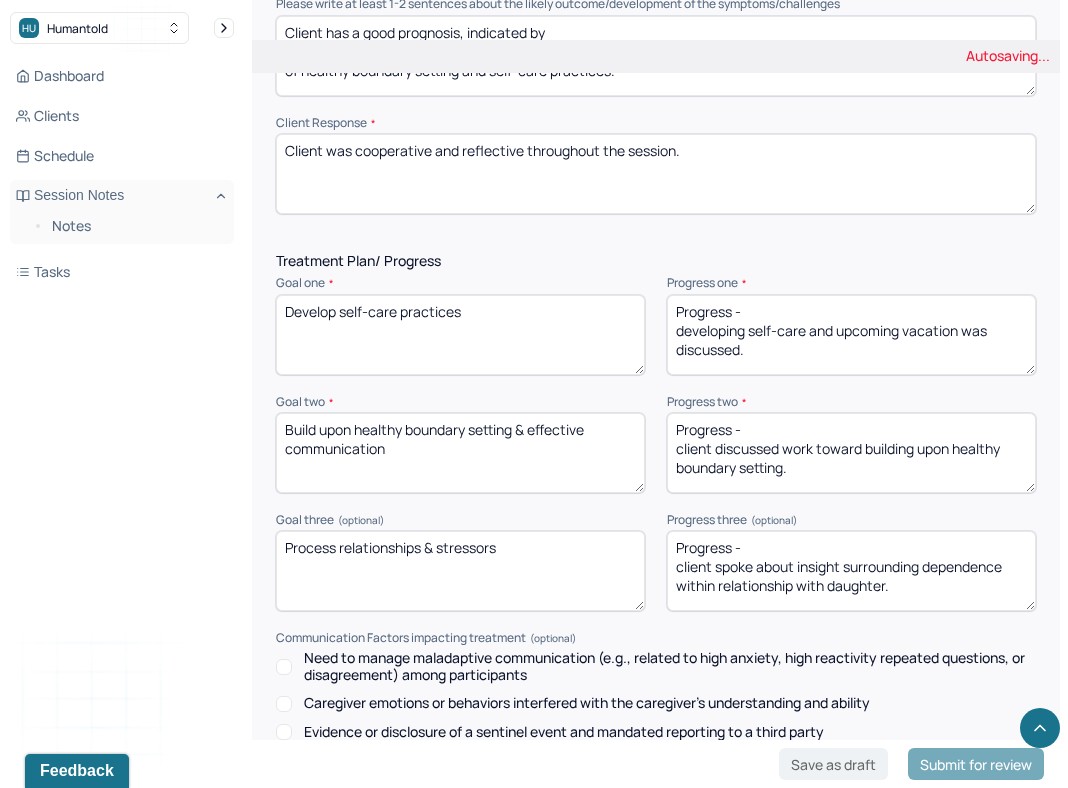 type on "Progress -
developing self-care and upcoming vacation was discussed." 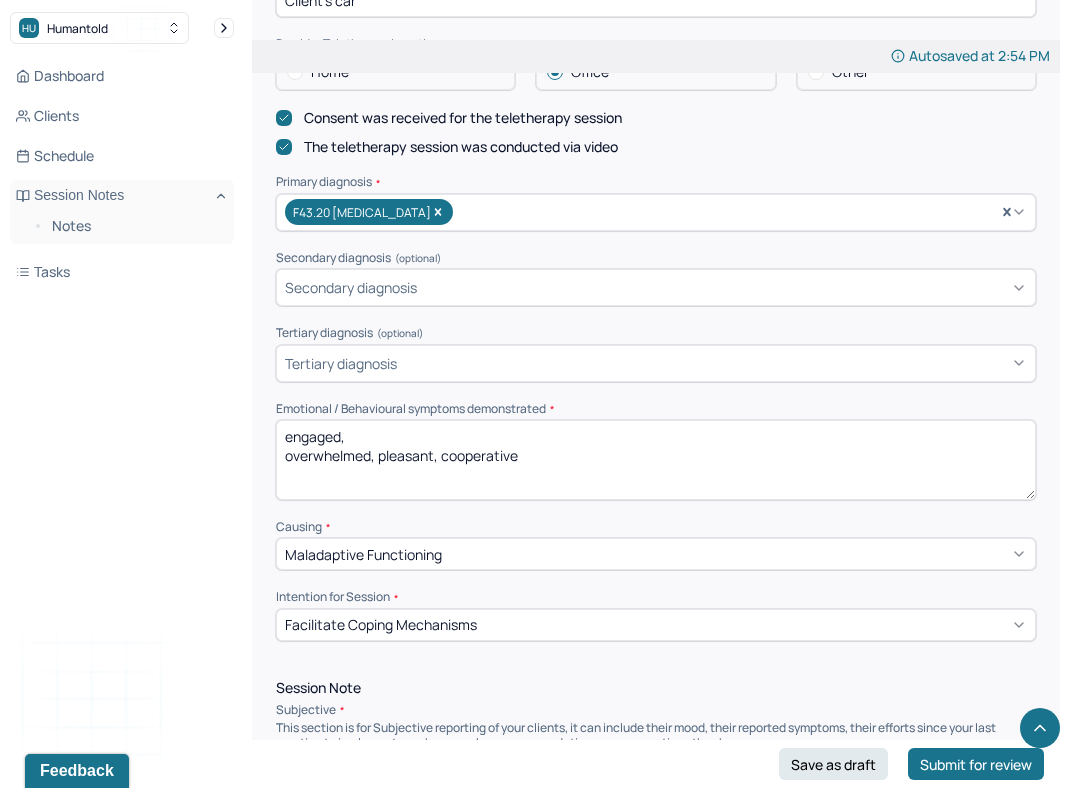 scroll, scrollTop: 690, scrollLeft: 0, axis: vertical 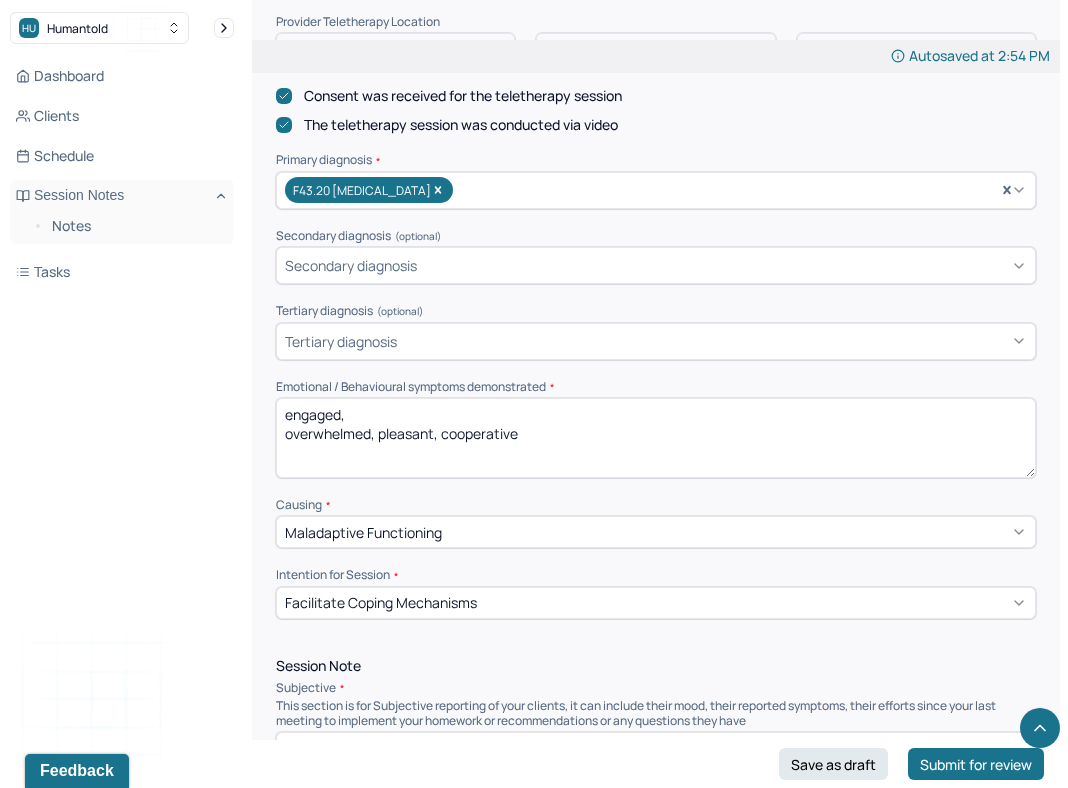 click on "engaged,
overwhelmed, pleasant, cooperative" at bounding box center (656, 438) 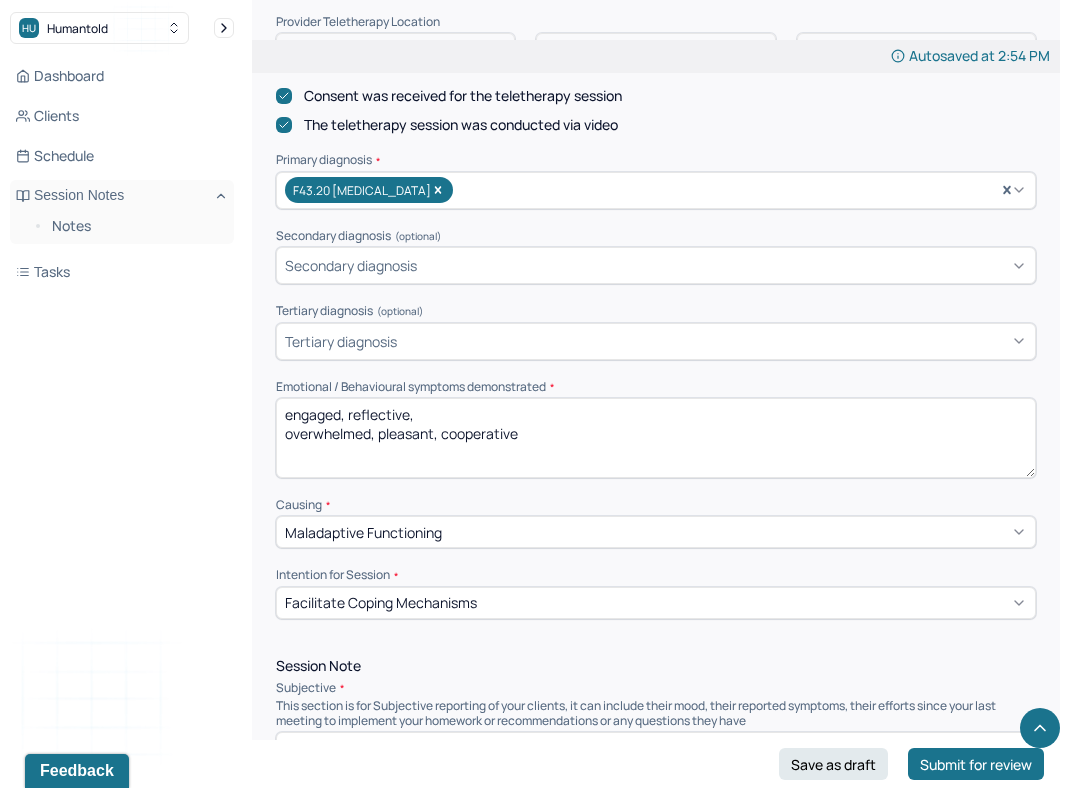 click on "engaged, reflective,
overwhelmed, pleasant, cooperative" at bounding box center [656, 438] 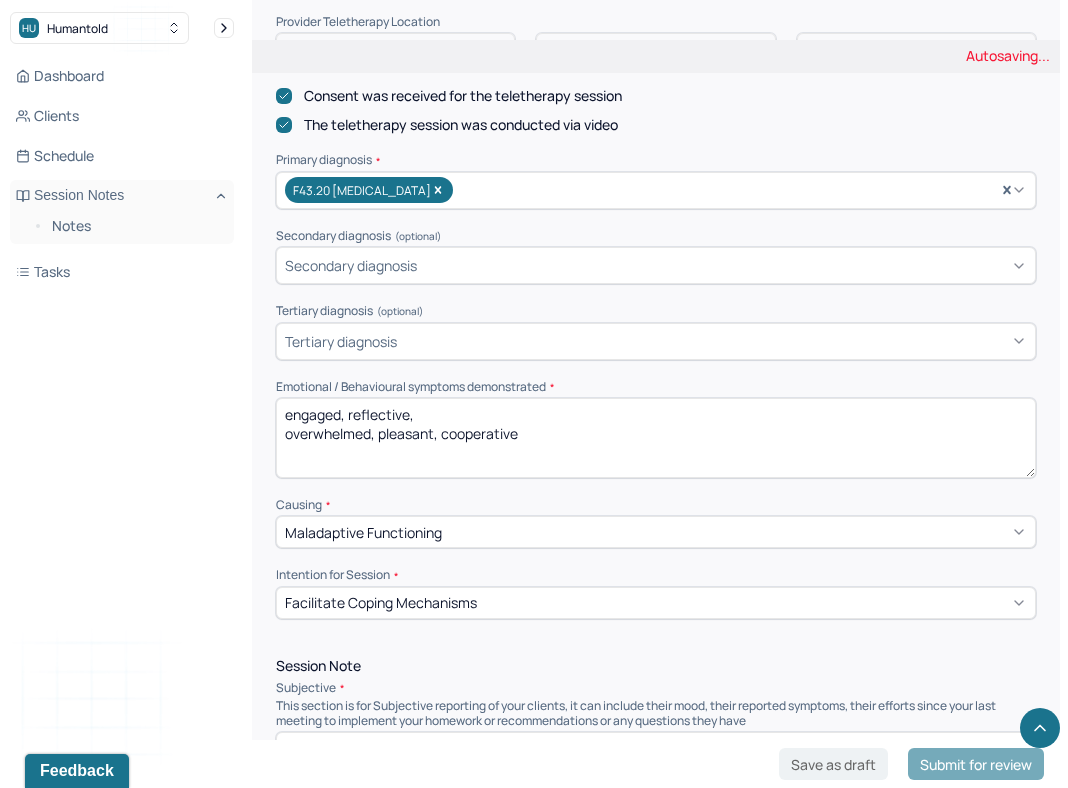 click on "engaged, reflective,
overwhelmed, pleasant, cooperative" at bounding box center (656, 438) 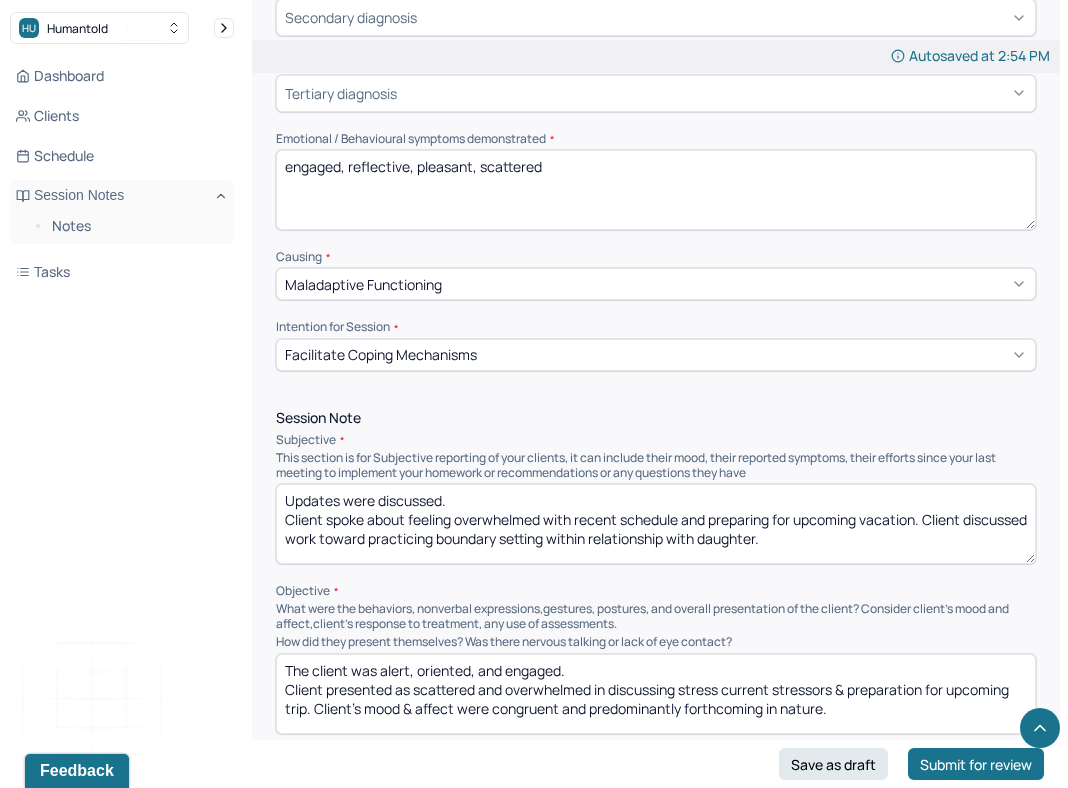 scroll, scrollTop: 970, scrollLeft: 0, axis: vertical 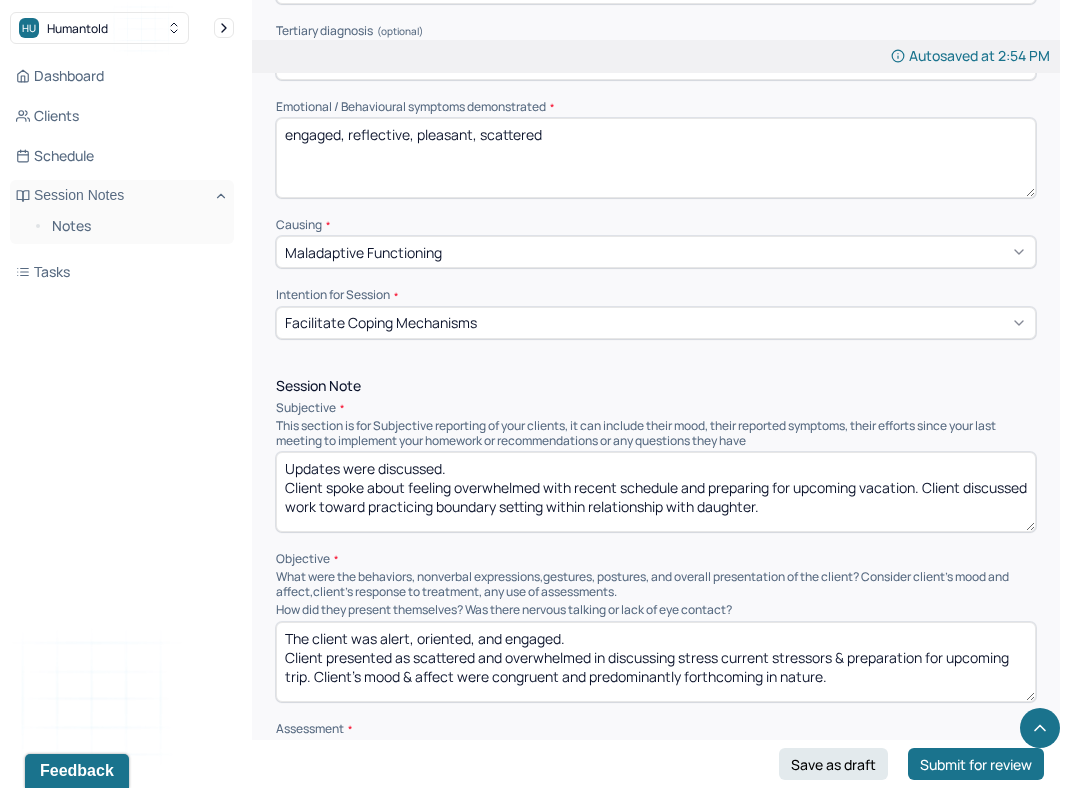 type on "engaged, reflective, pleasant, scattered" 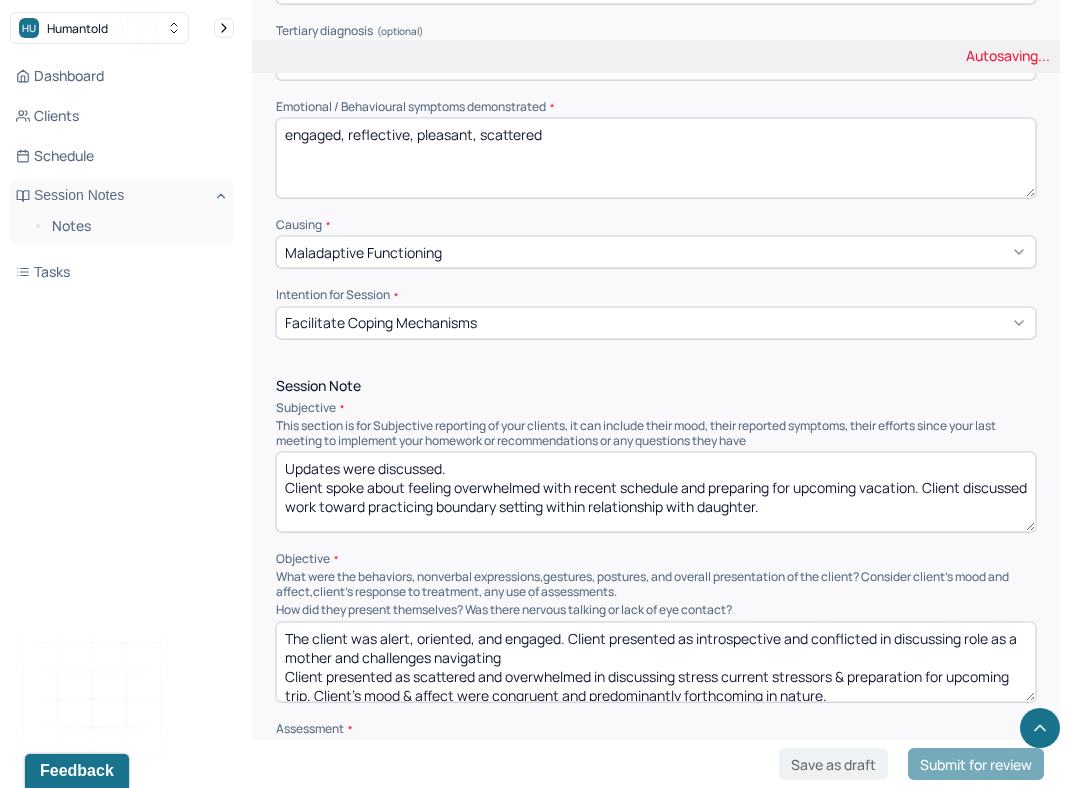 scroll, scrollTop: 1019, scrollLeft: 0, axis: vertical 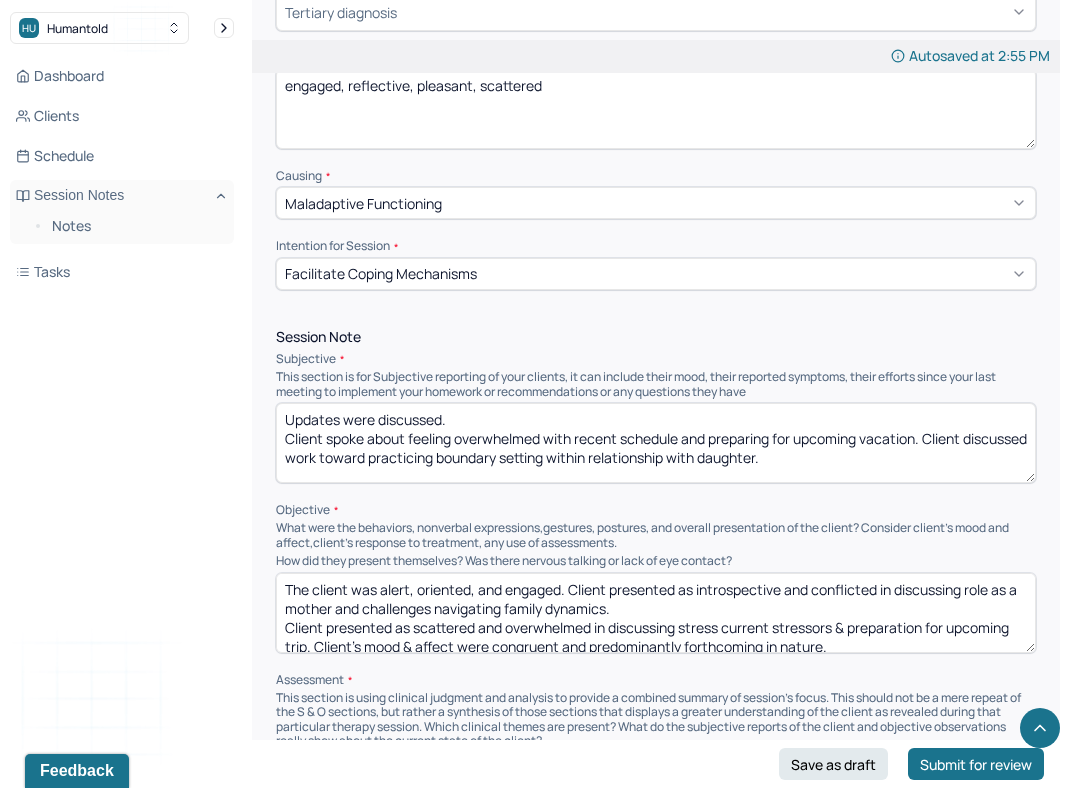 drag, startPoint x: 312, startPoint y: 636, endPoint x: 648, endPoint y: 604, distance: 337.52036 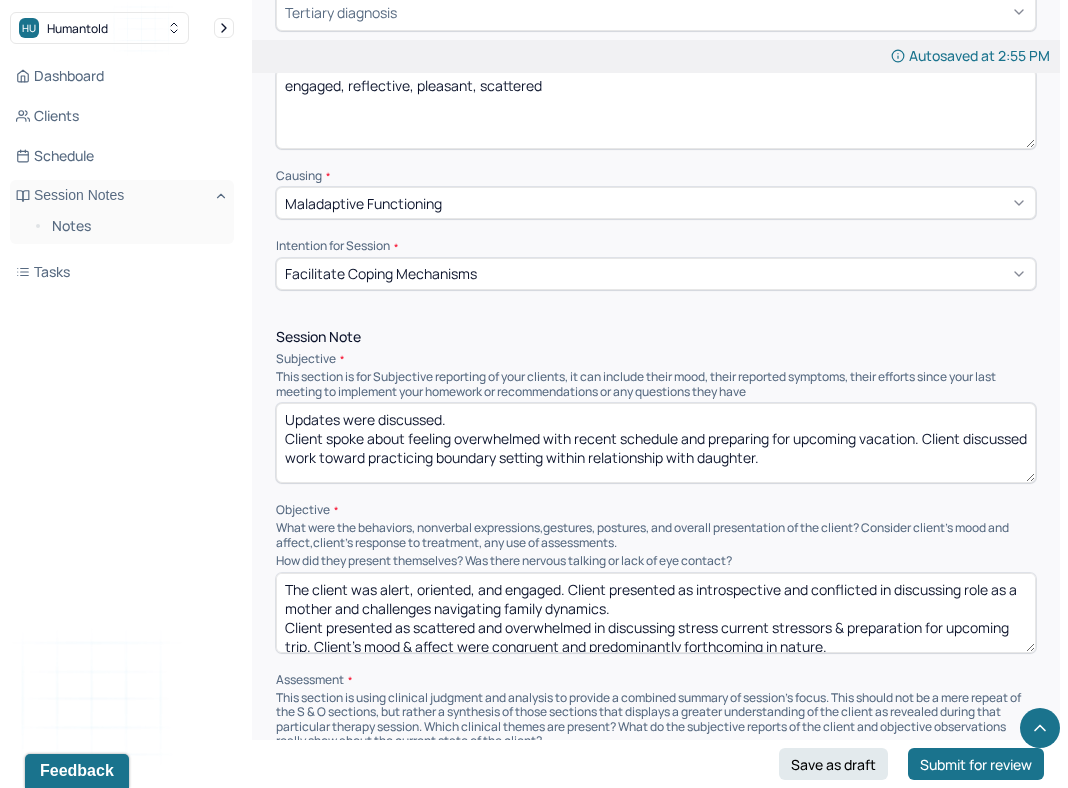 click on "The client was alert, oriented, and engaged. Client presented as introspective and conflicted in discussing role as a mother and challenges navigating family dynamics.
Client presented as scattered and overwhelmed in discussing stress current stressors & preparation for upcoming trip. Client's mood & affect were congruent and predominantly forthcoming in nature." at bounding box center [656, 613] 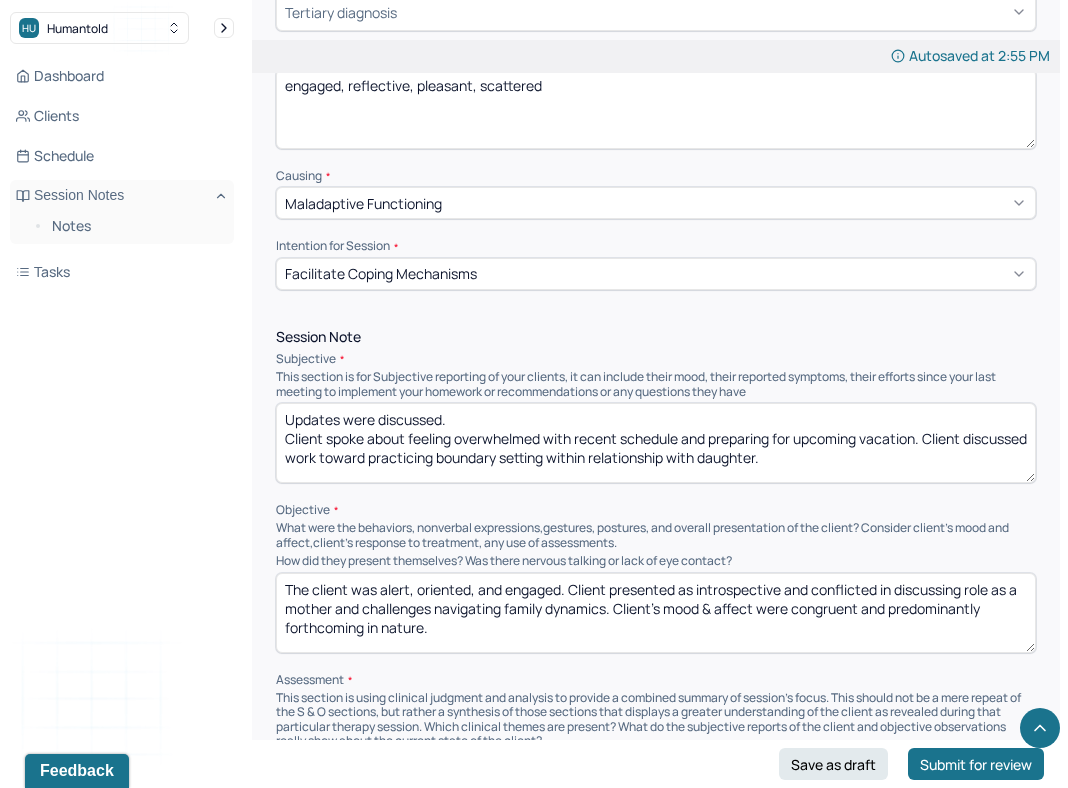 click on "The client was alert, oriented, and engaged. Client presented as introspective and conflicted in discussing role as a mother and challenges navigating family dynamics. Client's mood & affect were congruent and predominantly forthcoming in nature." at bounding box center (656, 613) 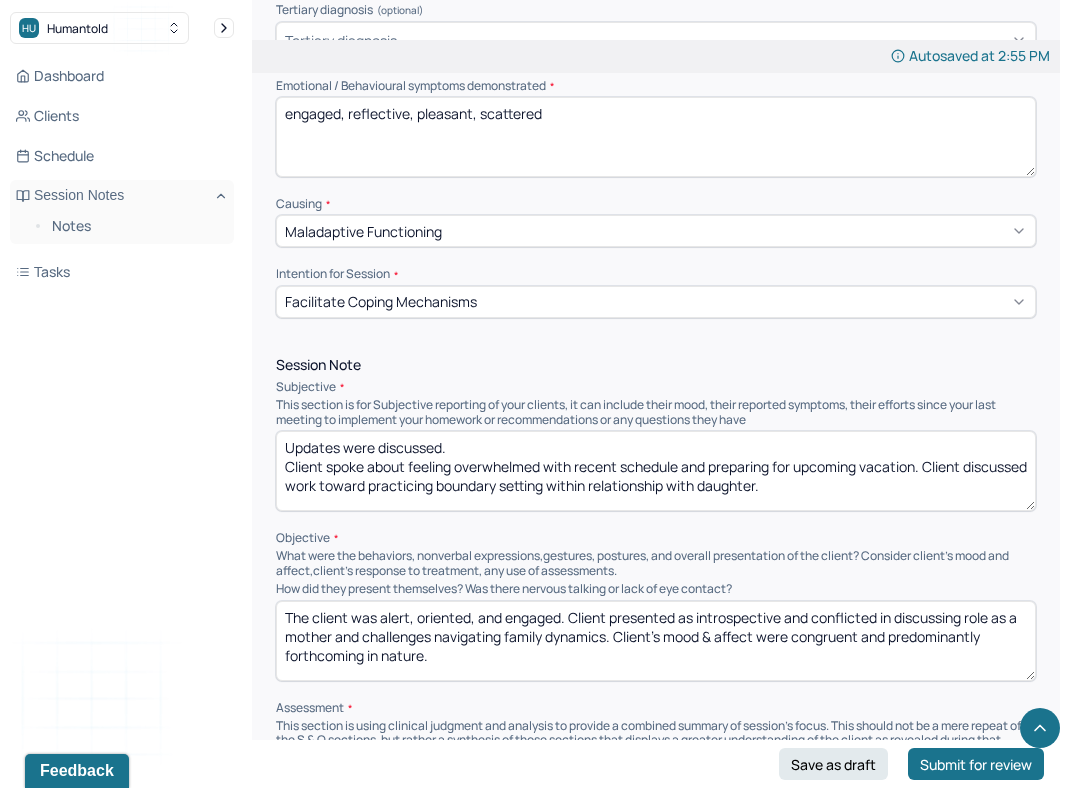 click on "Updates were discussed.
Client spoke about feeling overwhelmed with recent schedule and preparing for upcoming vacation. Client discussed work toward practicing boundary setting within relationship with daughter." at bounding box center [656, 471] 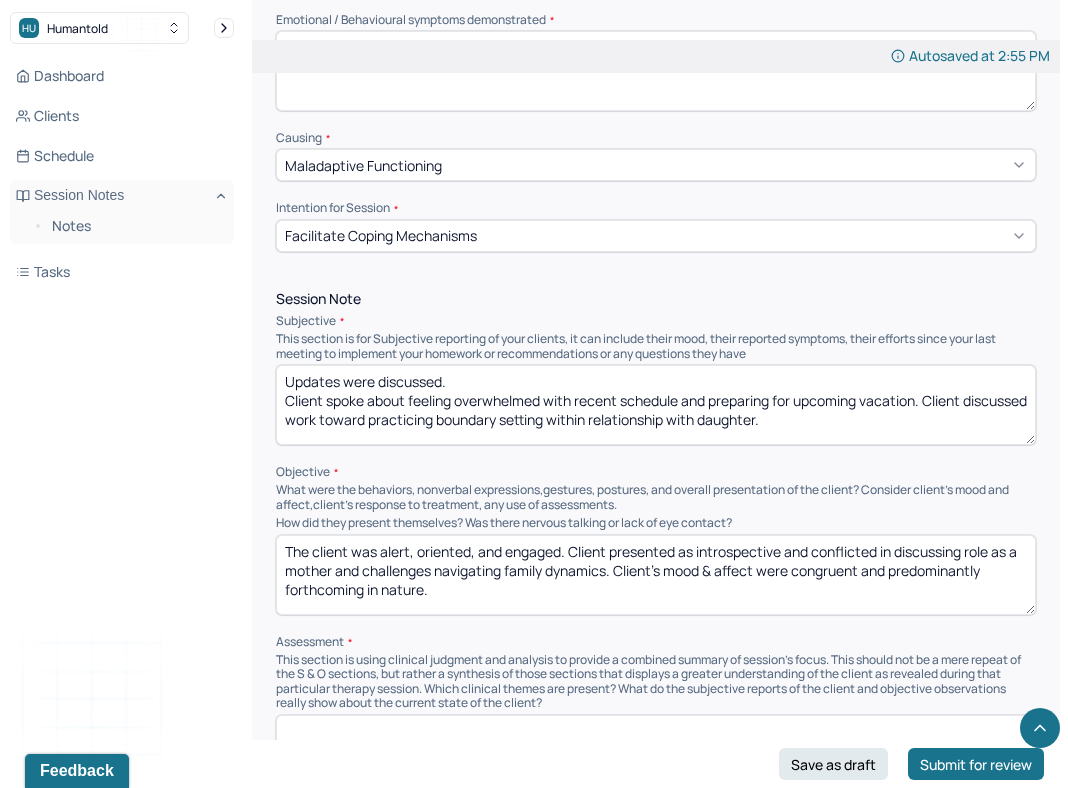 scroll, scrollTop: 1059, scrollLeft: 0, axis: vertical 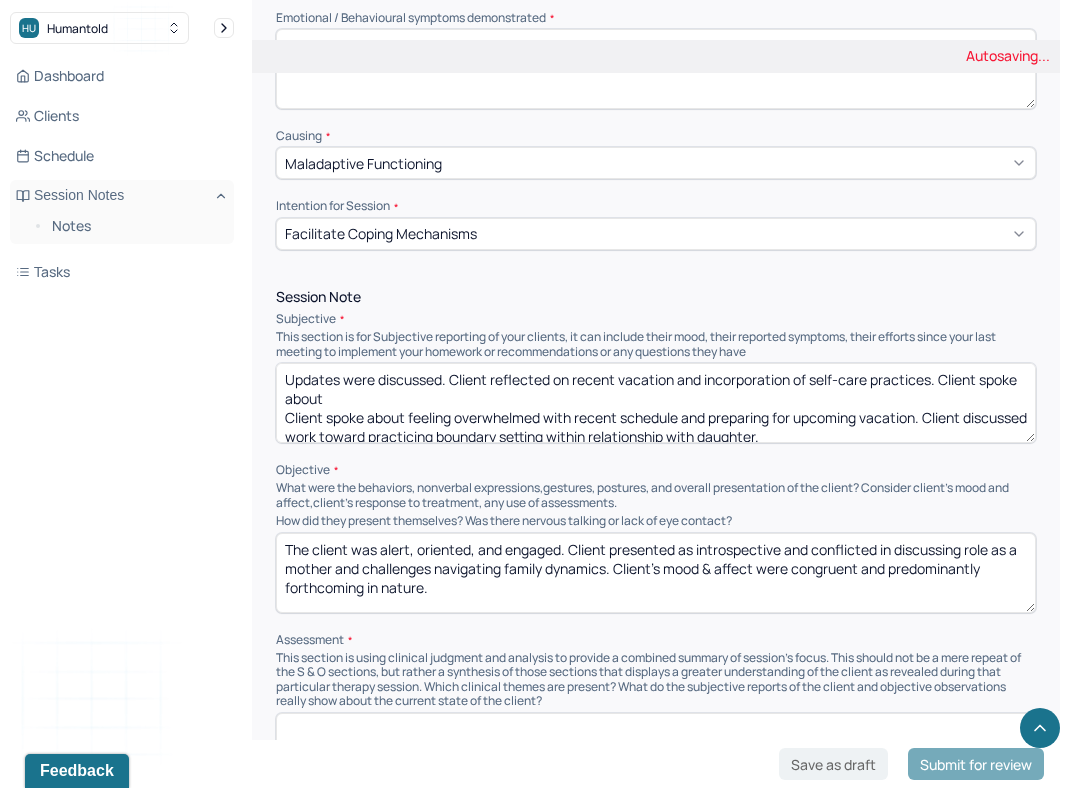 click on "Updates were discussed. Client reflected on recent vacation and incorporation of self-care practices.
Client spoke about feeling overwhelmed with recent schedule and preparing for upcoming vacation. Client discussed work toward practicing boundary setting within relationship with daughter." at bounding box center (656, 403) 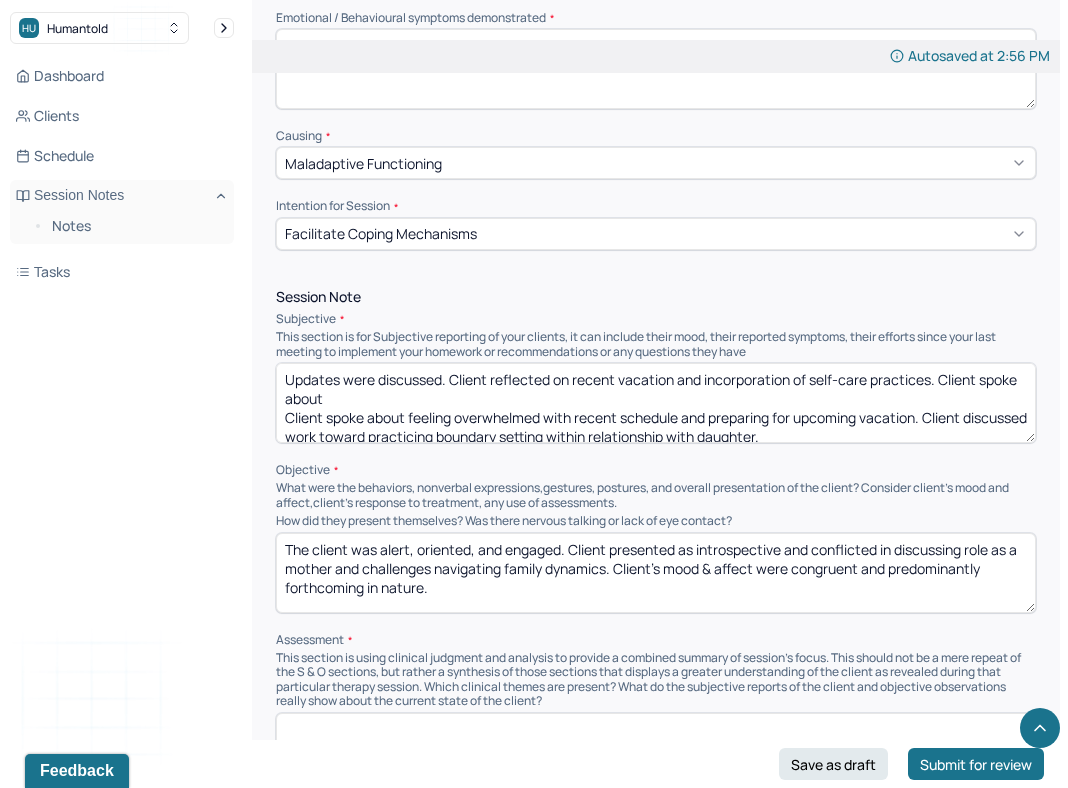 click on "Updates were discussed. Client reflected on recent vacation and incorporation of self-care practices. Client spoke about
Client spoke about feeling overwhelmed with recent schedule and preparing for upcoming vacation. Client discussed work toward practicing boundary setting within relationship with daughter." at bounding box center (656, 403) 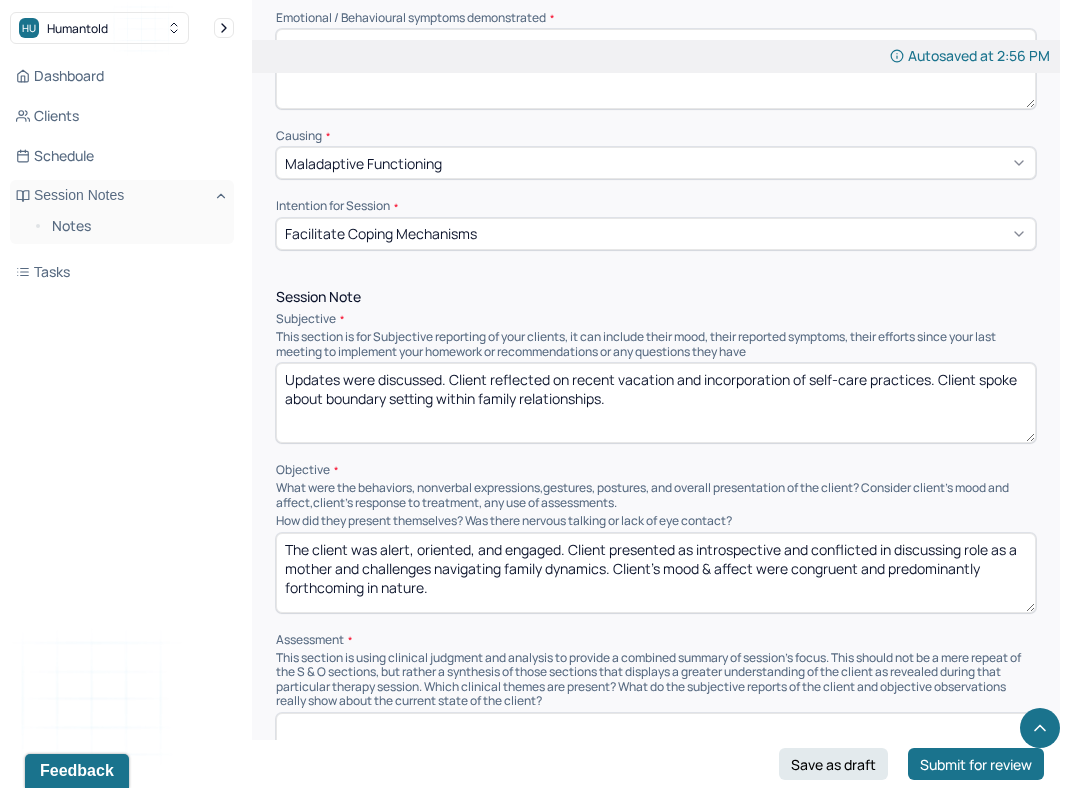 click on "Updates were discussed. Client reflected on recent vacation and incorporation of self-care practices. Client spoke about boundary setting within family relationships." at bounding box center (656, 403) 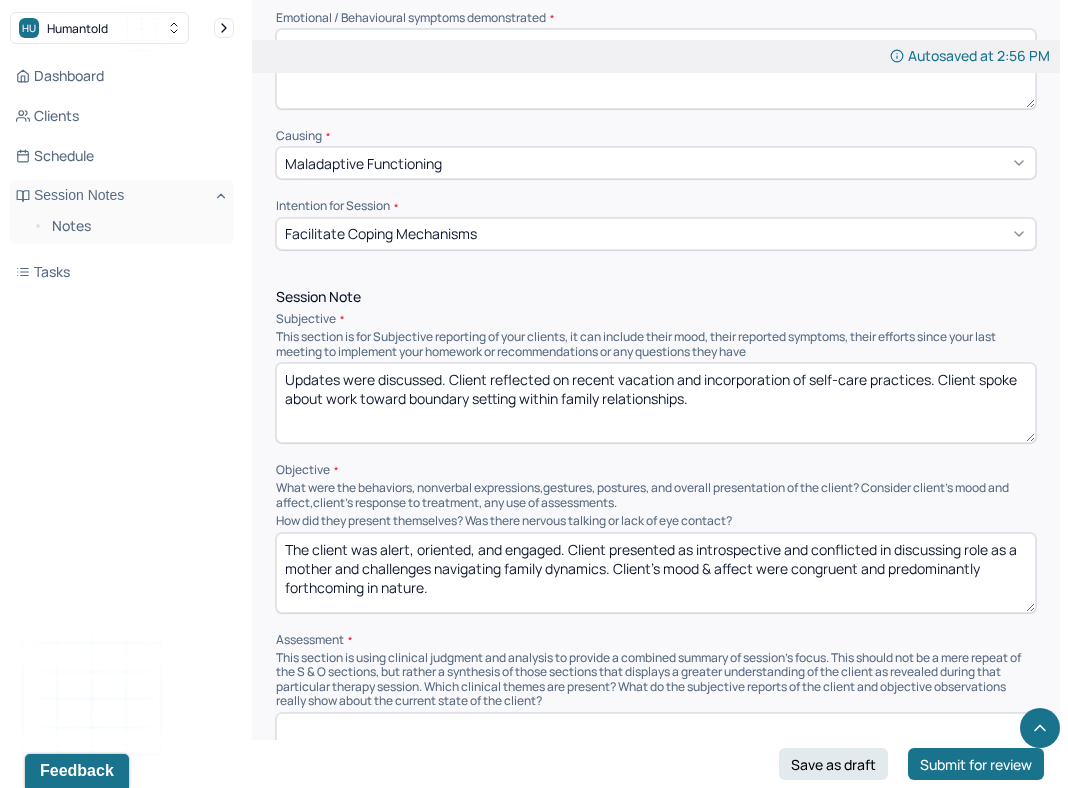 type on "Updates were discussed. Client reflected on recent vacation and incorporation of self-care practices. Client spoke about work toward boundary setting within family relationships." 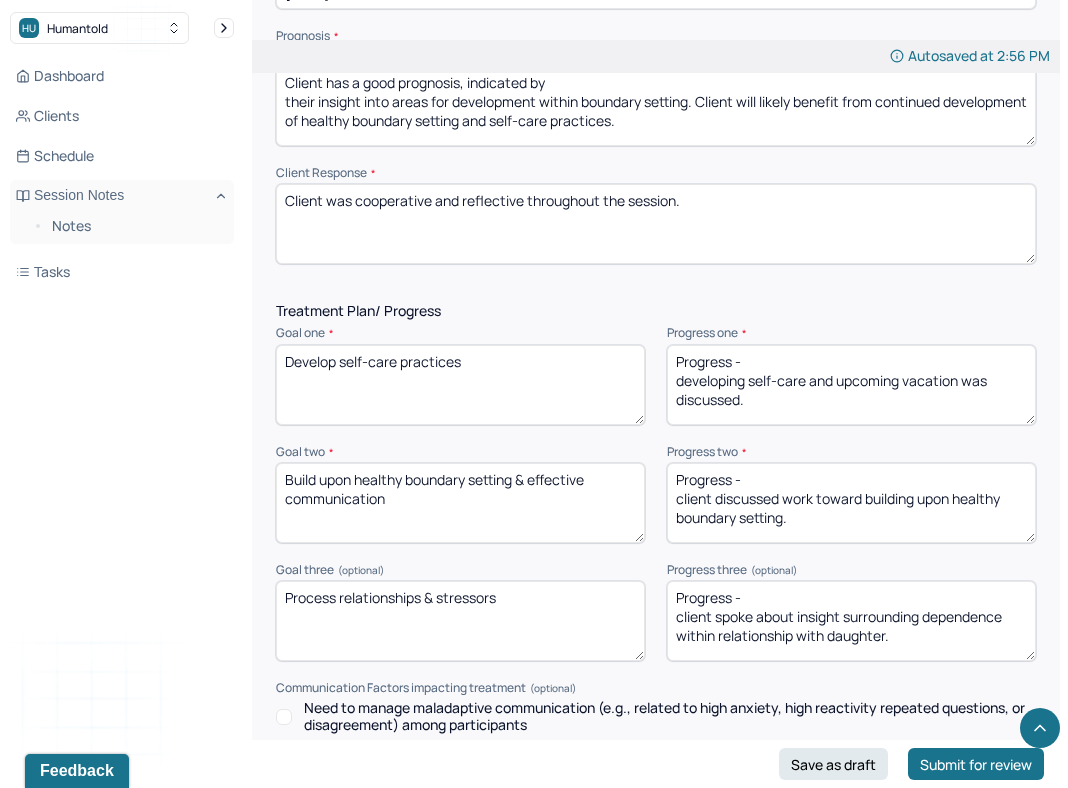 scroll, scrollTop: 2633, scrollLeft: 0, axis: vertical 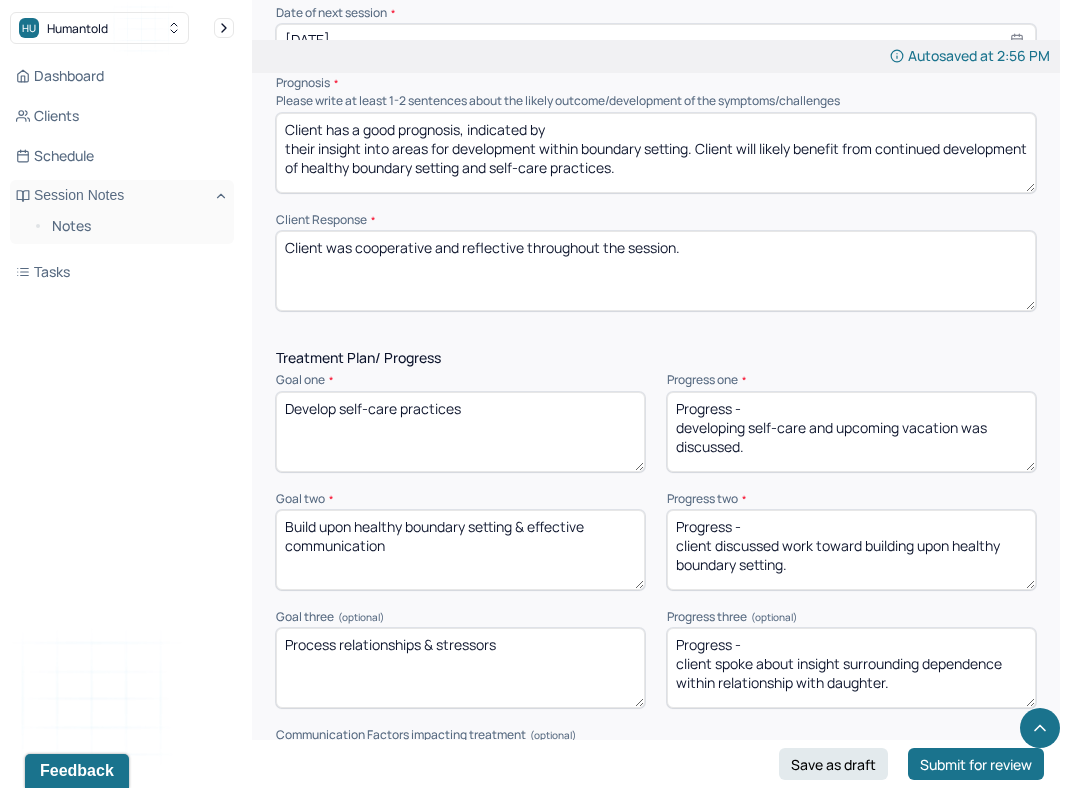 click on "Progress -
developing self-care and upcoming vacation was discussed." at bounding box center [851, 432] 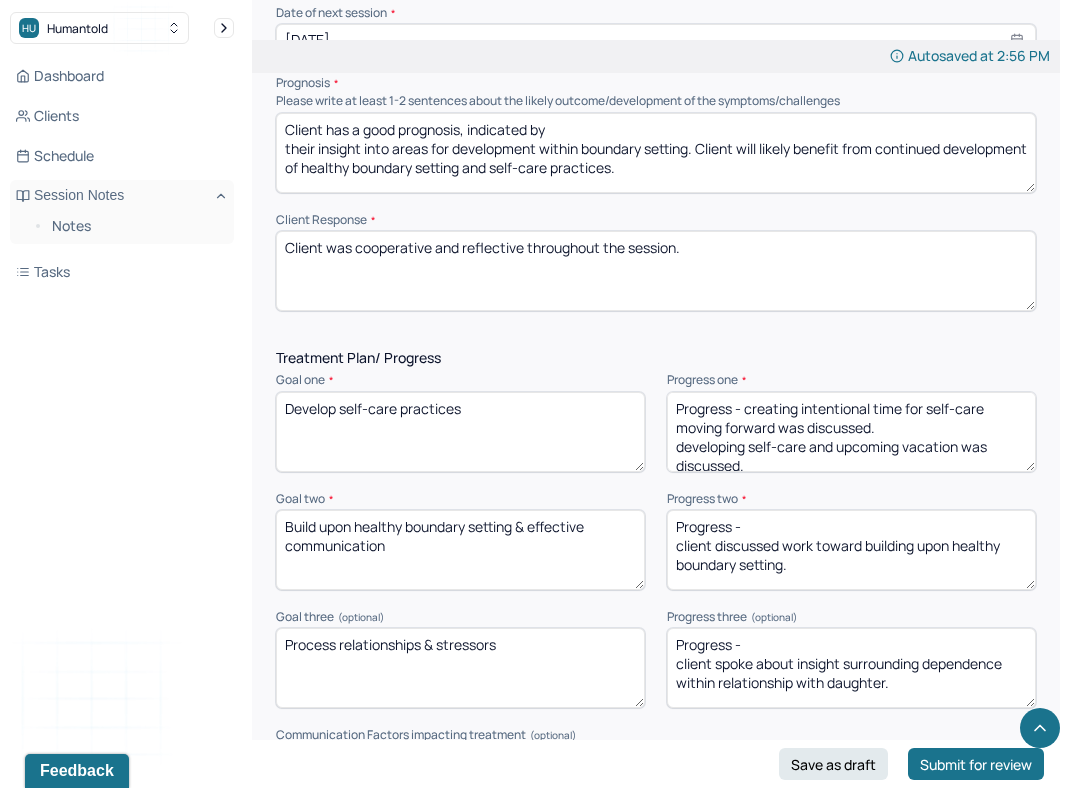click on "Progress -
developing self-care and upcoming vacation was discussed." at bounding box center [851, 432] 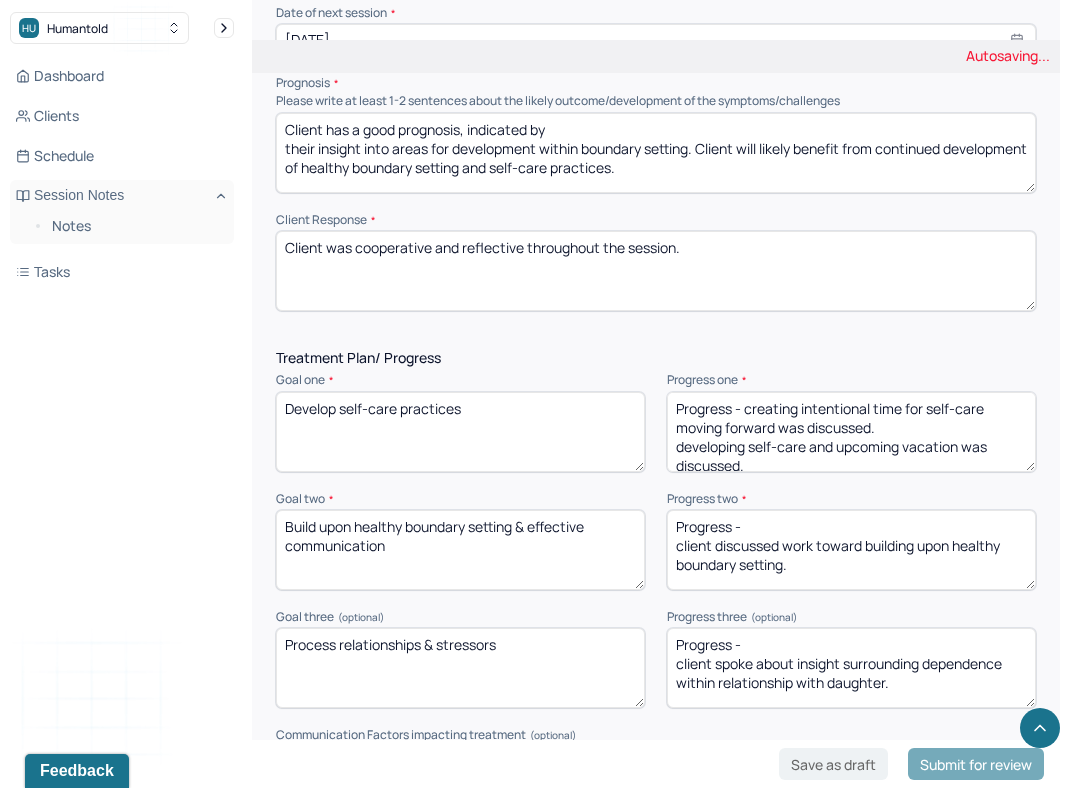 click on "Progress -
developing self-care and upcoming vacation was discussed." at bounding box center (851, 432) 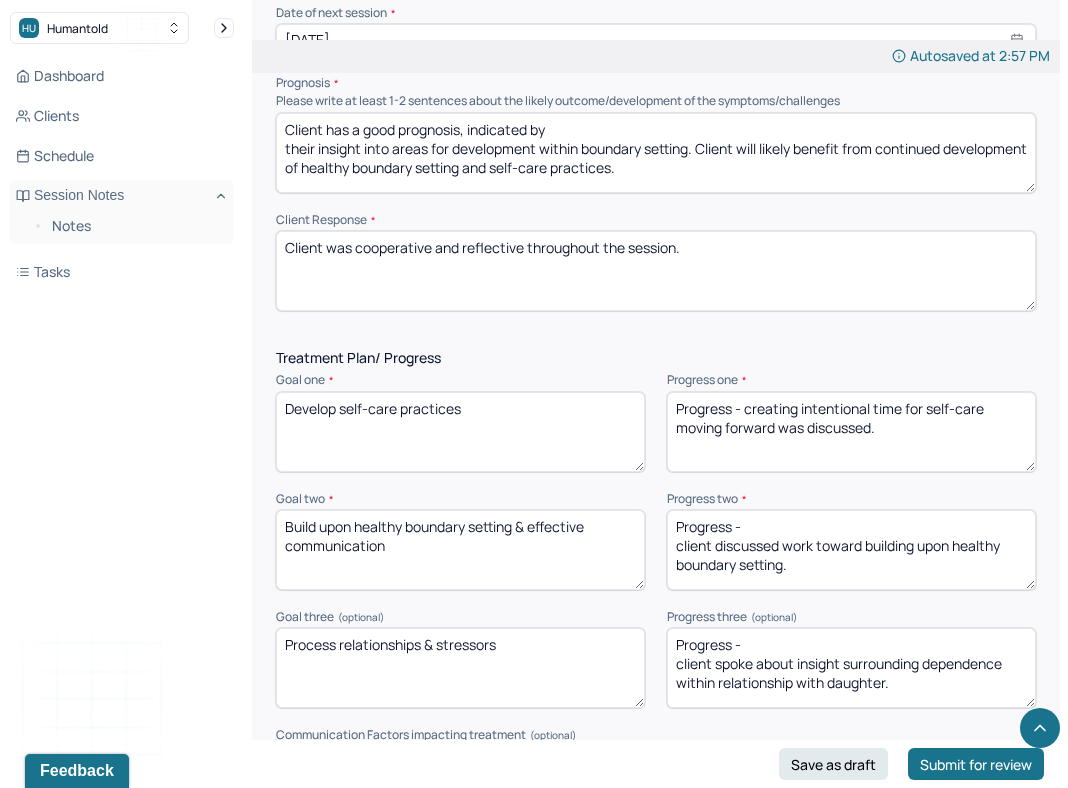 drag, startPoint x: 874, startPoint y: 399, endPoint x: 746, endPoint y: 404, distance: 128.09763 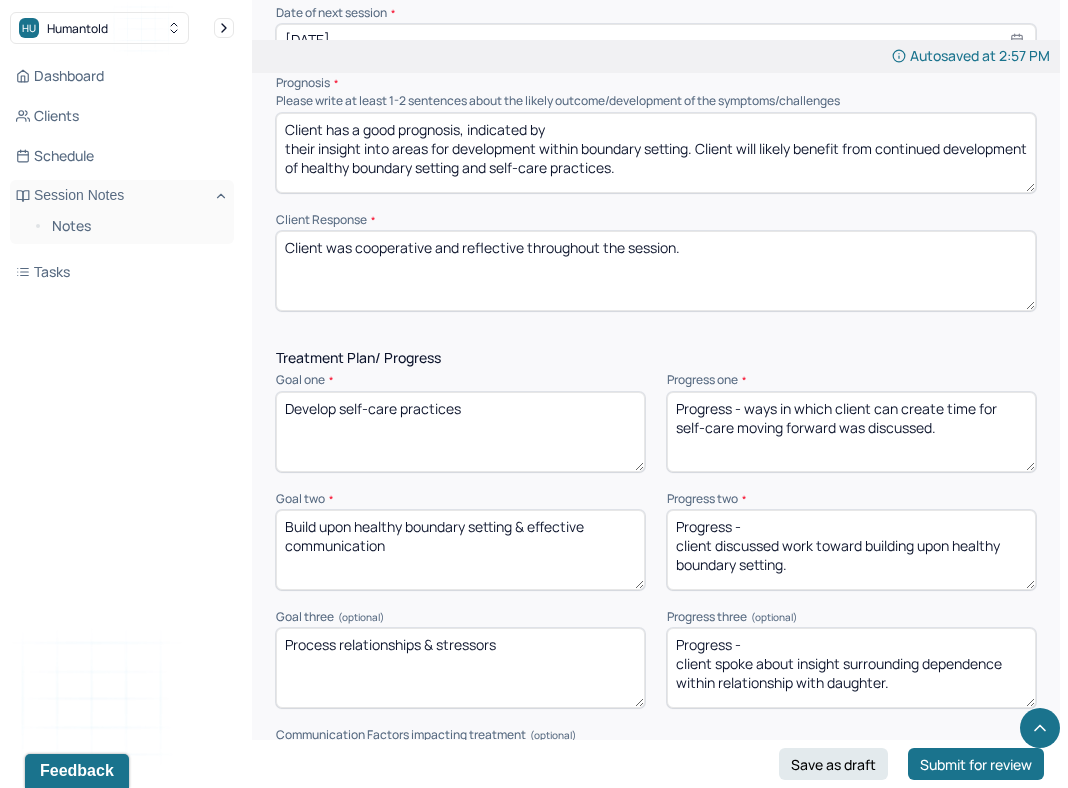 click on "Progress - ways in which client can create time for self-care moving forward was discussed." at bounding box center (851, 432) 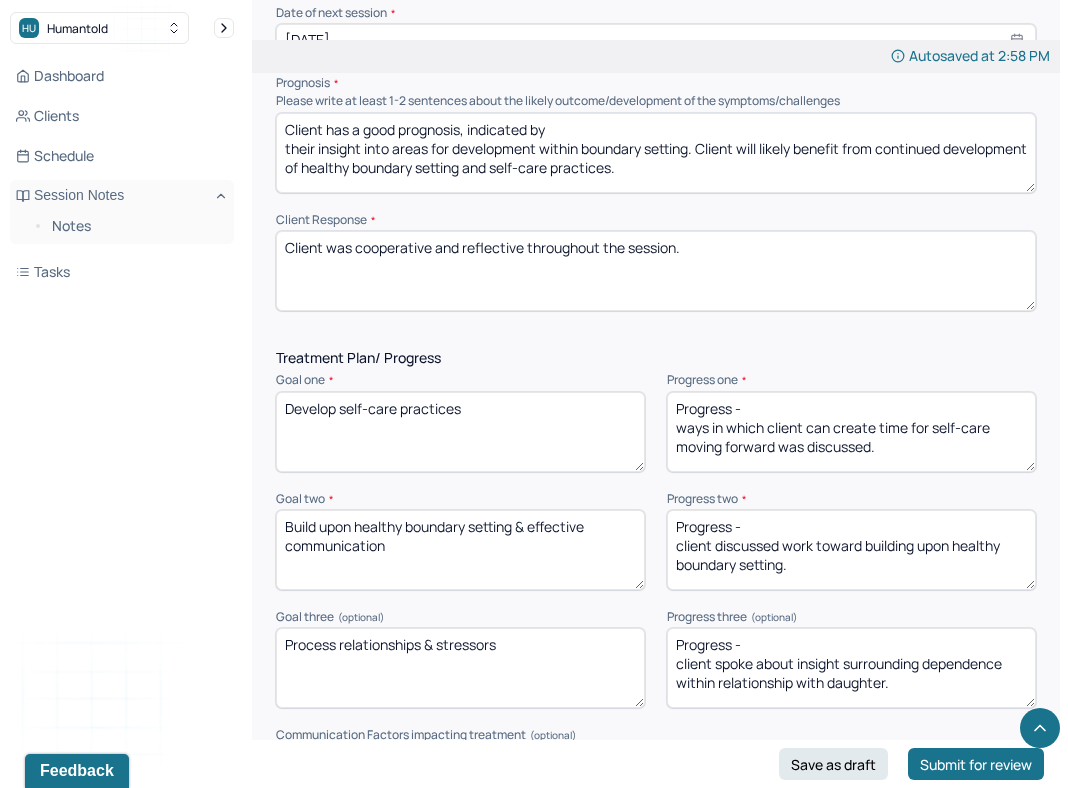 type on "Progress -
ways in which client can create time for self-care moving forward was discussed." 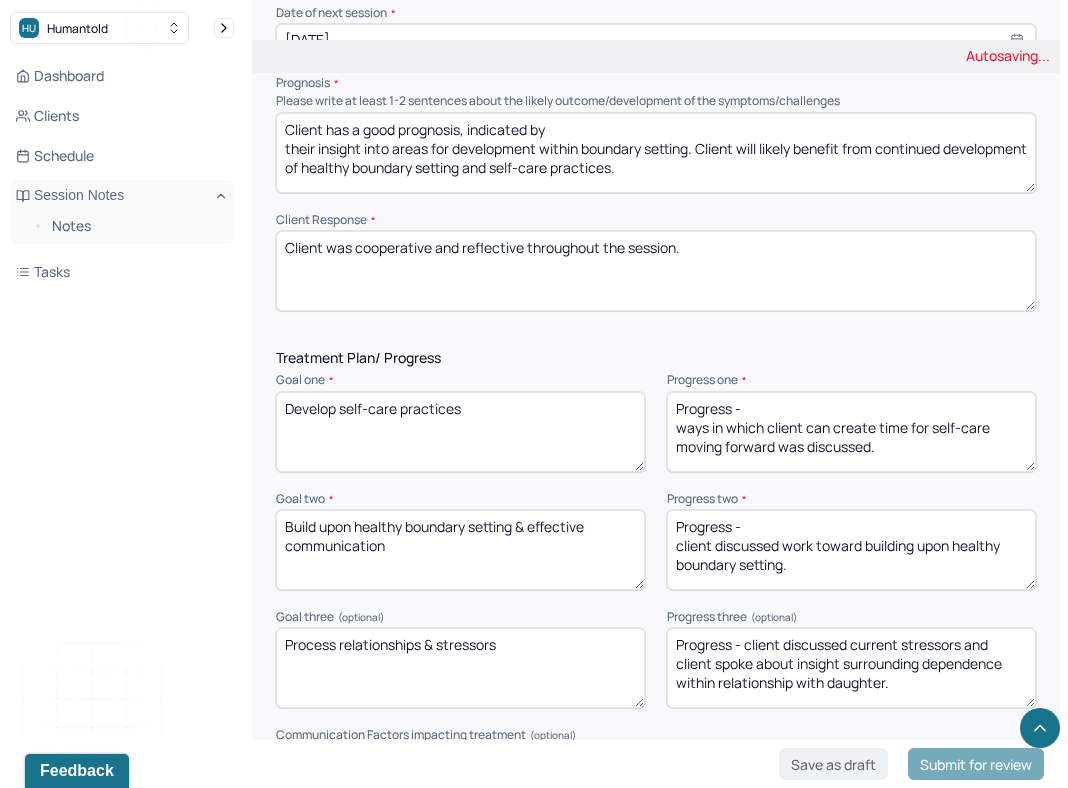 click on "Progress - client discussed current stressors and navigating
client spoke about insight surrounding dependence within relationship with daughter." at bounding box center (851, 668) 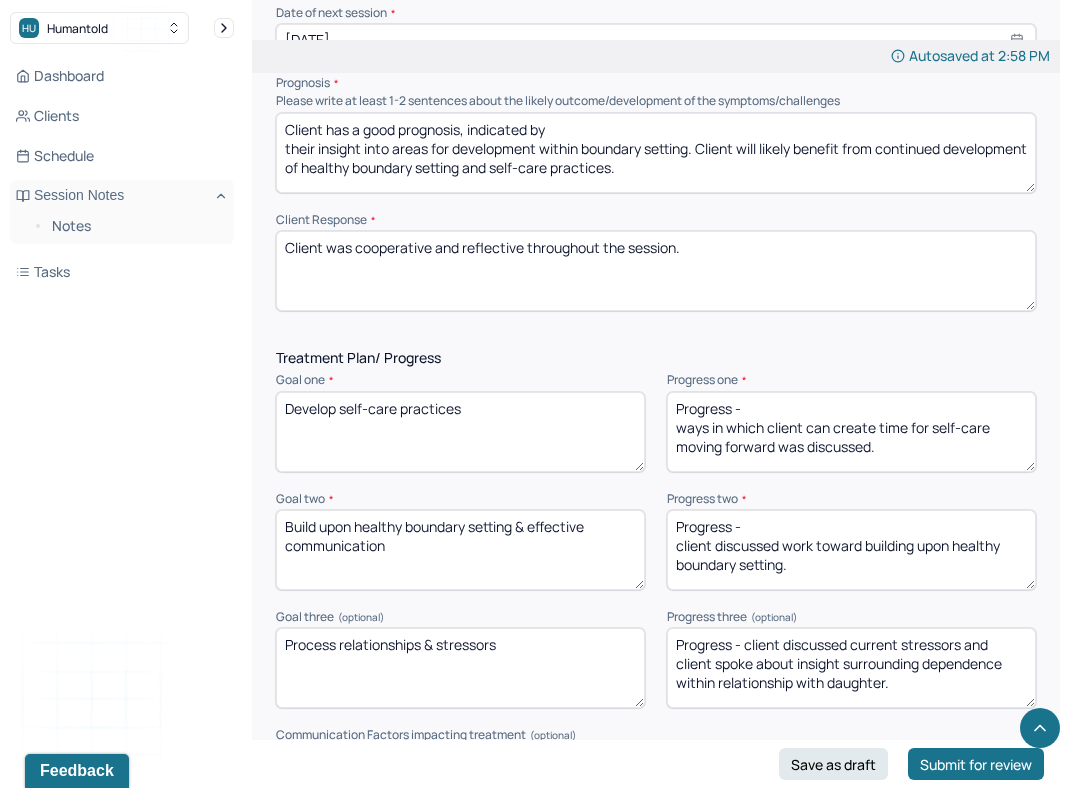 click on "Progress - client discussed current stressors and navigating
client spoke about insight surrounding dependence within relationship with daughter." at bounding box center [851, 668] 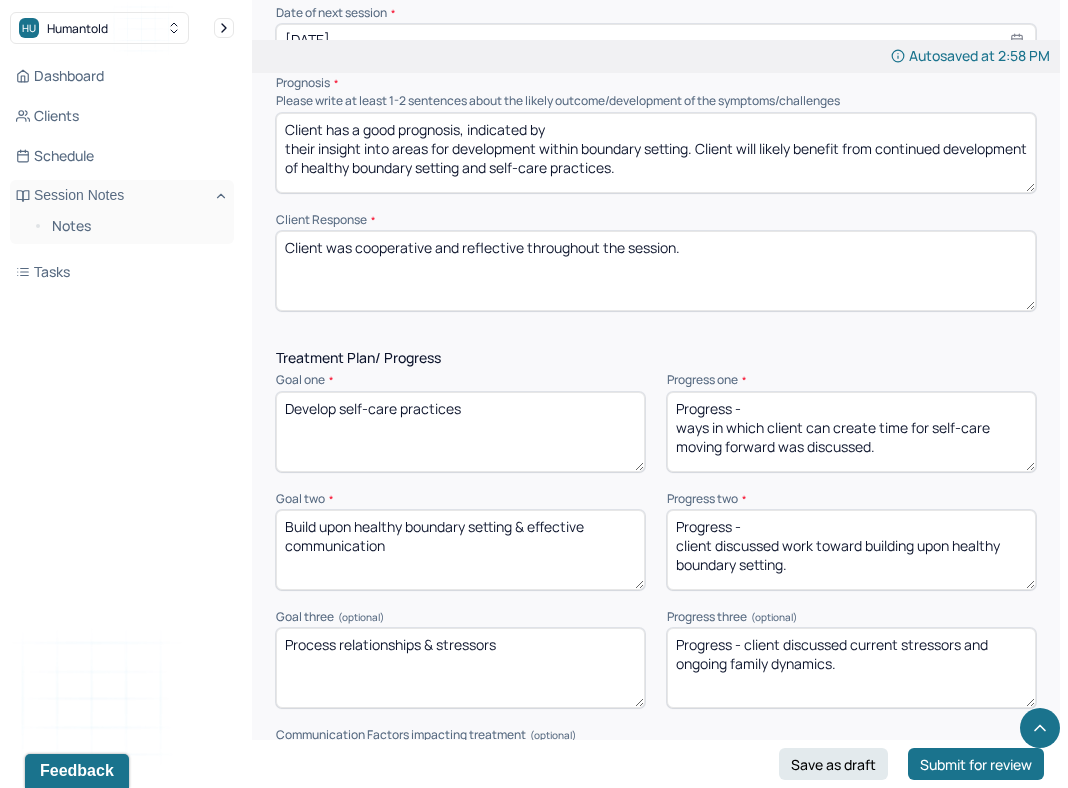 type on "Progress - client discussed current stressors and ongoing family dynamics." 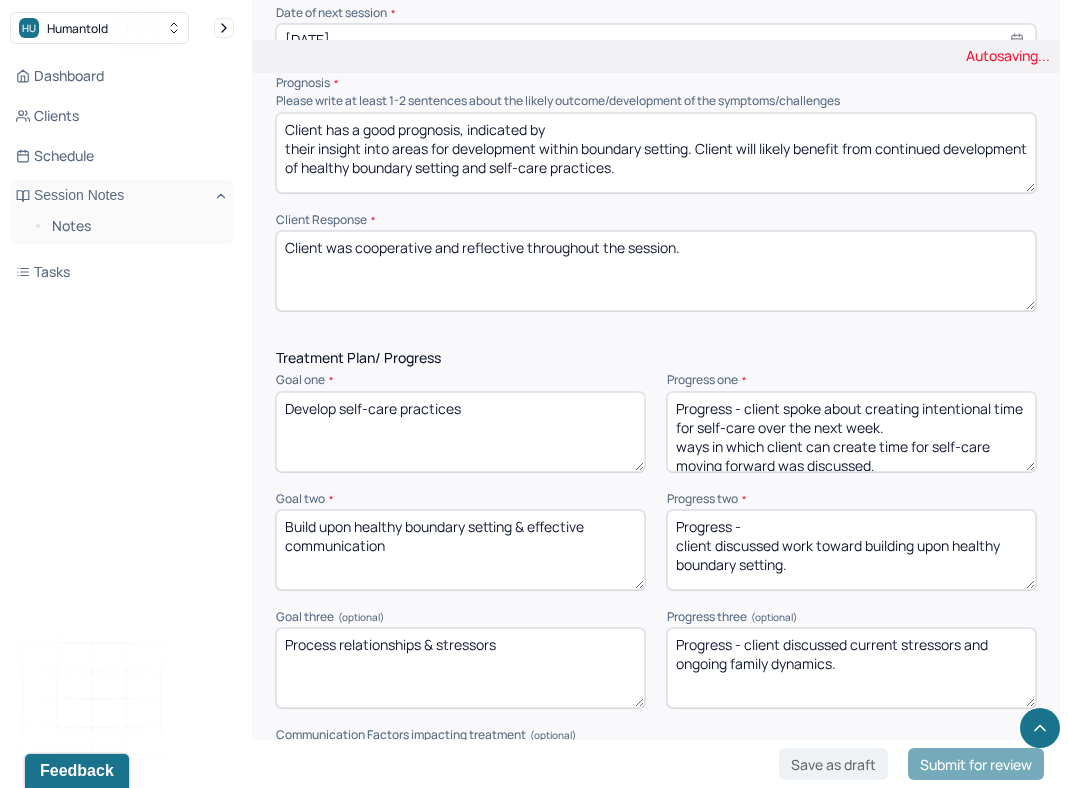 click on "Progress - client spoke about creating intentional time for self-care
ways in which client can create time for self-care moving forward was discussed." at bounding box center (851, 432) 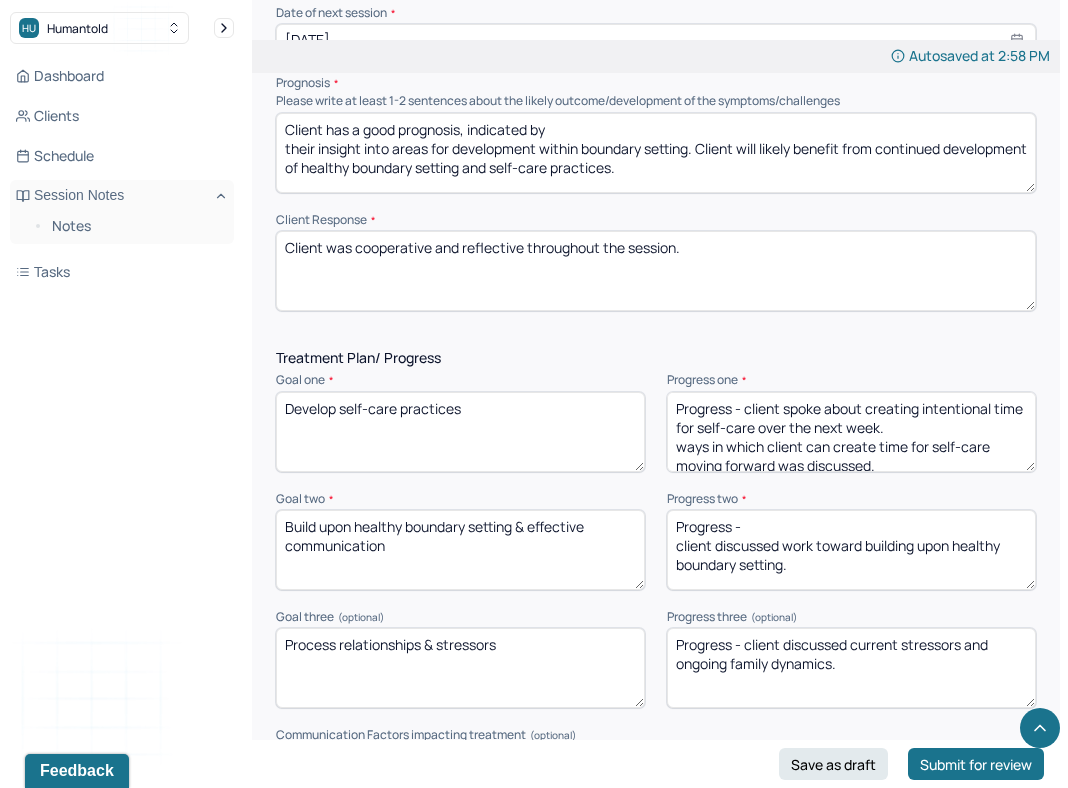 click on "Progress - client spoke about creating intentional time for self-care
ways in which client can create time for self-care moving forward was discussed." at bounding box center (851, 432) 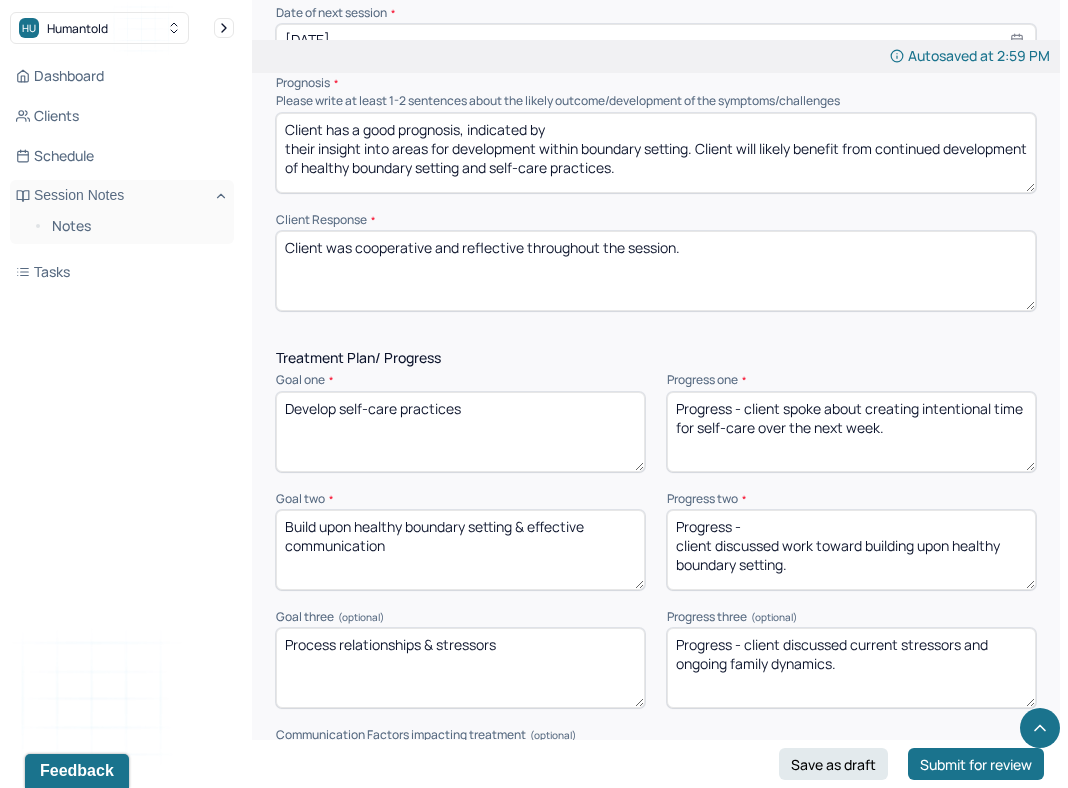click on "Progress - client spoke about creating intentional time for self-care over the next week." at bounding box center (851, 432) 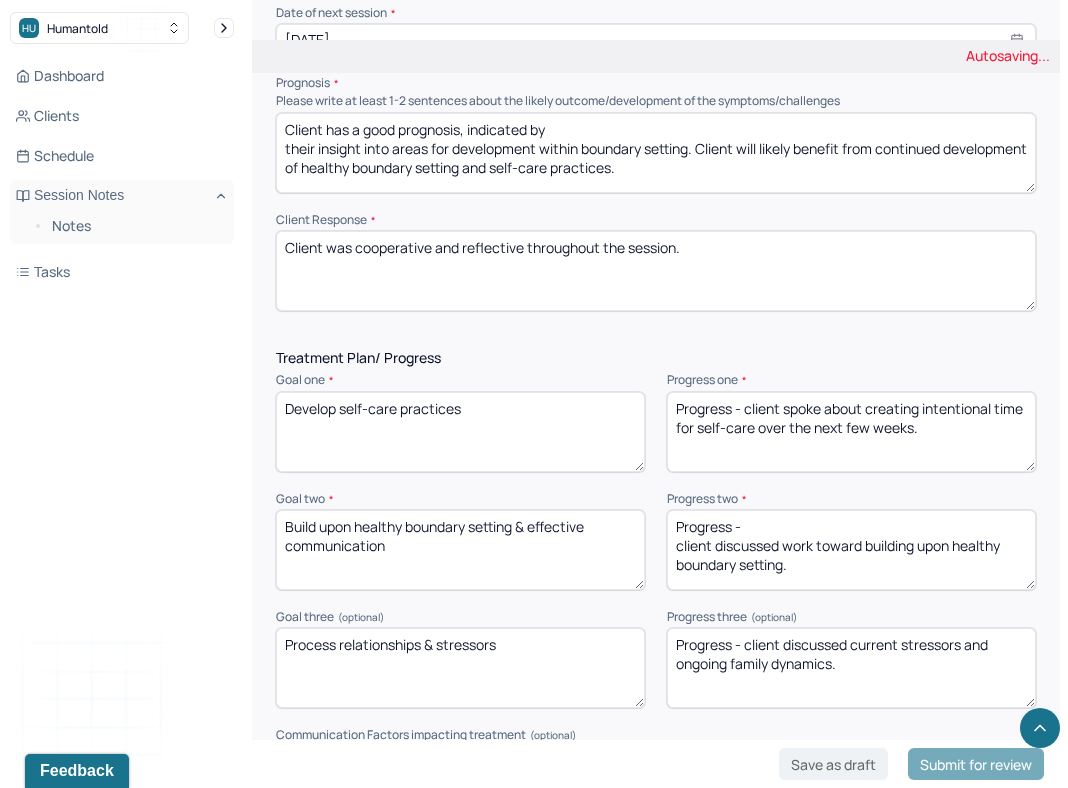 click on "Progress - client spoke about creating intentional time for self-care over the next week." at bounding box center [851, 432] 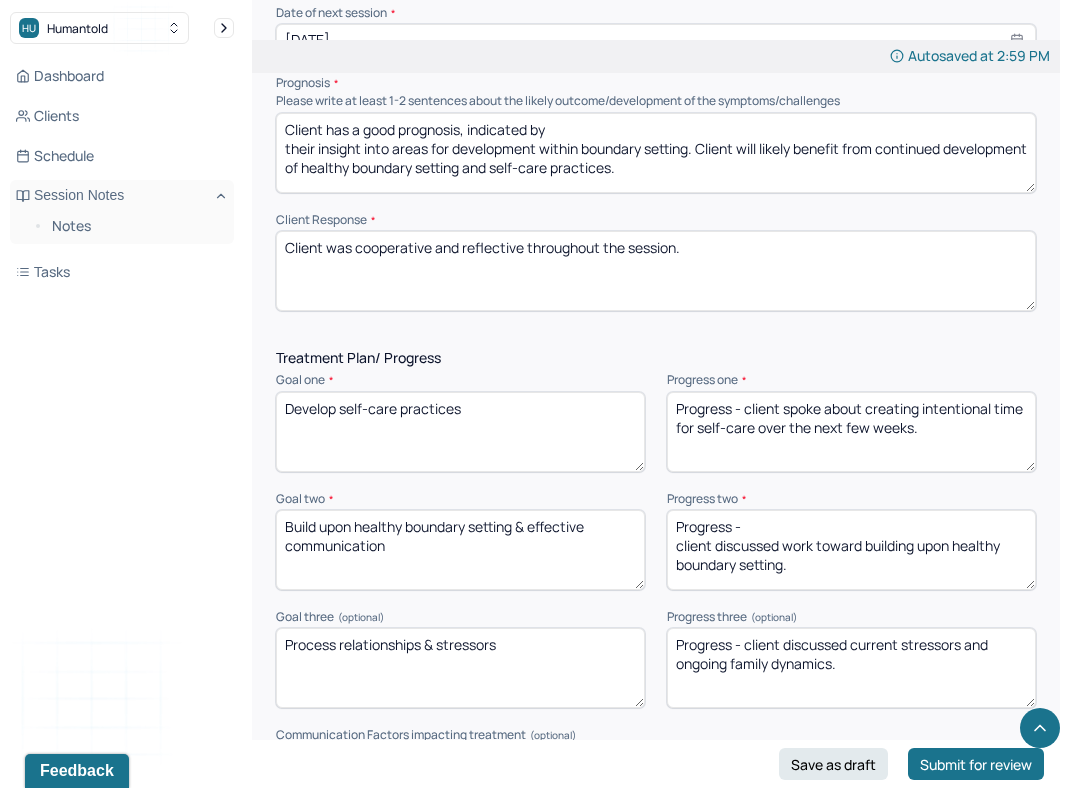 click on "Progress - client spoke about creating intentional time for self-care over the next few weeks." at bounding box center [851, 432] 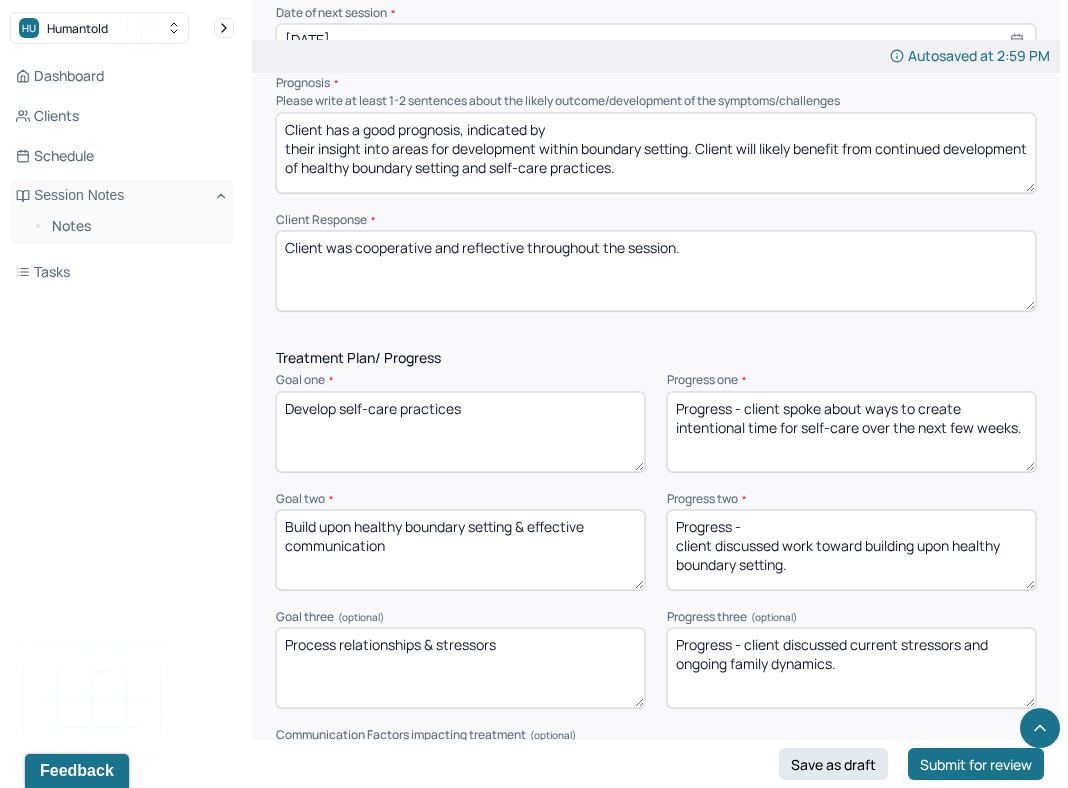 click on "Progress - client spoke about ways to create intentional time for self-care over the next few weeks." at bounding box center [851, 432] 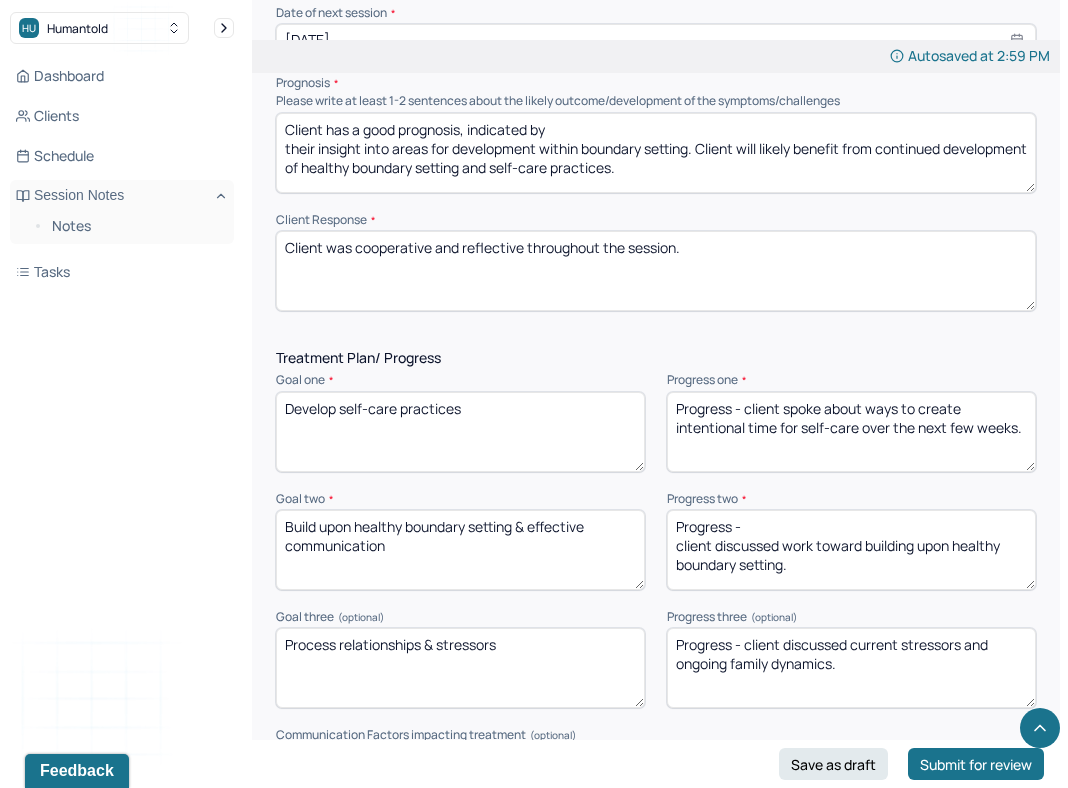 type on "Progress - client spoke about ways to create intentional time for self-care over the next few weeks." 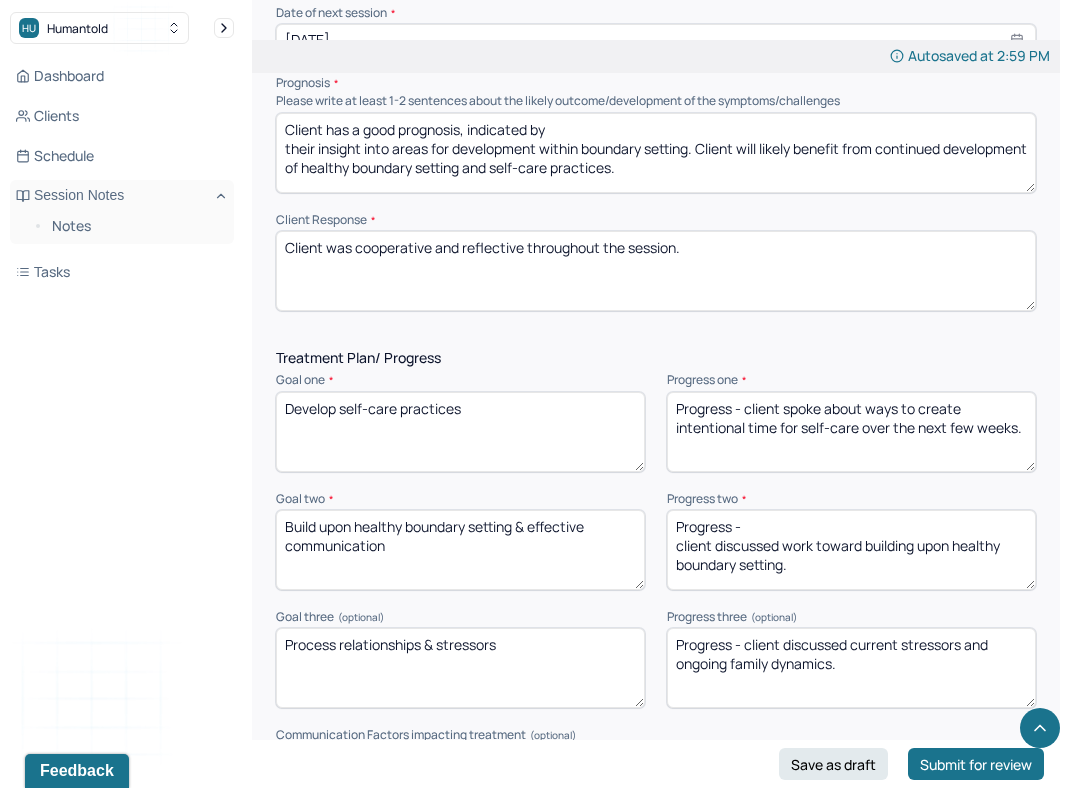 click on "Progress -
client discussed work toward building upon healthy boundary setting." at bounding box center [851, 550] 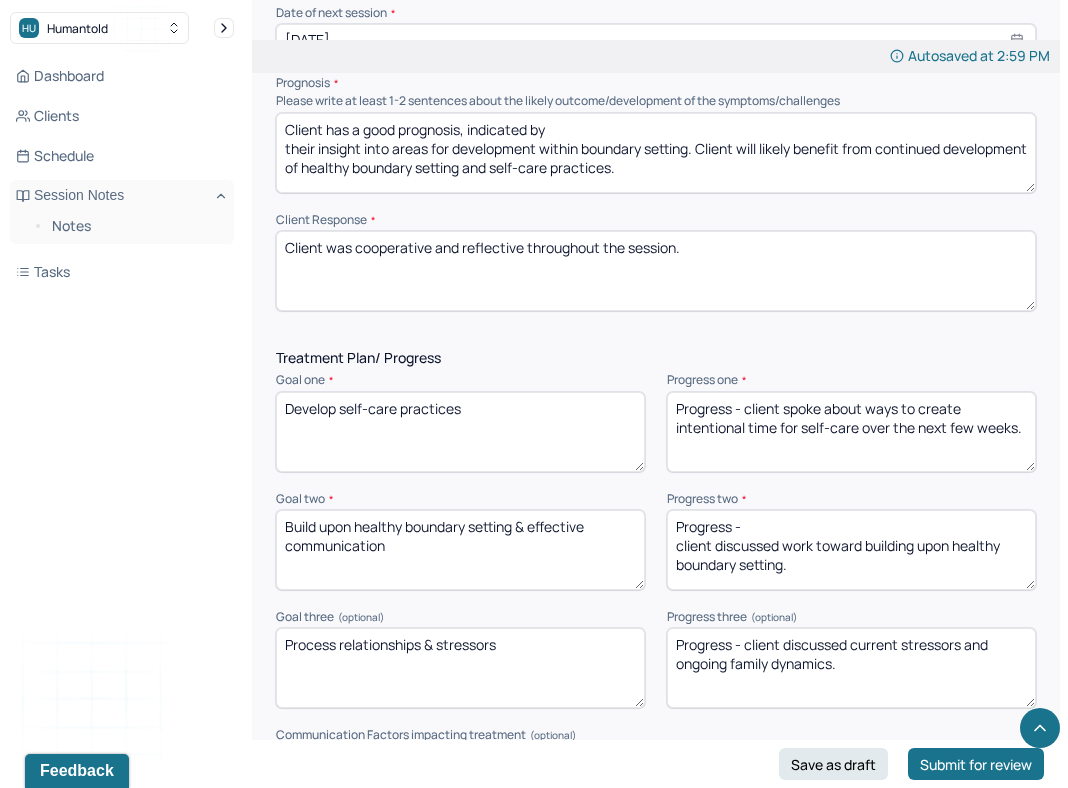 click on "Progress -
client discussed work toward building upon healthy boundary setting." at bounding box center (851, 550) 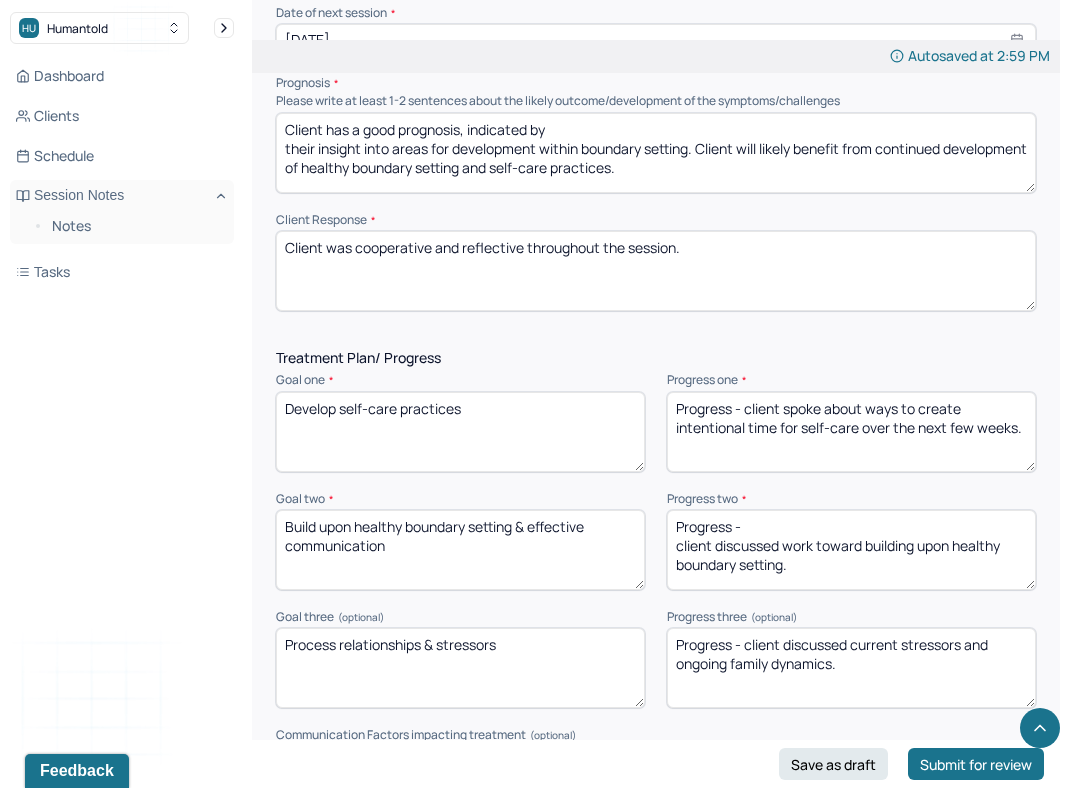 click on "Progress -
client discussed work toward building upon healthy boundary setting." at bounding box center [851, 550] 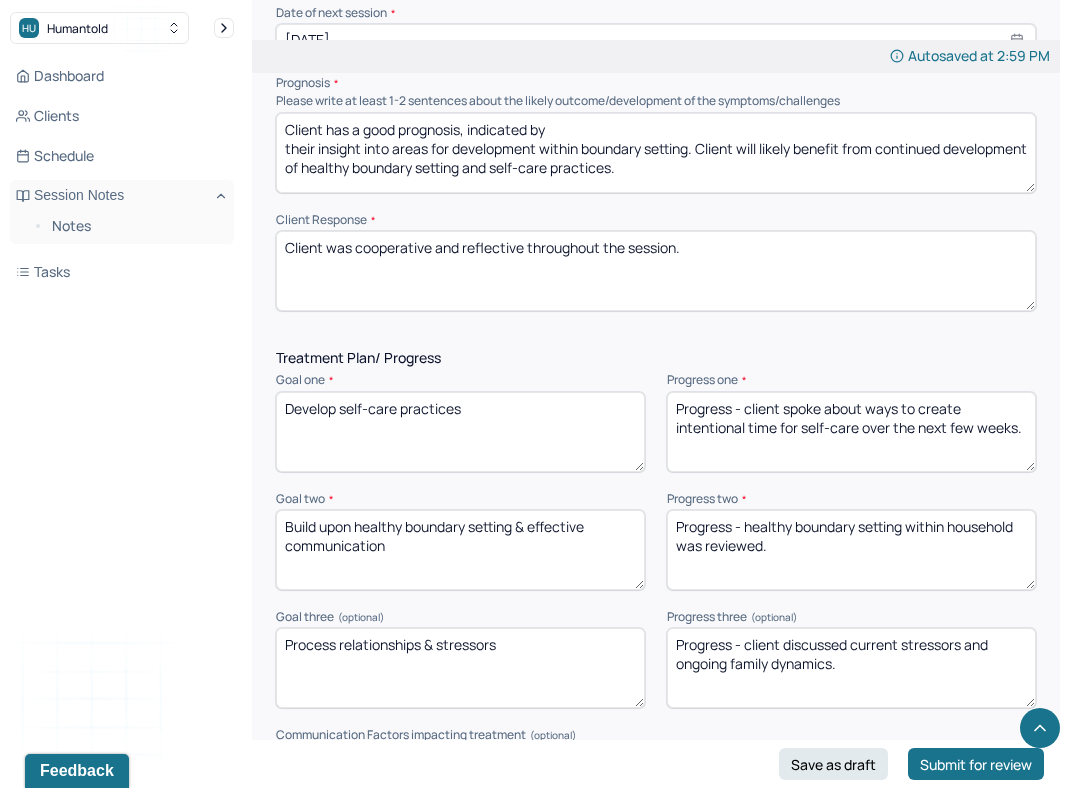 click on "Progress -" at bounding box center [851, 550] 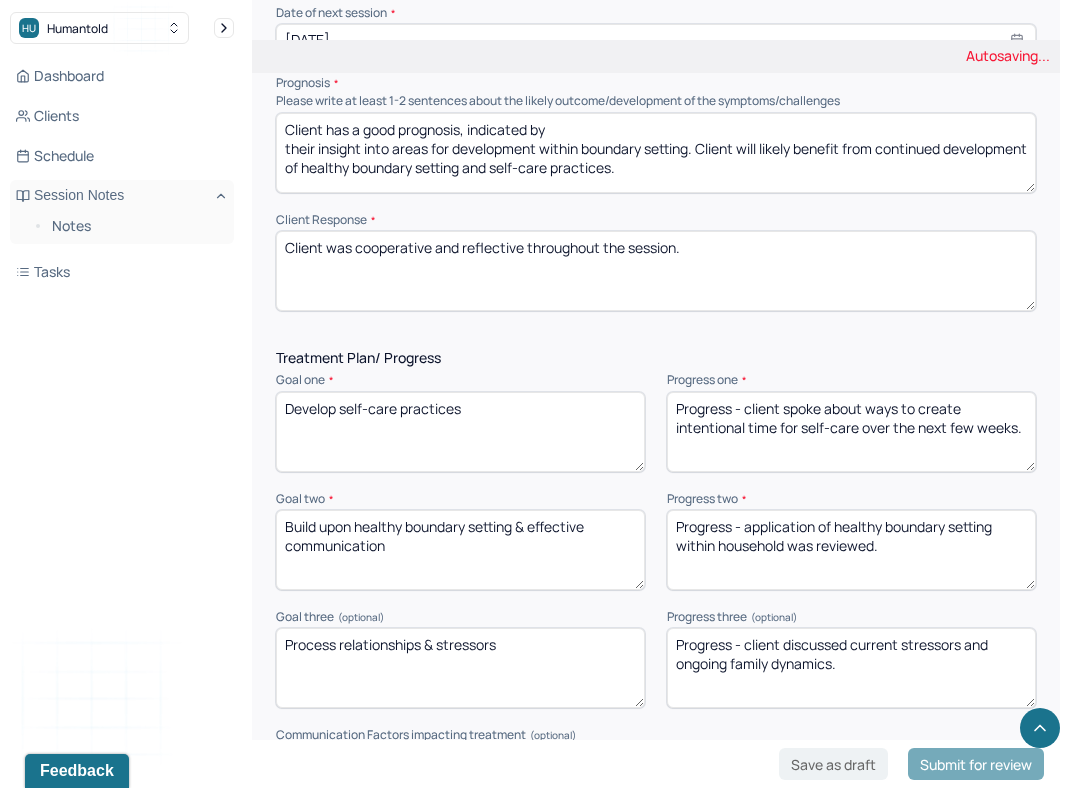 type on "Progress - application of healthy boundary setting within household was reviewed." 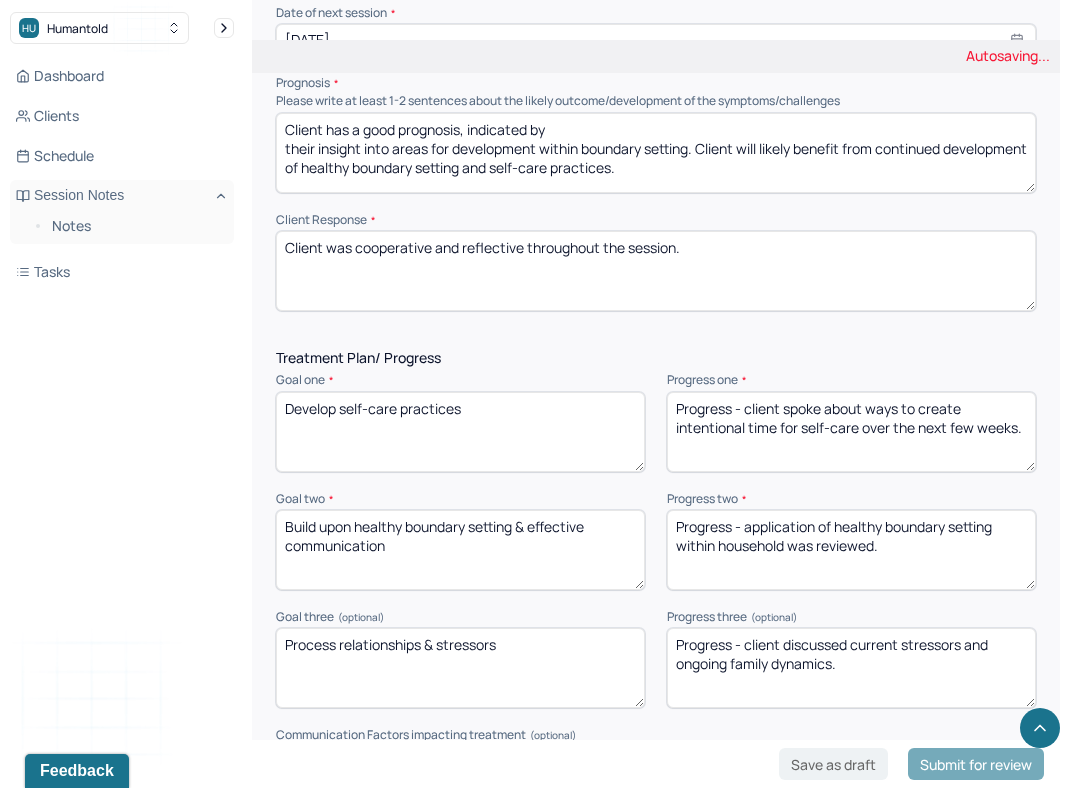 click on "Treatment Plan/ Progress Goal one * Develop self-care practices
Progress one * Progress - client spoke about ways to create intentional time for self-care over the next few weeks.
Goal two * Build upon healthy boundary setting & effective communication
Progress two * Progress - healthy boundary setting within household was reviewed. Goal three (optional) Process relationships & stressors
Progress three (optional) Progress - client discussed current stressors and ongoing family dynamics. Communication Factors impacting treatment Need to manage maladaptive communication (e.g., related to high anxiety, high reactivity repeated questions, or disagreement) among participants Caregiver emotions or behaviors interfered with the caregiver's understanding and ability Evidence or disclosure of a sentinel event and mandated reporting to a third party Use of play equipment or other physical devices to communicate with the client to overcome barriers to therapeutic or diagnostic interaction" at bounding box center (656, 722) 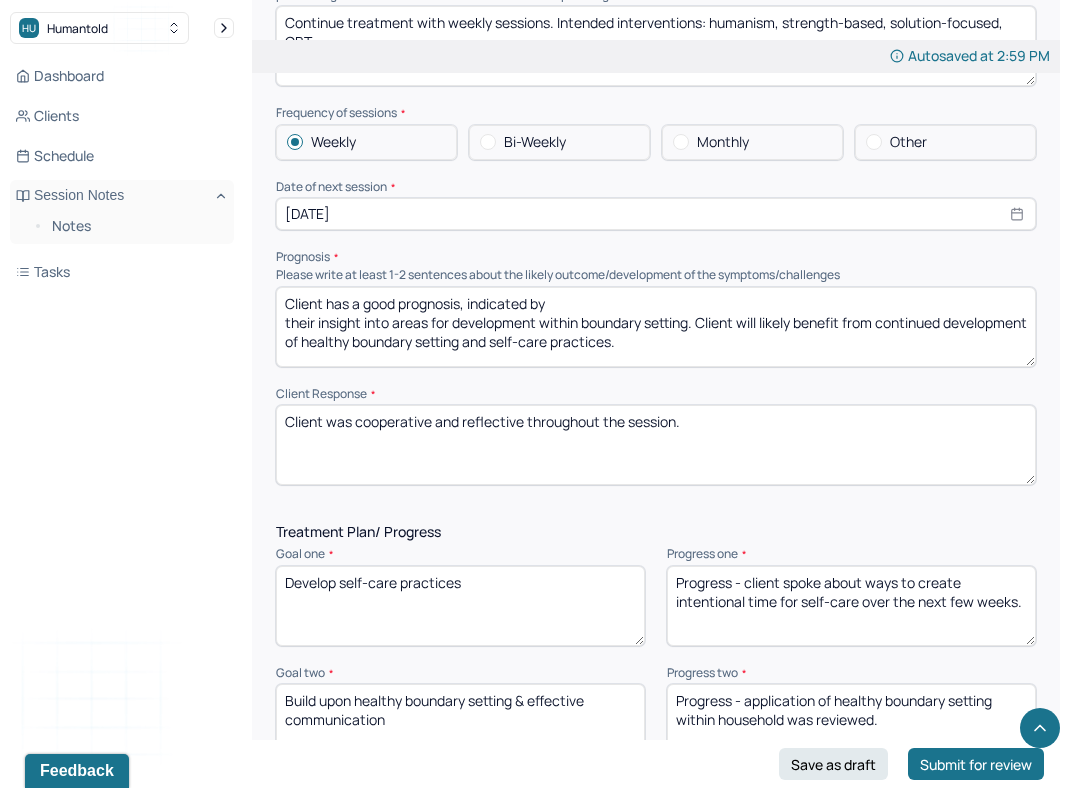 scroll, scrollTop: 2451, scrollLeft: 0, axis: vertical 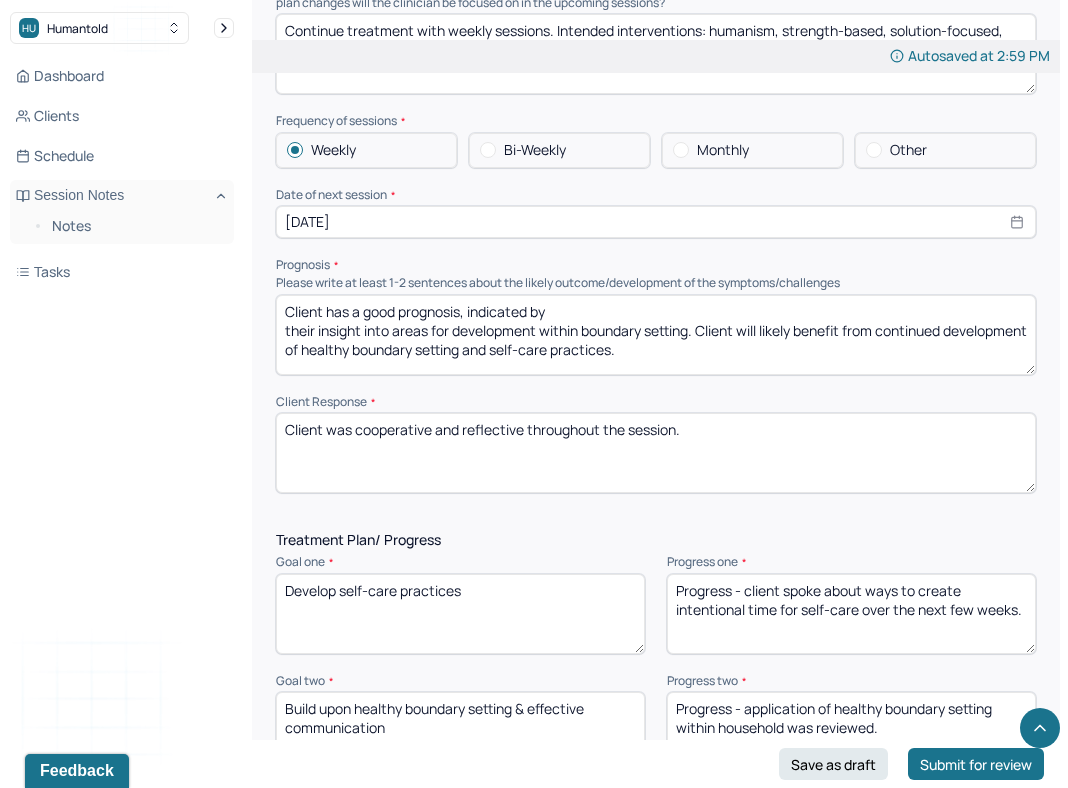 click on "Client has a good prognosis, indicated by
their insight into areas for development within boundary setting. Client will likely benefit from continued development of healthy boundary setting and self-care practices." at bounding box center [656, 335] 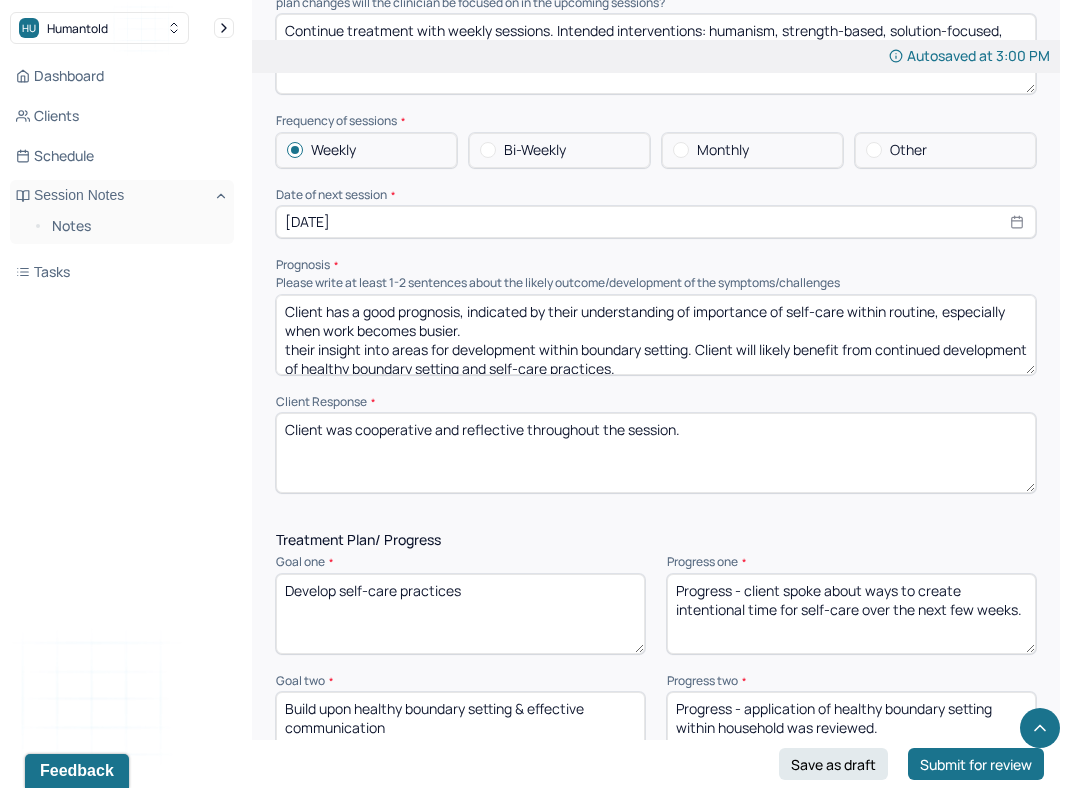 drag, startPoint x: 694, startPoint y: 345, endPoint x: 685, endPoint y: 314, distance: 32.280025 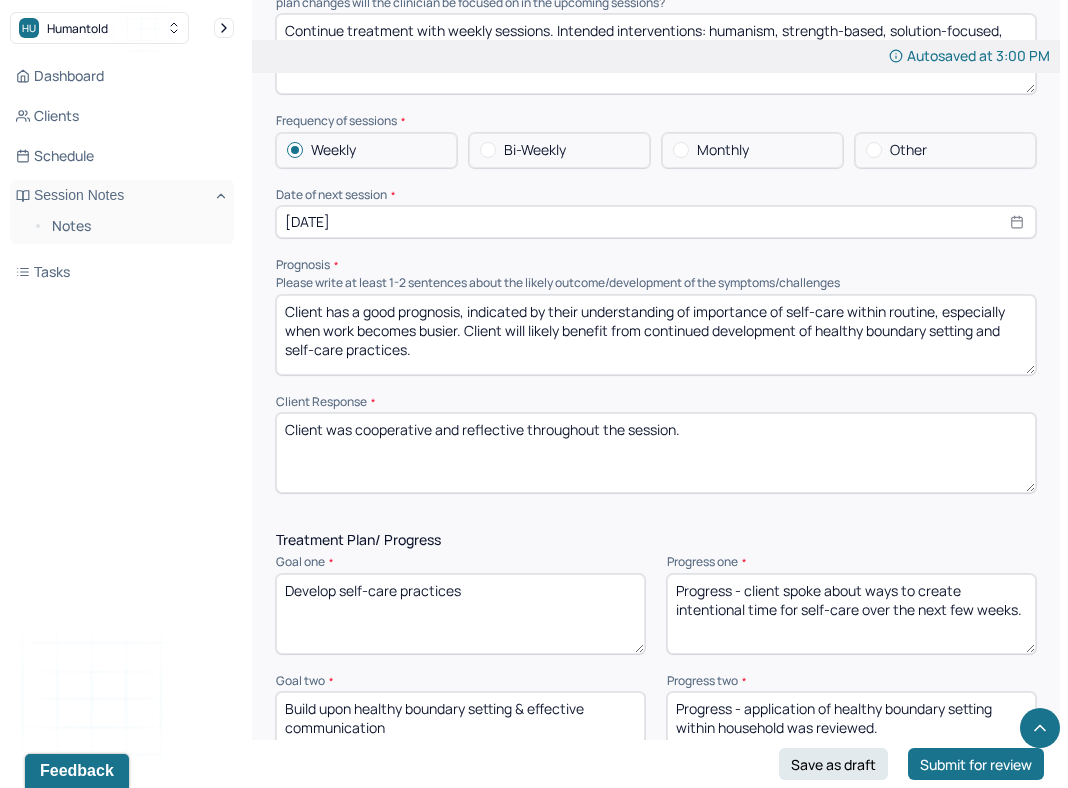 click on "Client has a good prognosis, indicated by their understanding of importance of self-care within routine, especially when work becomes busier.. Client will likely benefit from continued development of healthy boundary setting and self-care practices." at bounding box center (656, 335) 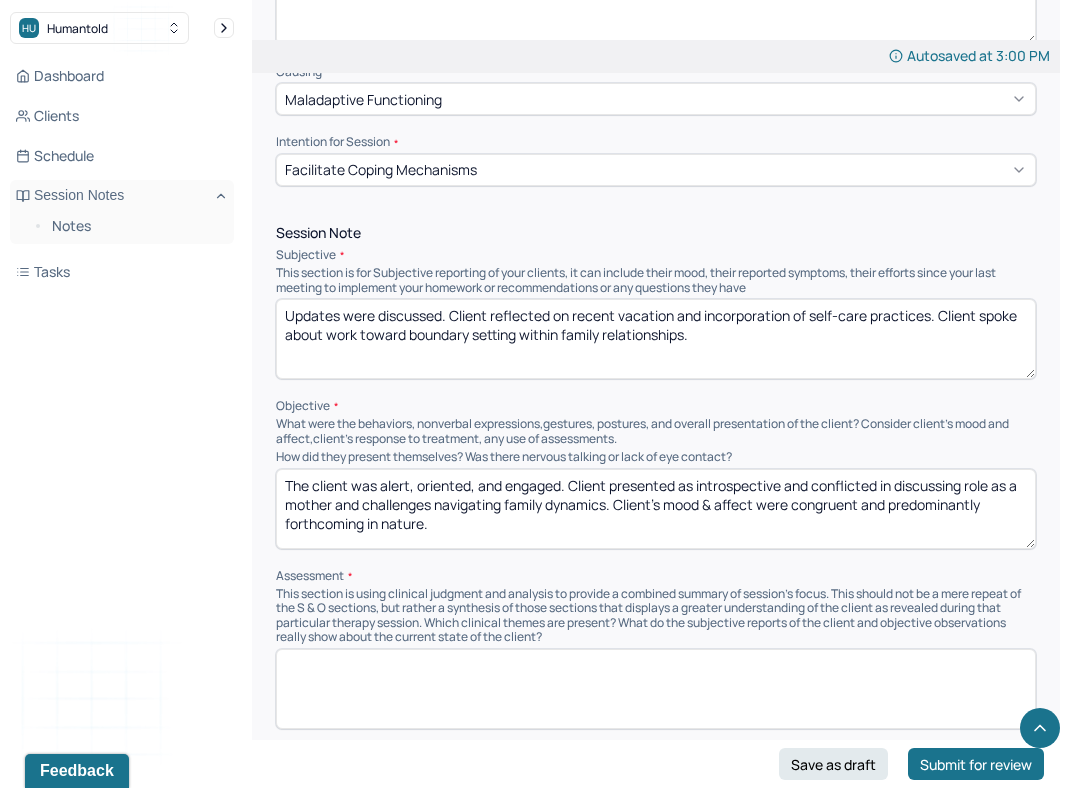 scroll, scrollTop: 1121, scrollLeft: 0, axis: vertical 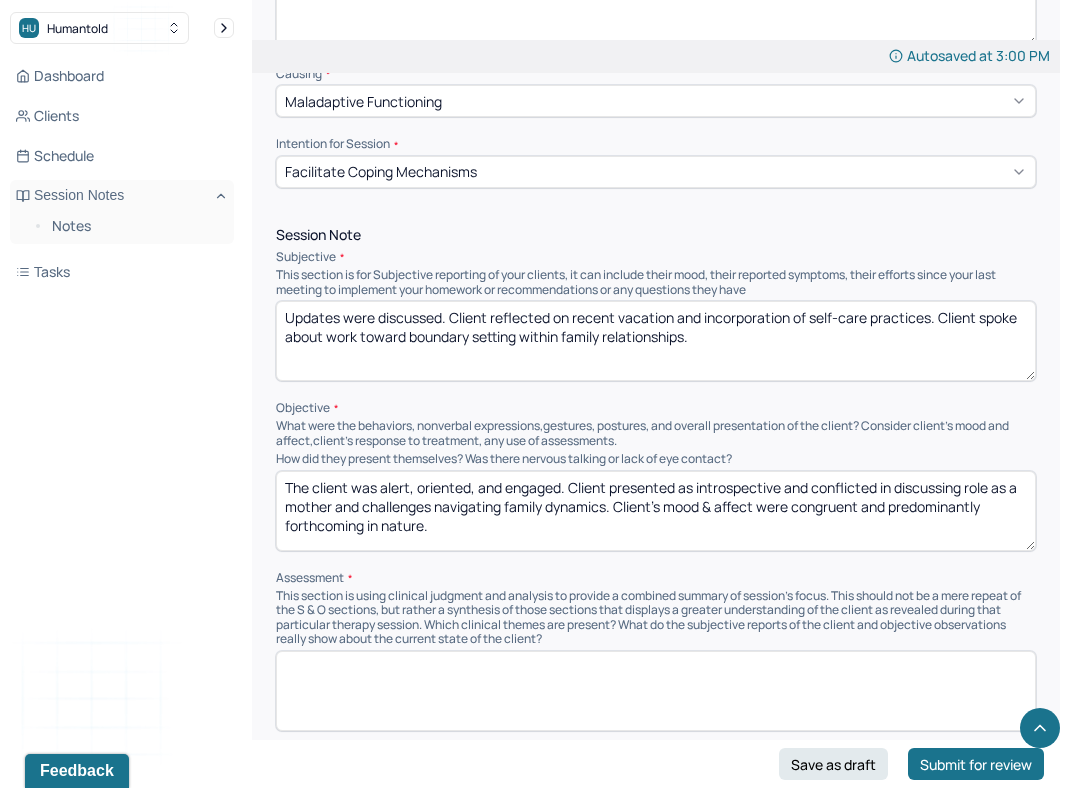 type on "Client has a good prognosis, indicated by their understanding of importance of self-care within routine, especially when work becomes busier. Client will likely benefit from continued development of healthy boundary setting and self-care practices." 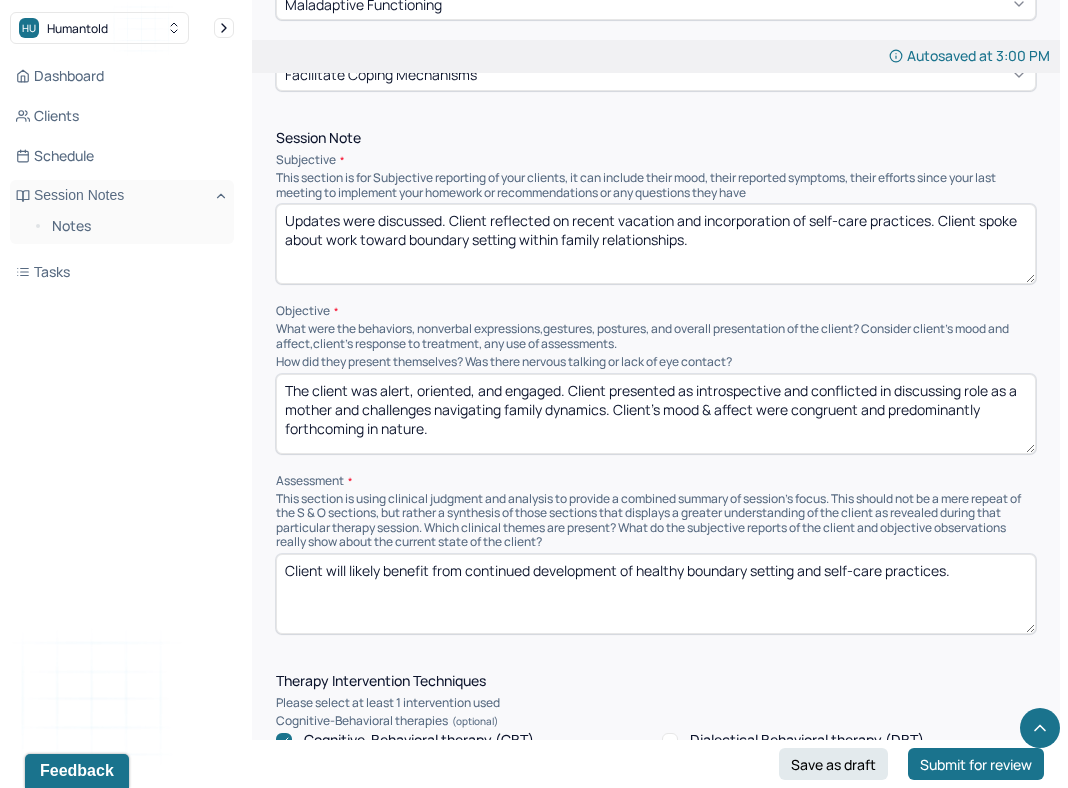 scroll, scrollTop: 1212, scrollLeft: 0, axis: vertical 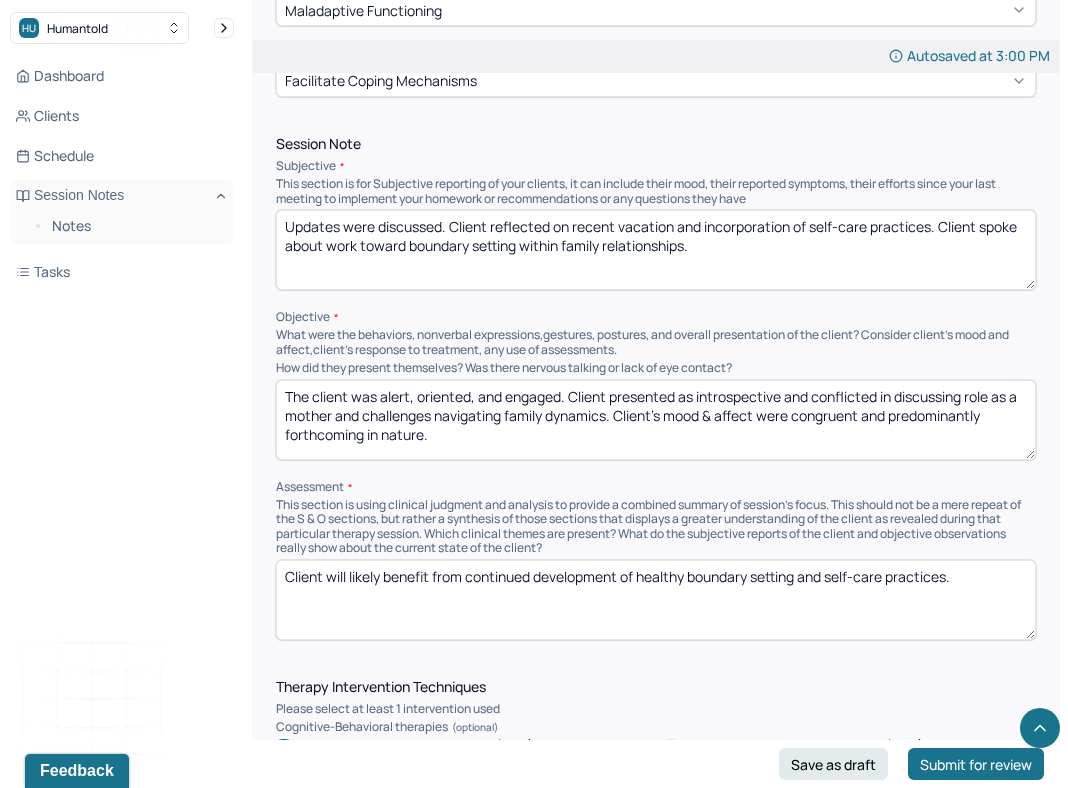 click on "Client will likely benefit from continued development of healthy boundary setting and self-care practices." at bounding box center (656, 600) 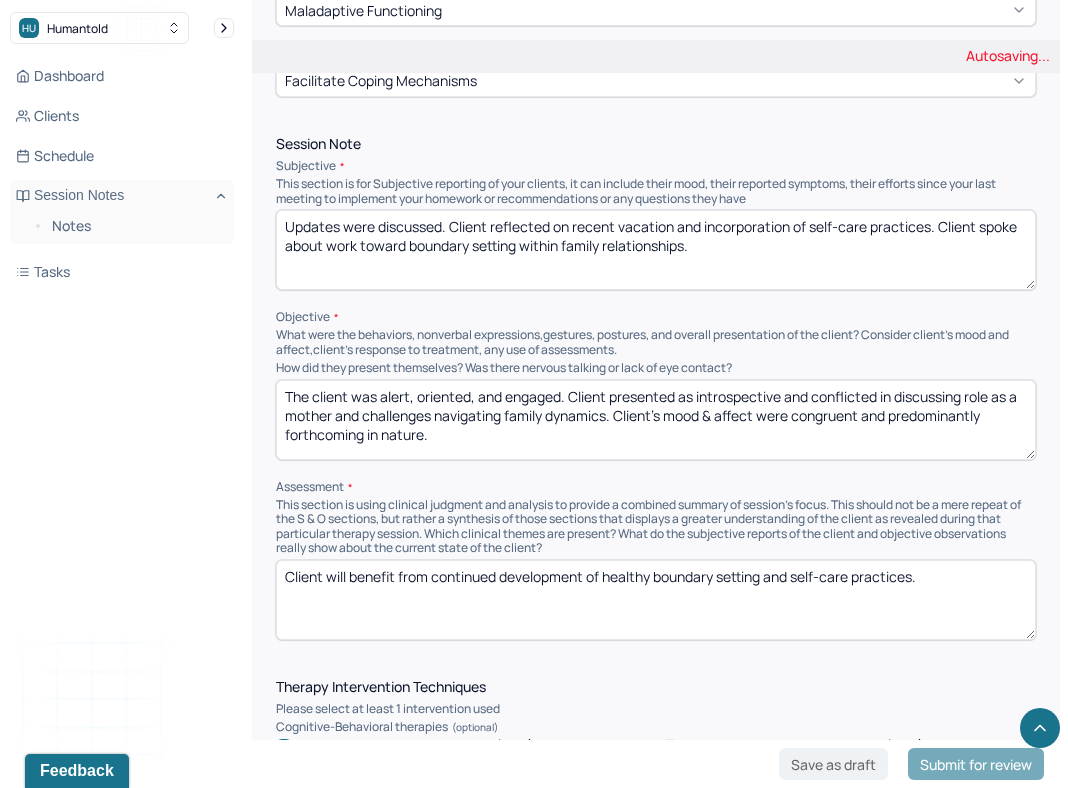 click on "Client will likely benefit from continued development of healthy boundary setting and self-care practices." at bounding box center [656, 600] 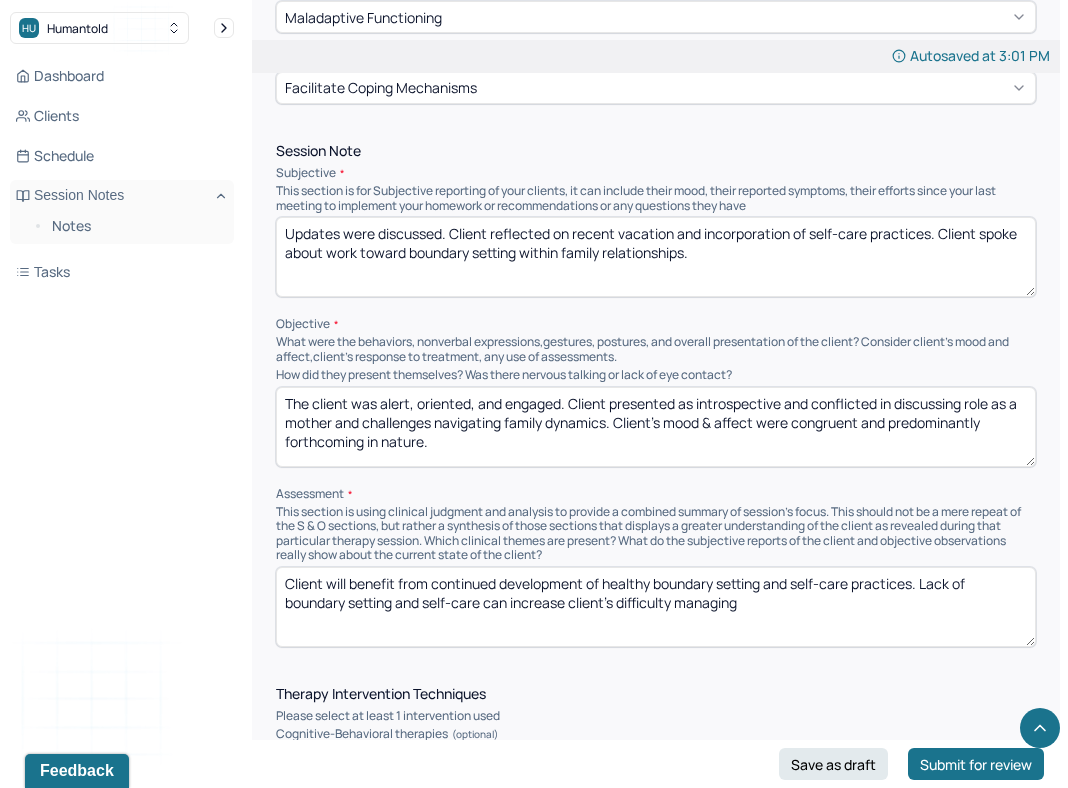 scroll, scrollTop: 1208, scrollLeft: 0, axis: vertical 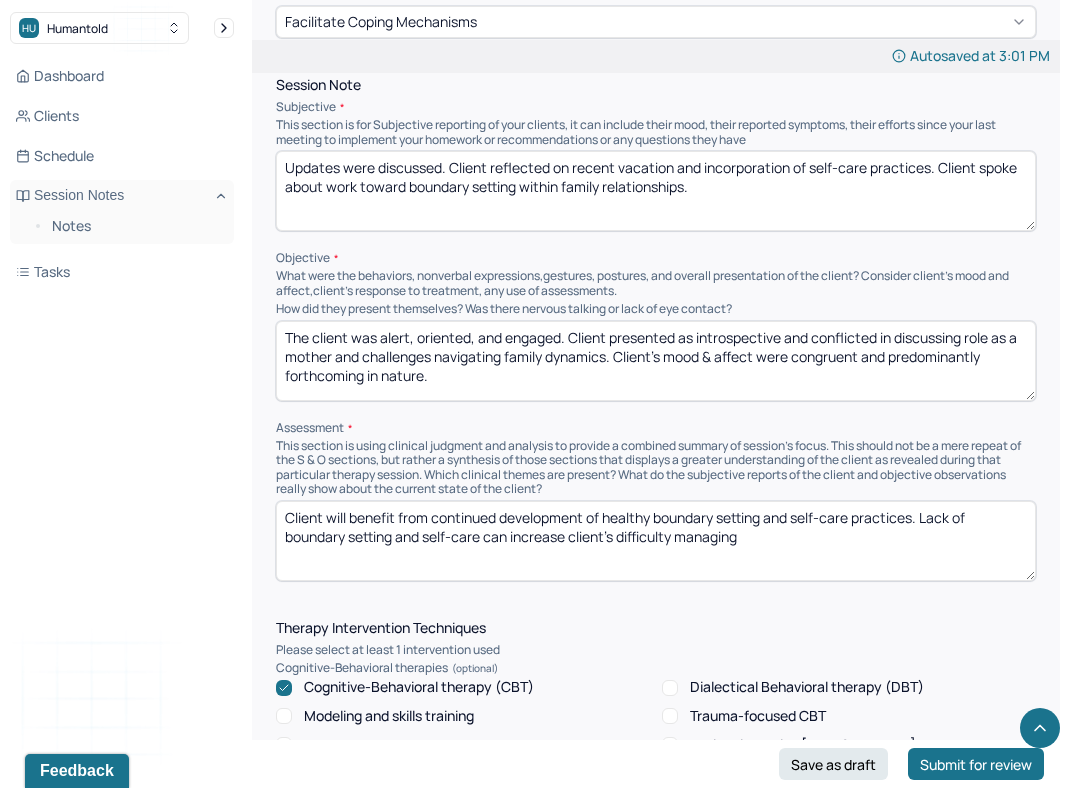 click on "Client will benefit from continued development of healthy boundary setting and self-care practices. Lack of boundary setting and self-care can increase client's difficulty managing" at bounding box center [656, 541] 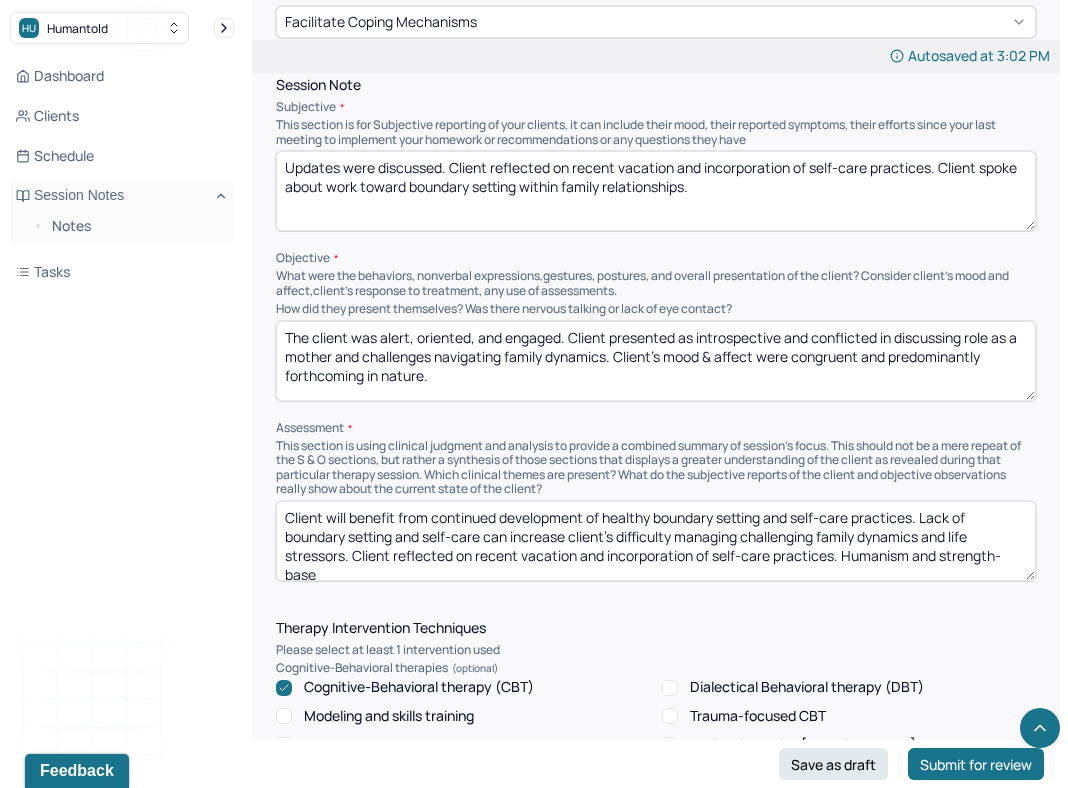 scroll, scrollTop: 3, scrollLeft: 0, axis: vertical 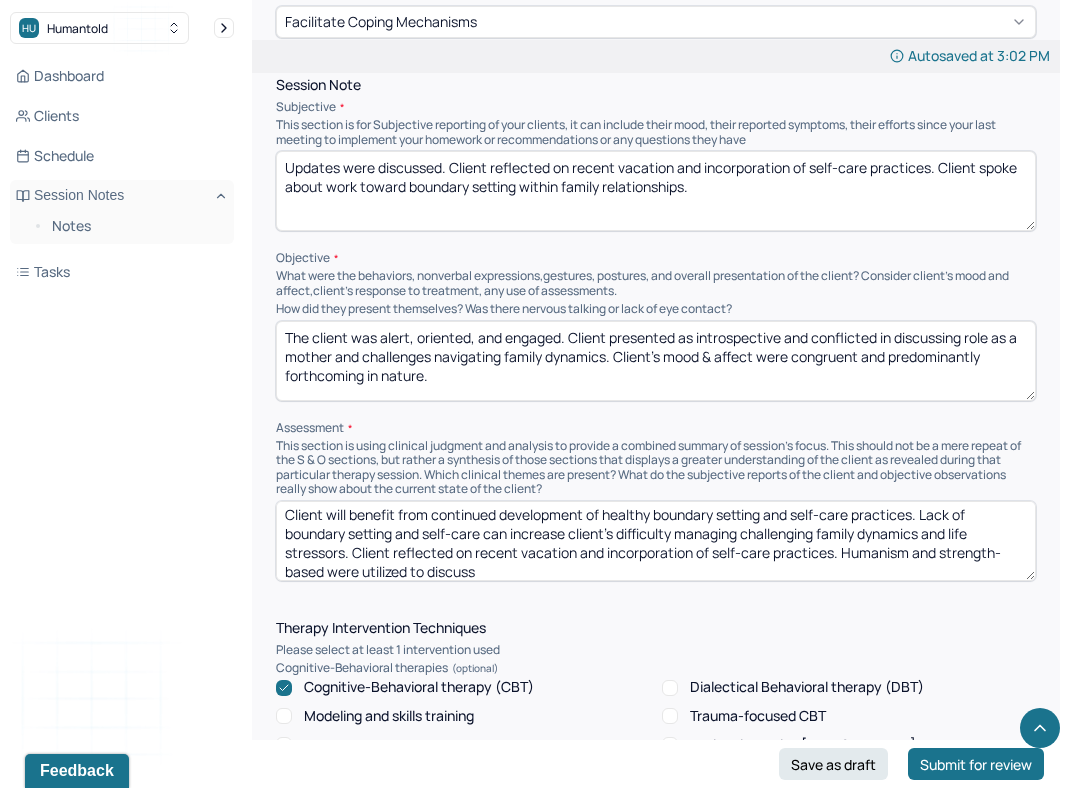 click on "Client will benefit from continued development of healthy boundary setting and self-care practices. Lack of boundary setting and self-care can increase client's difficulty managing challenging family dynamics and life stressors. Client reflected on recent vacation and incorporation of self-care practices. Humanism and strength-based were utilized to discuss" at bounding box center (656, 541) 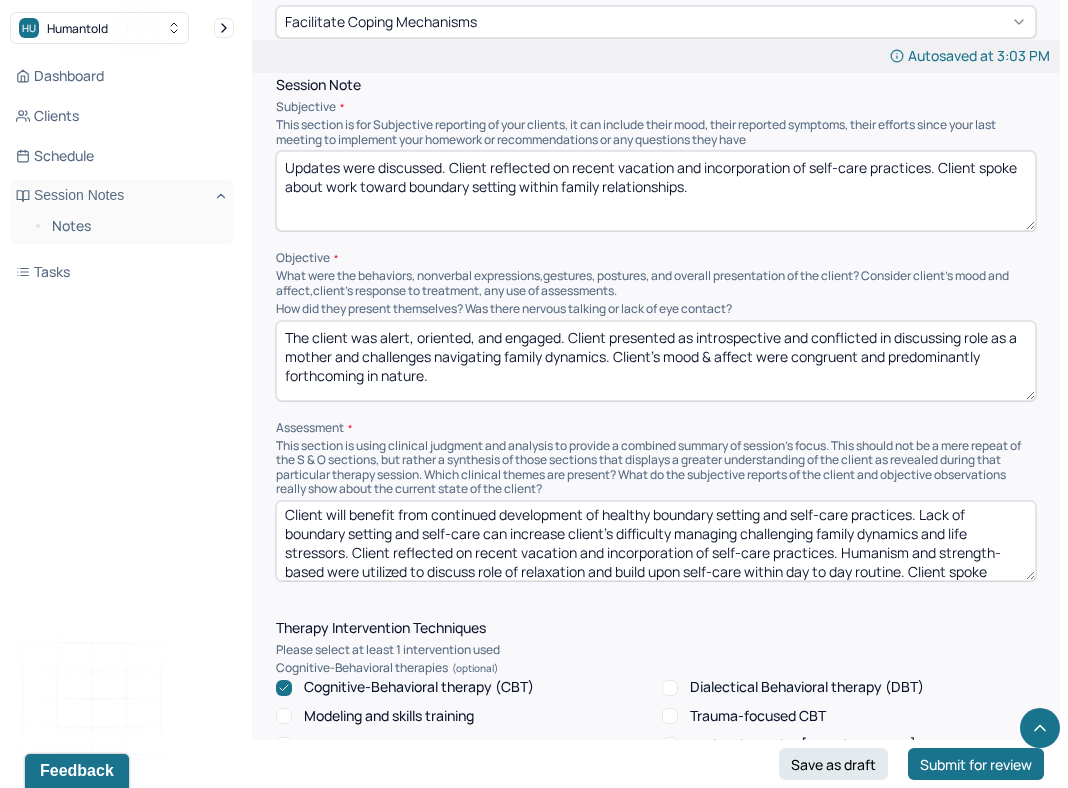scroll, scrollTop: 22, scrollLeft: 0, axis: vertical 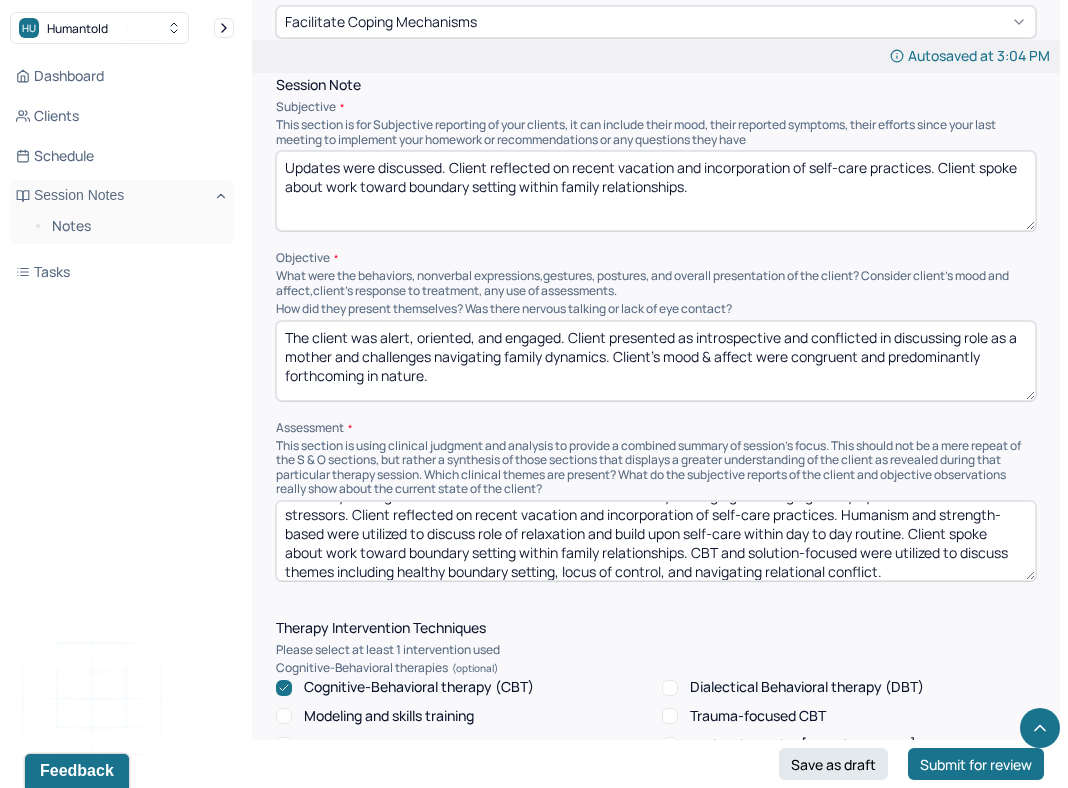 click on "Client will benefit from continued development of healthy boundary setting and self-care practices. Lack of boundary setting and self-care can increase client's difficulty managing challenging family dynamics and life stressors. Client reflected on recent vacation and incorporation of self-care practices. Humanism and strength-based were utilized to discuss role of relaxation and build upon self-care within day to day routine. Client spoke about work toward boundary setting within family relationships. CBT and solution-focused were utilized to discuss themes including healthy boundary setting, locus of control, and navigating relational conflict." at bounding box center [656, 541] 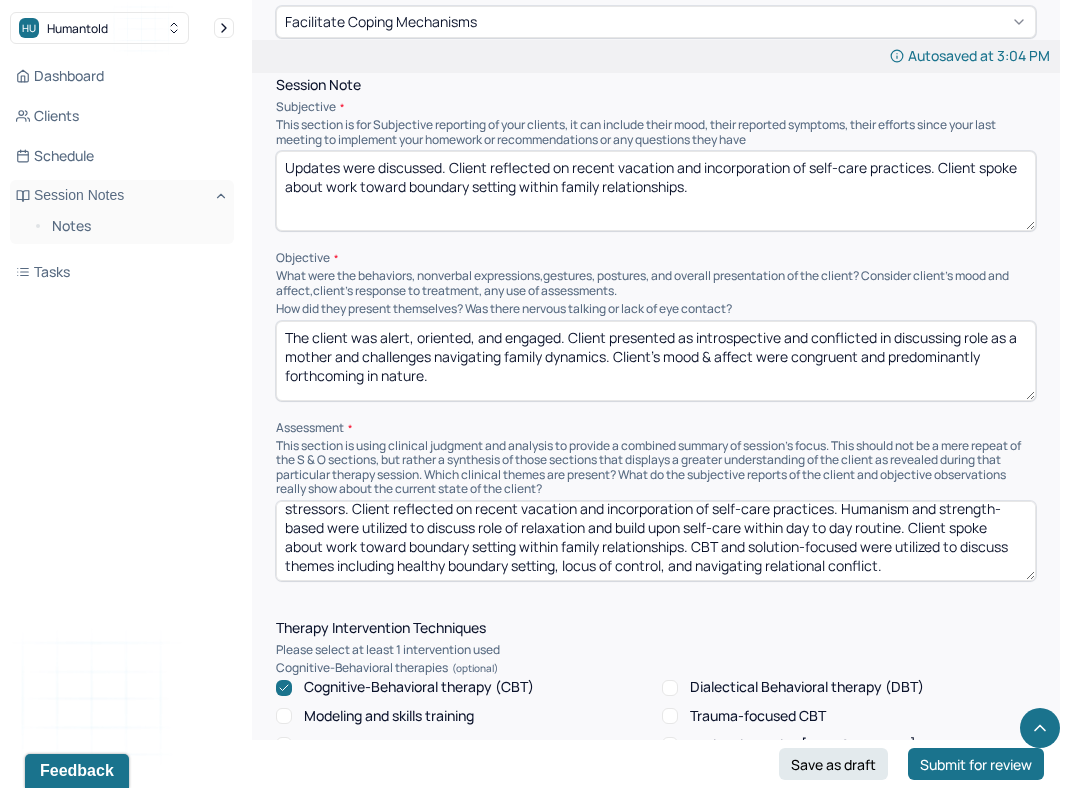scroll, scrollTop: 0, scrollLeft: 0, axis: both 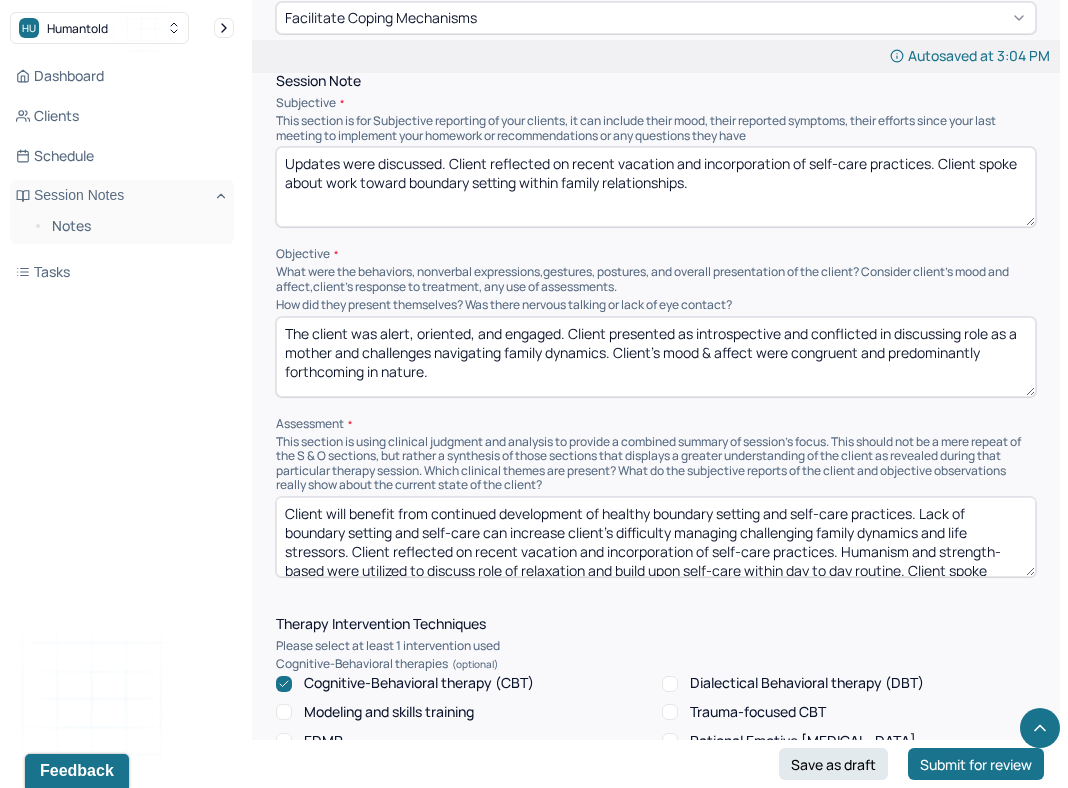 type on "Client will benefit from continued development of healthy boundary setting and self-care practices. Lack of boundary setting and self-care can increase client's difficulty managing challenging family dynamics and life stressors. Client reflected on recent vacation and incorporation of self-care practices. Humanism and strength-based were utilized to discuss role of relaxation and build upon self-care within day to day routine. Client spoke about work toward boundary setting within family relationships. CBT and solution-focused were utilized to discuss themes including healthy boundary setting, locus of control, and navigating relational conflict." 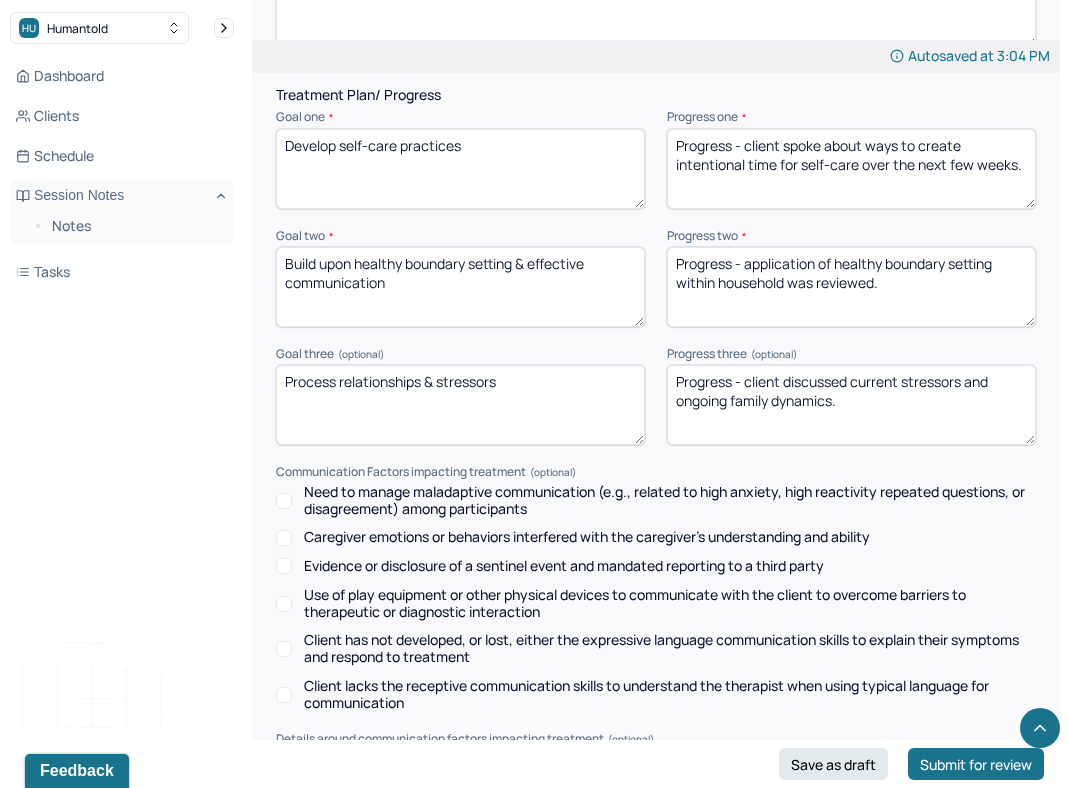 scroll, scrollTop: 3146, scrollLeft: 0, axis: vertical 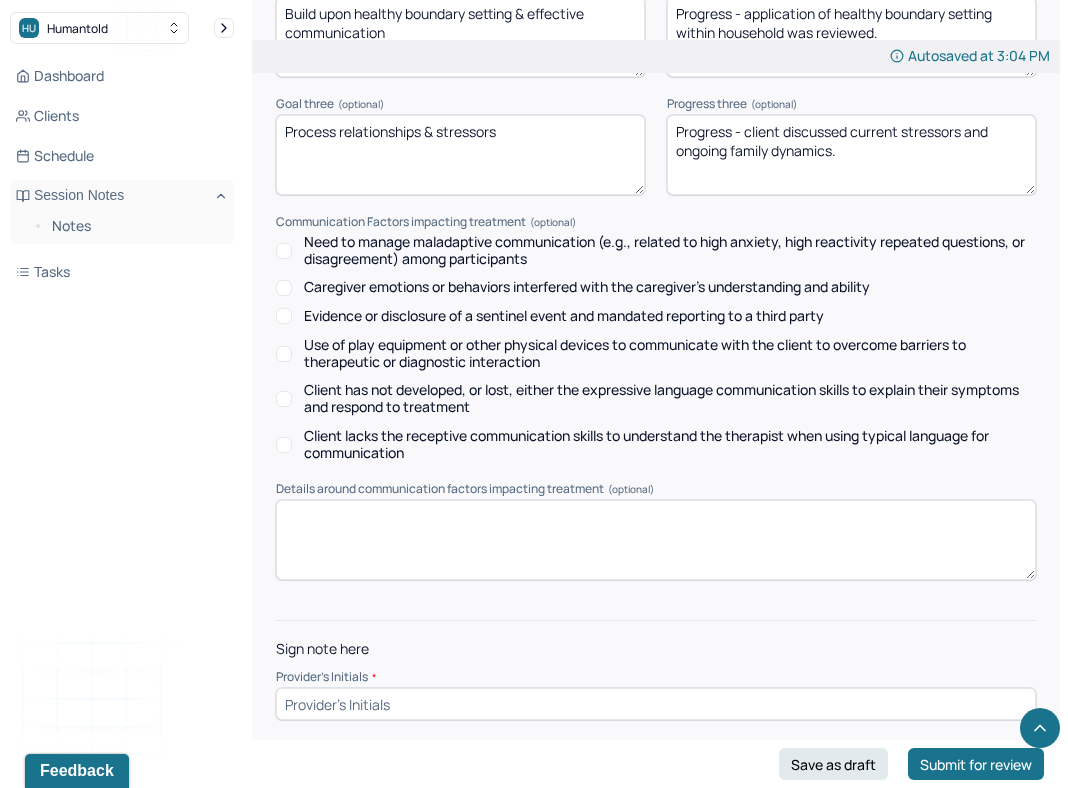 click at bounding box center (656, 704) 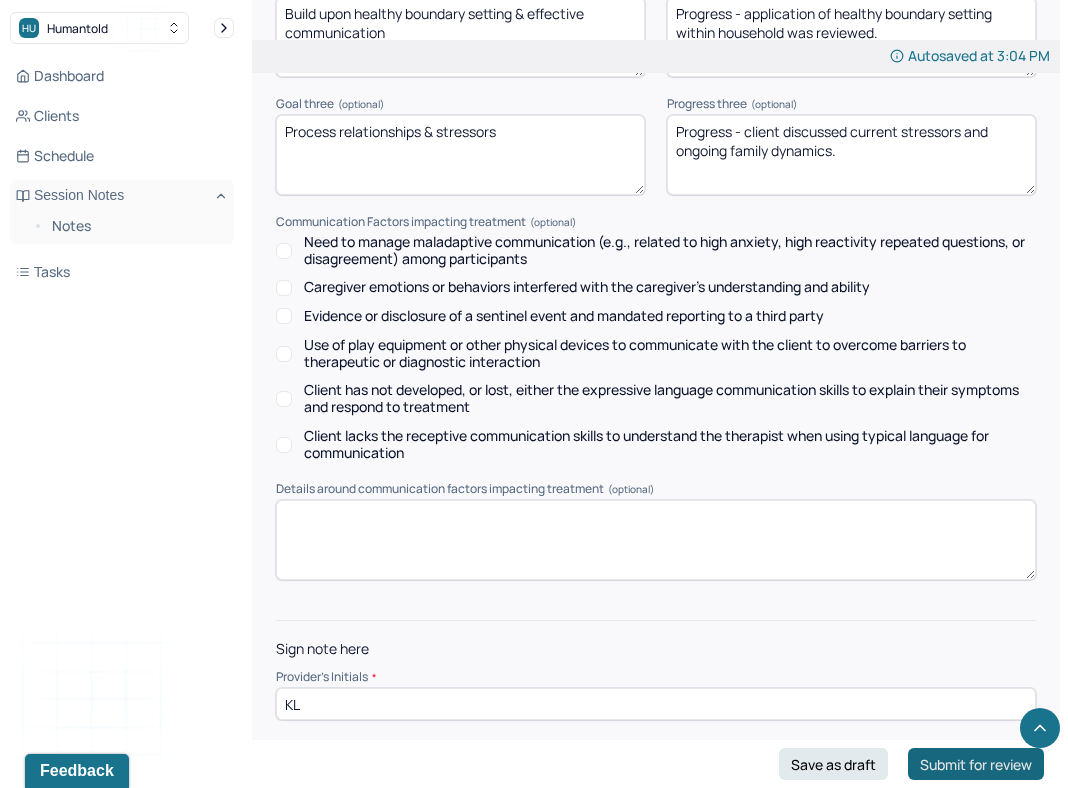 type on "KL" 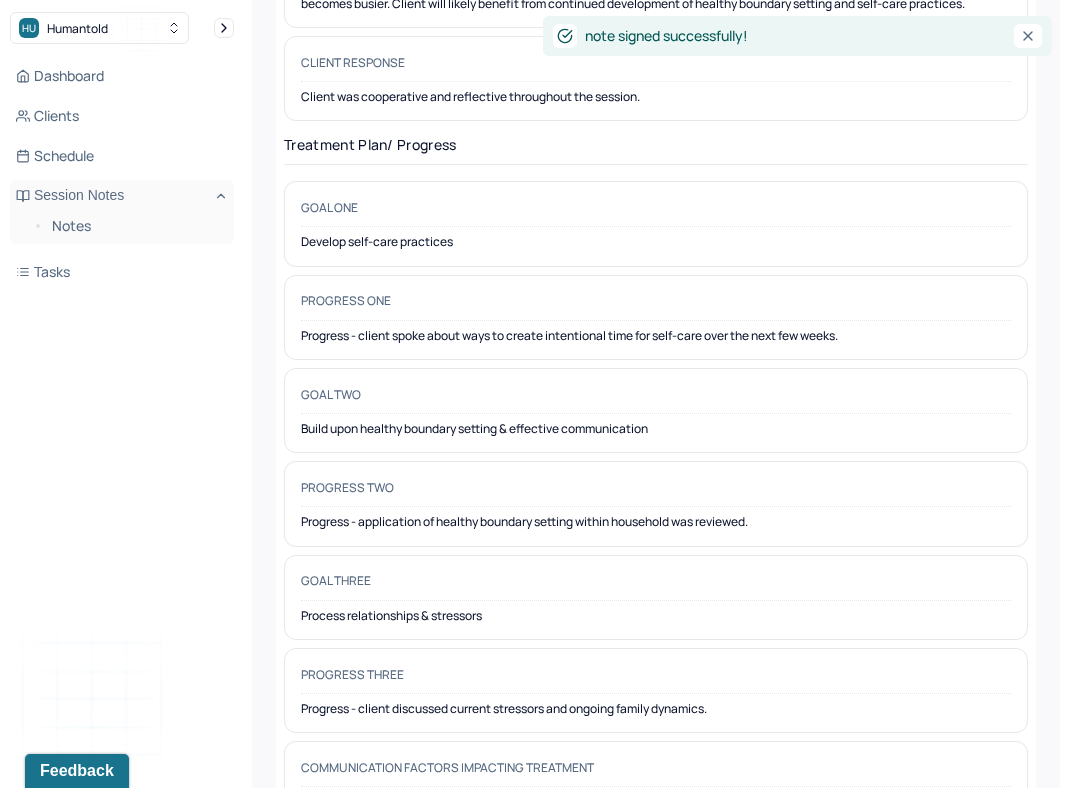 scroll, scrollTop: 0, scrollLeft: 0, axis: both 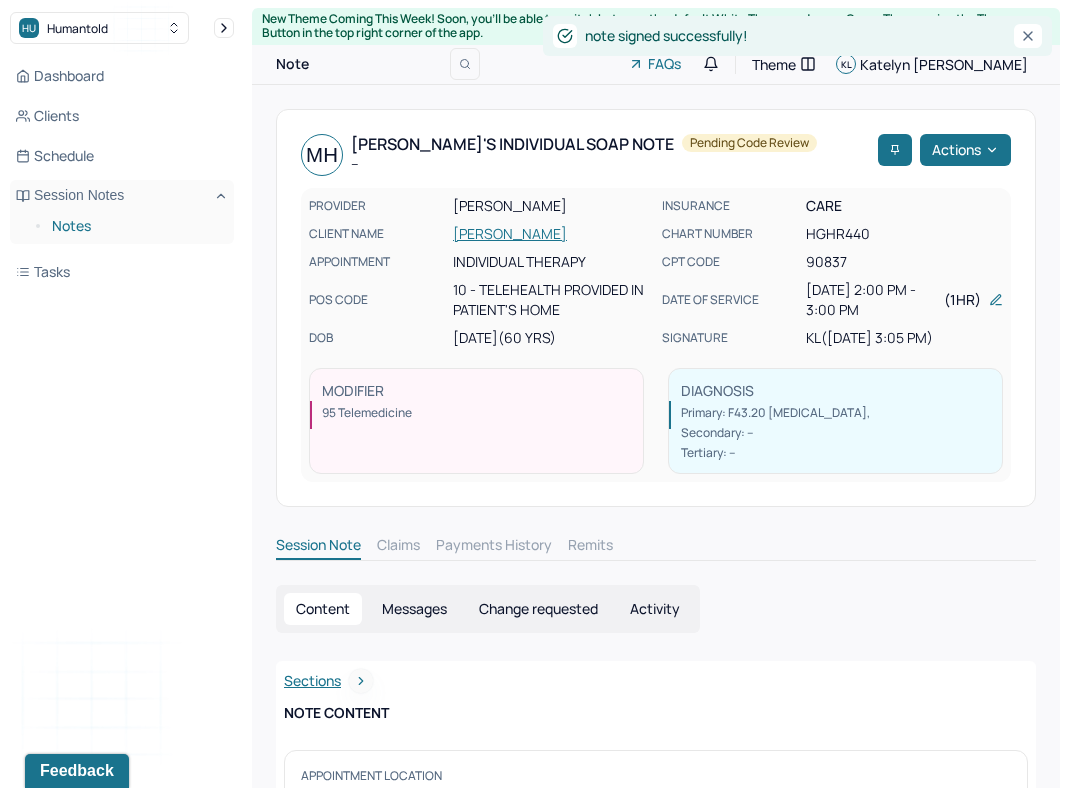click on "Notes" at bounding box center [135, 226] 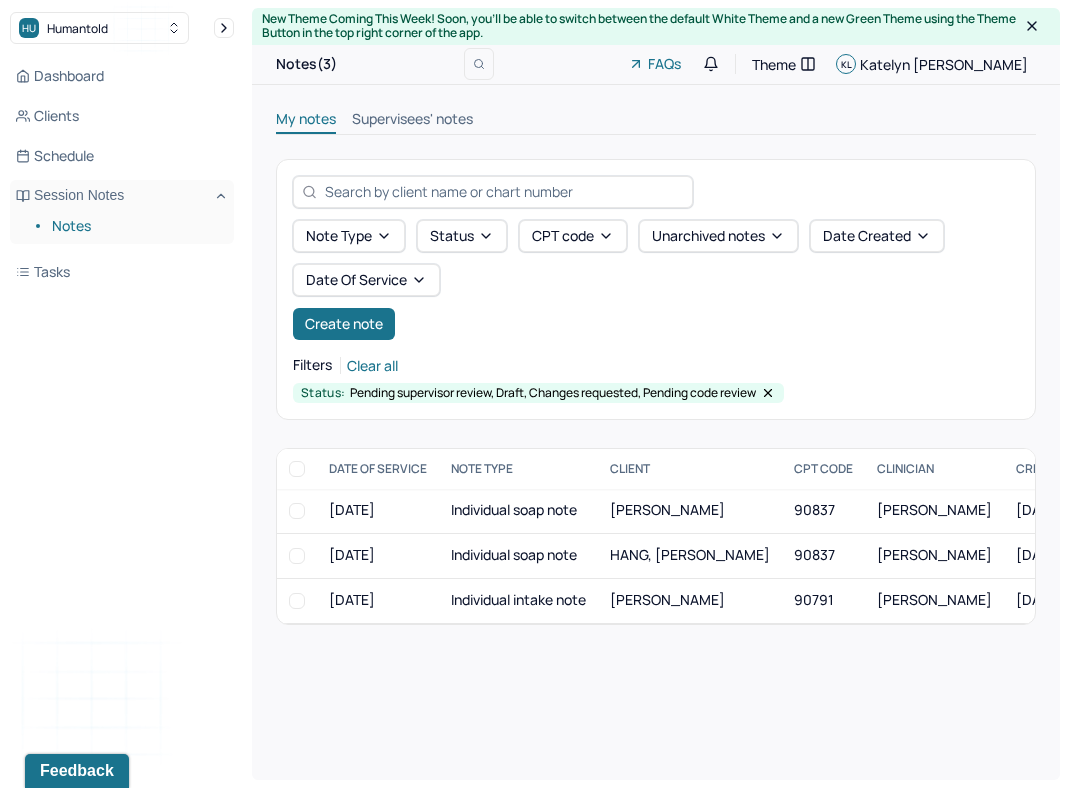 click on "Note type Status CPT code Unarchived notes Date Created Date Of Service" at bounding box center (656, 258) 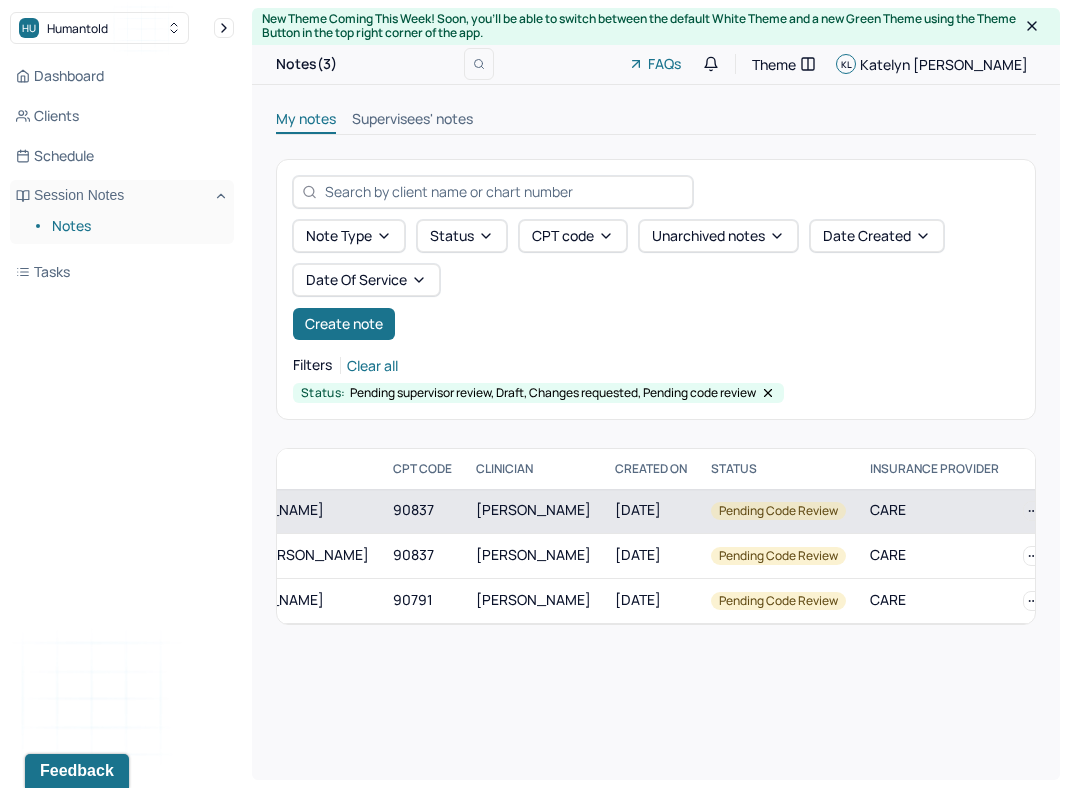 scroll, scrollTop: 0, scrollLeft: 0, axis: both 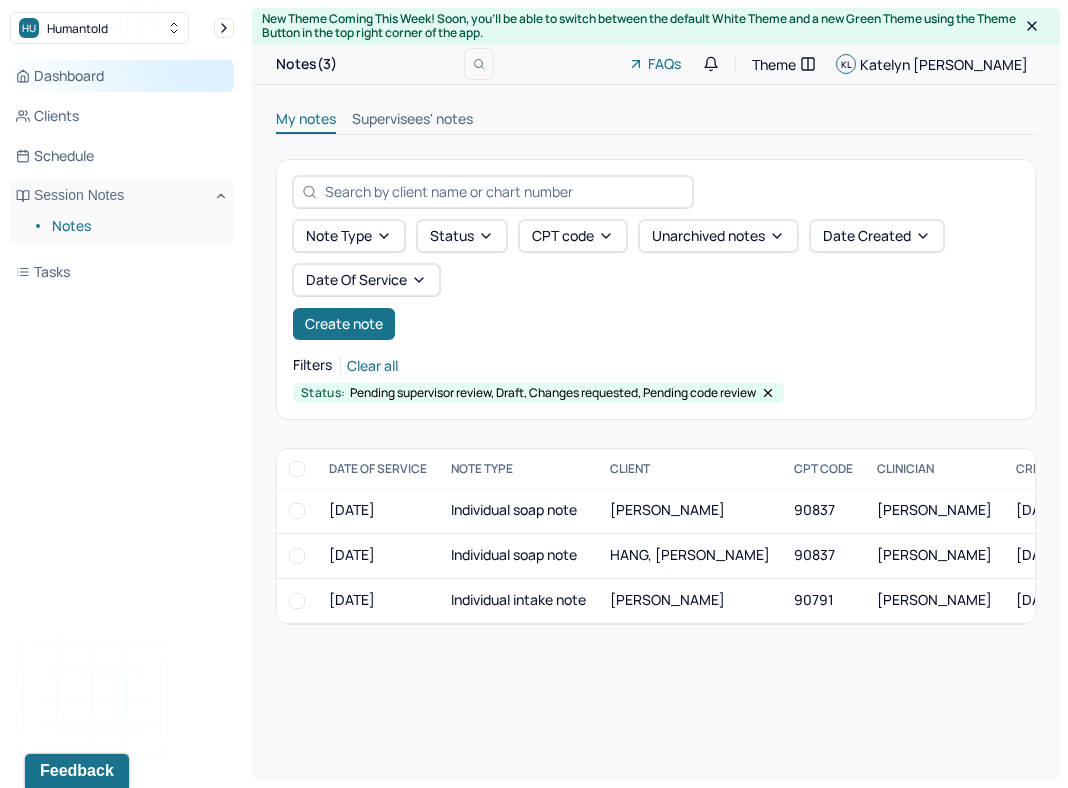 click on "Dashboard" at bounding box center (122, 76) 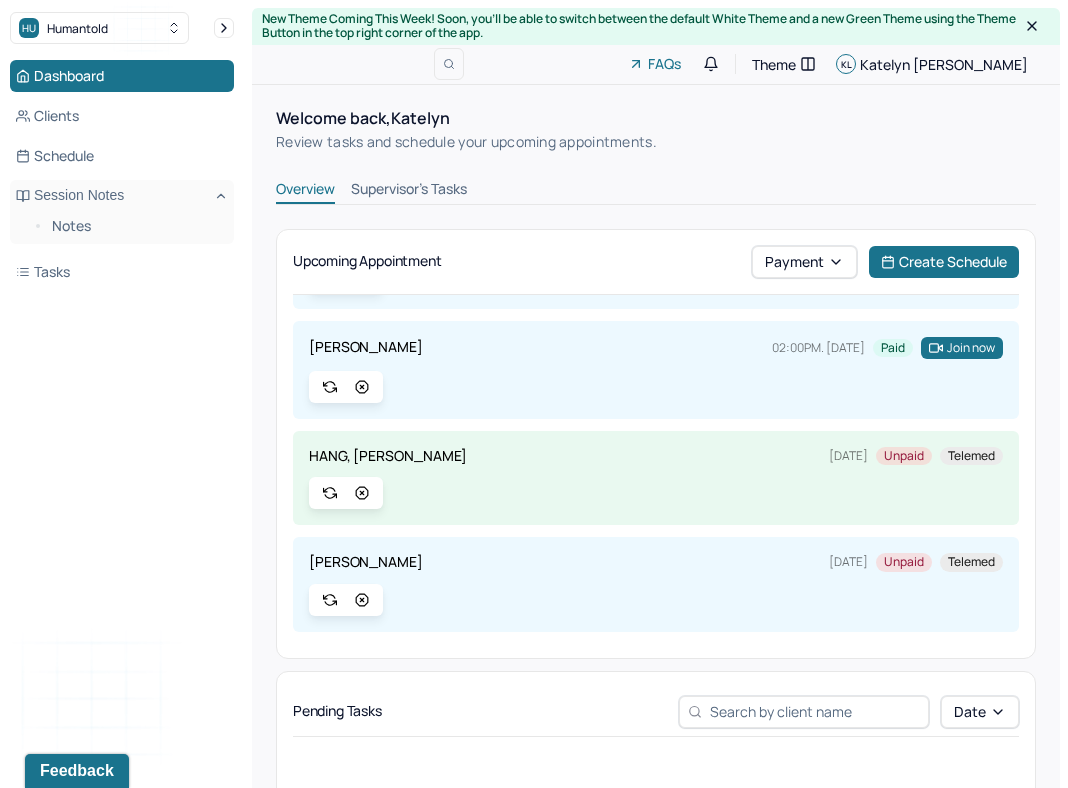 scroll, scrollTop: 95, scrollLeft: 0, axis: vertical 